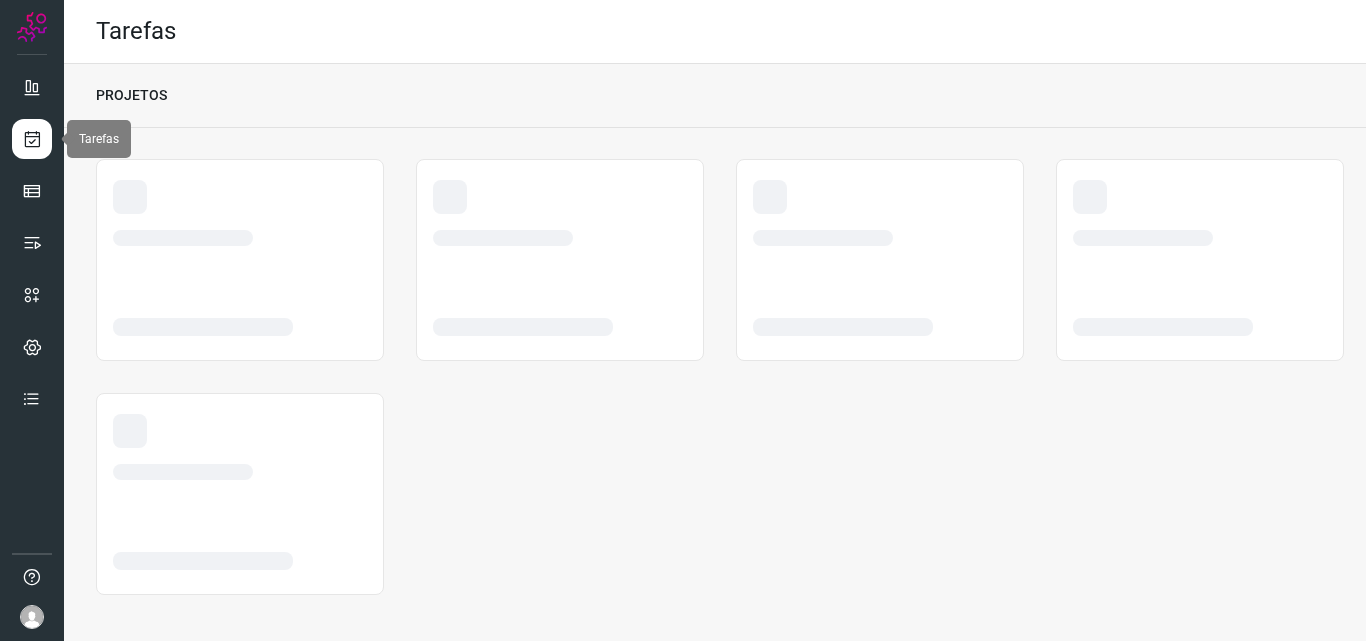scroll, scrollTop: 0, scrollLeft: 0, axis: both 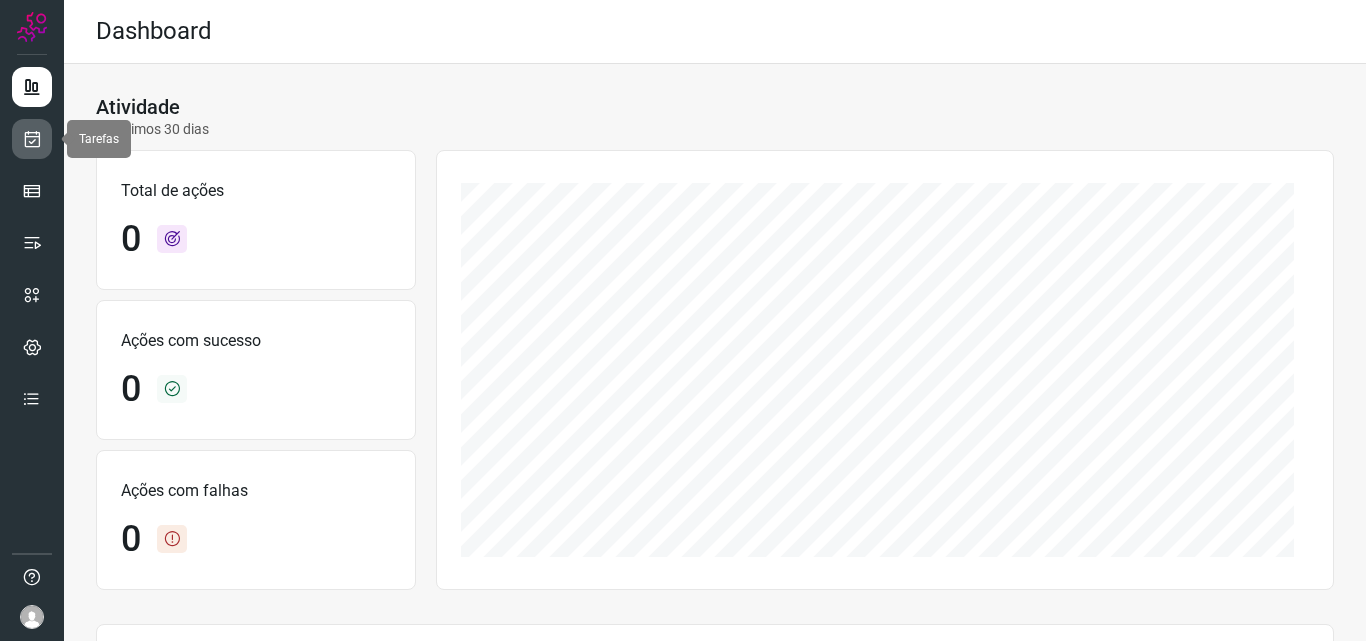click at bounding box center (32, 139) 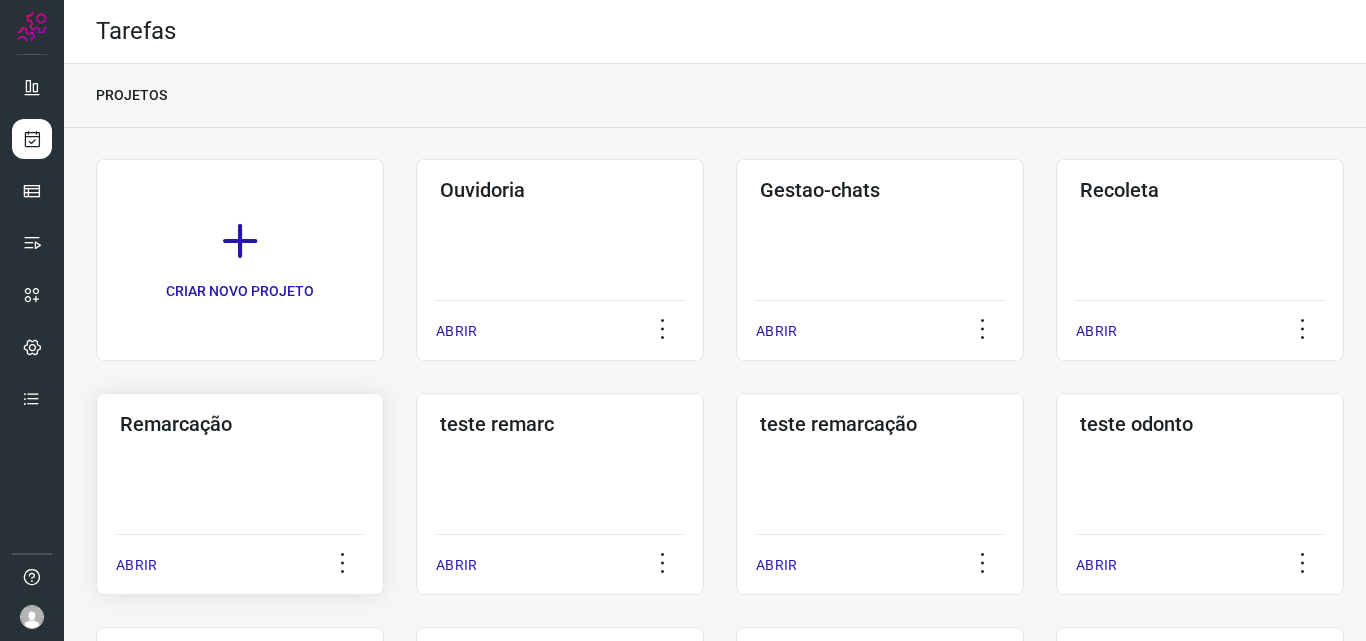 click on "Remarcação  ABRIR" 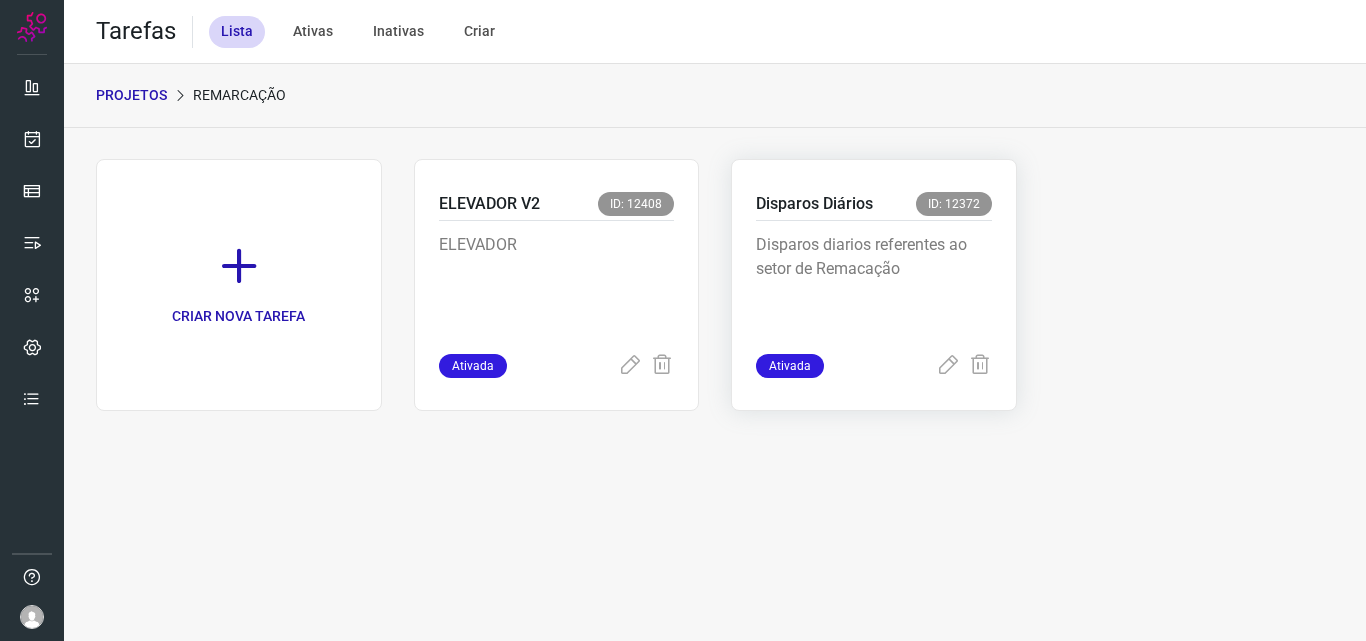 drag, startPoint x: 844, startPoint y: 259, endPoint x: 830, endPoint y: 256, distance: 14.3178215 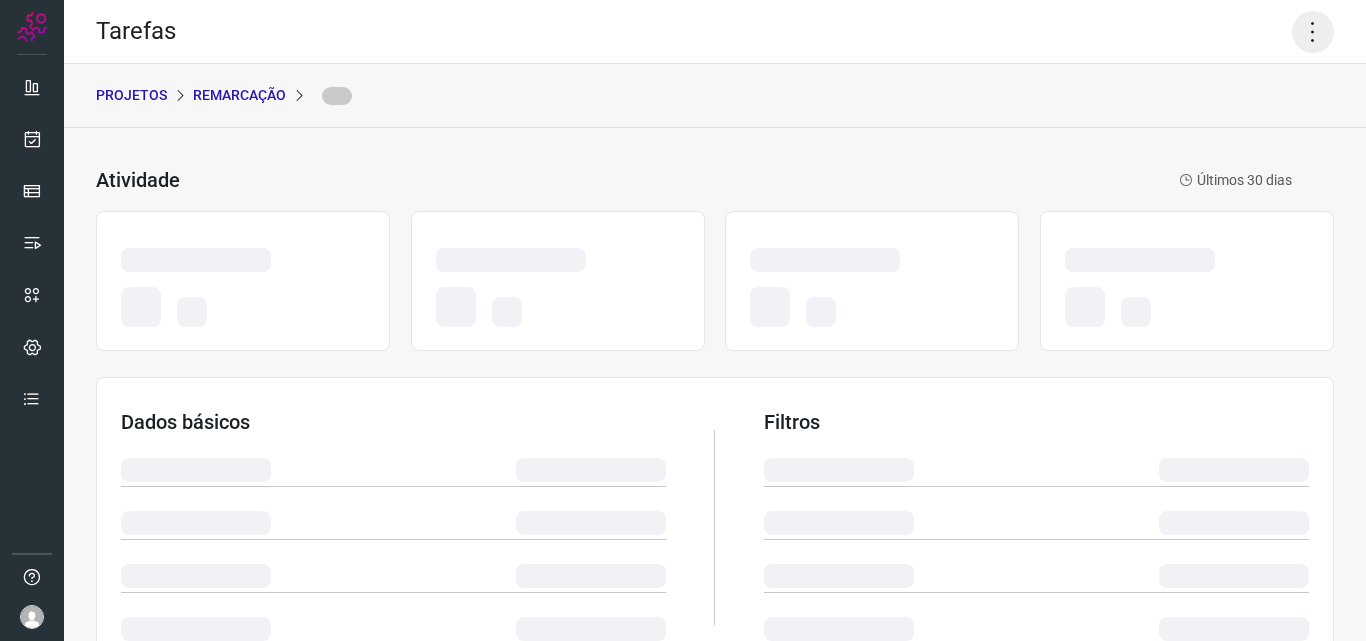 click 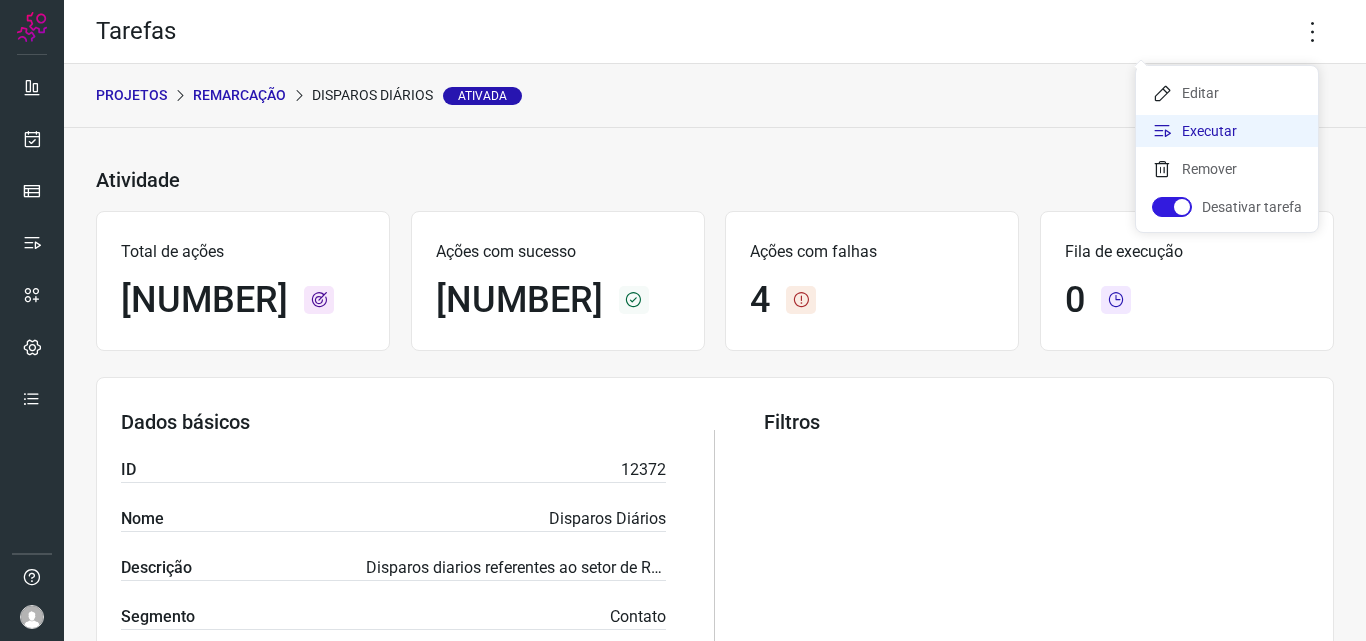 click on "Executar" 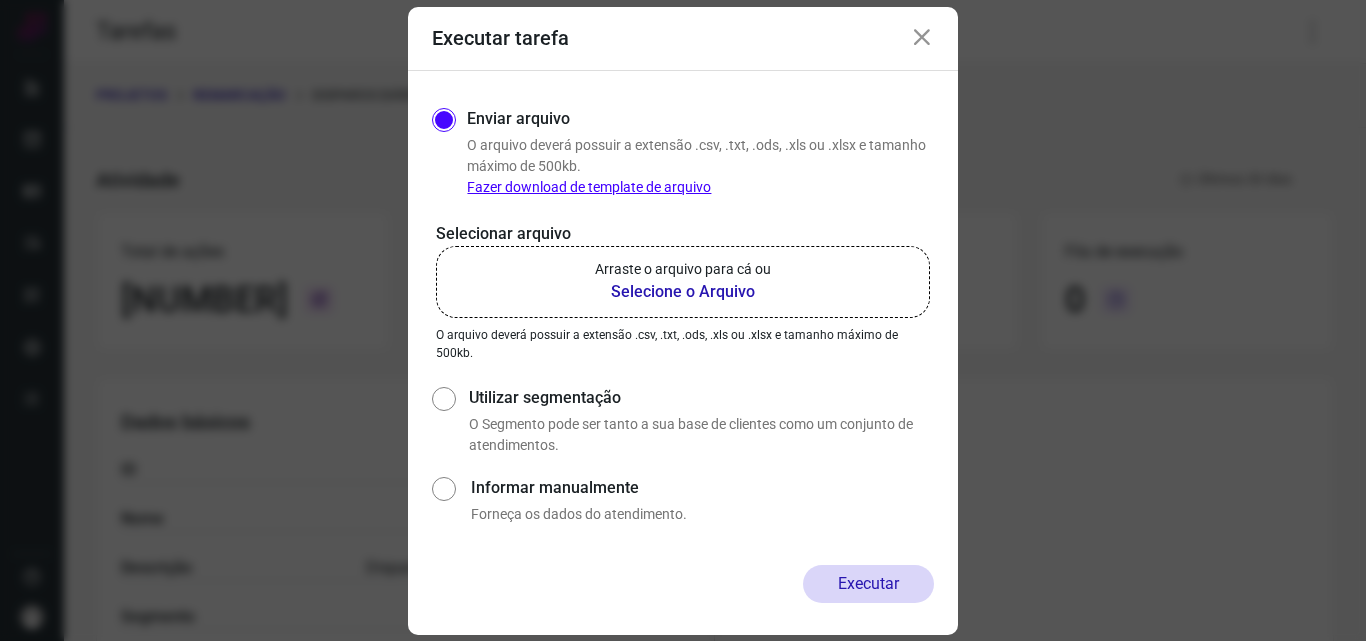 click on "Selecione o Arquivo" at bounding box center [683, 292] 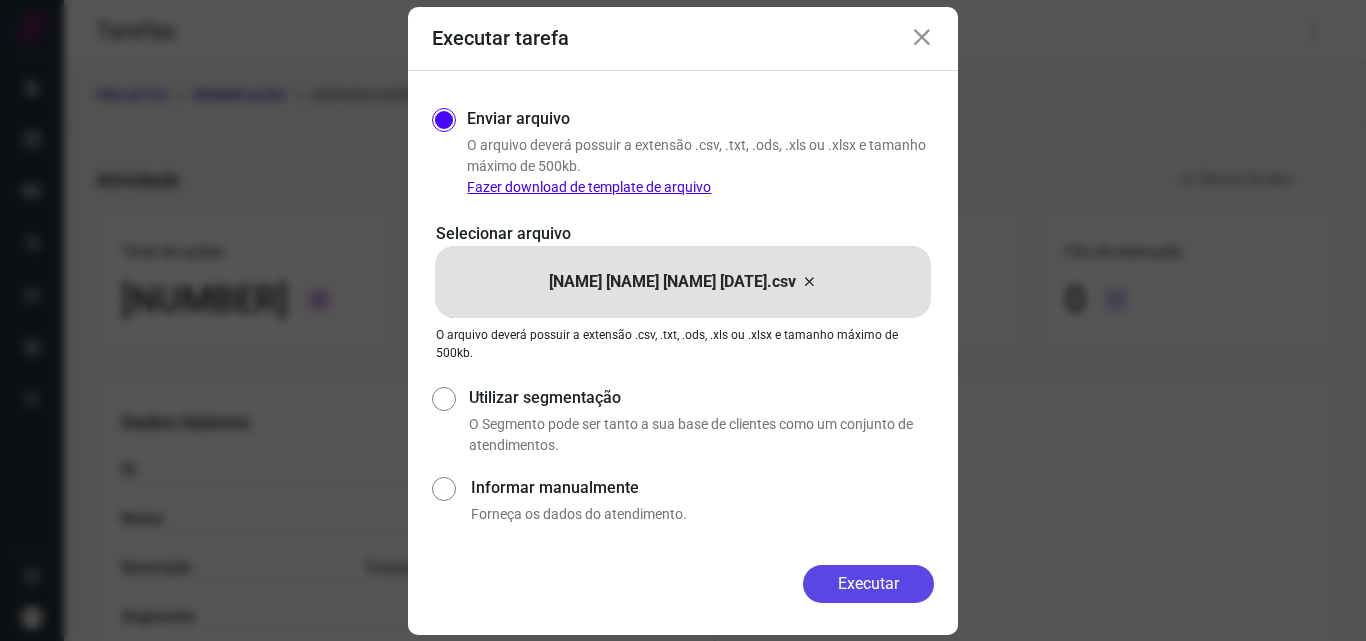 click on "Executar" at bounding box center (868, 584) 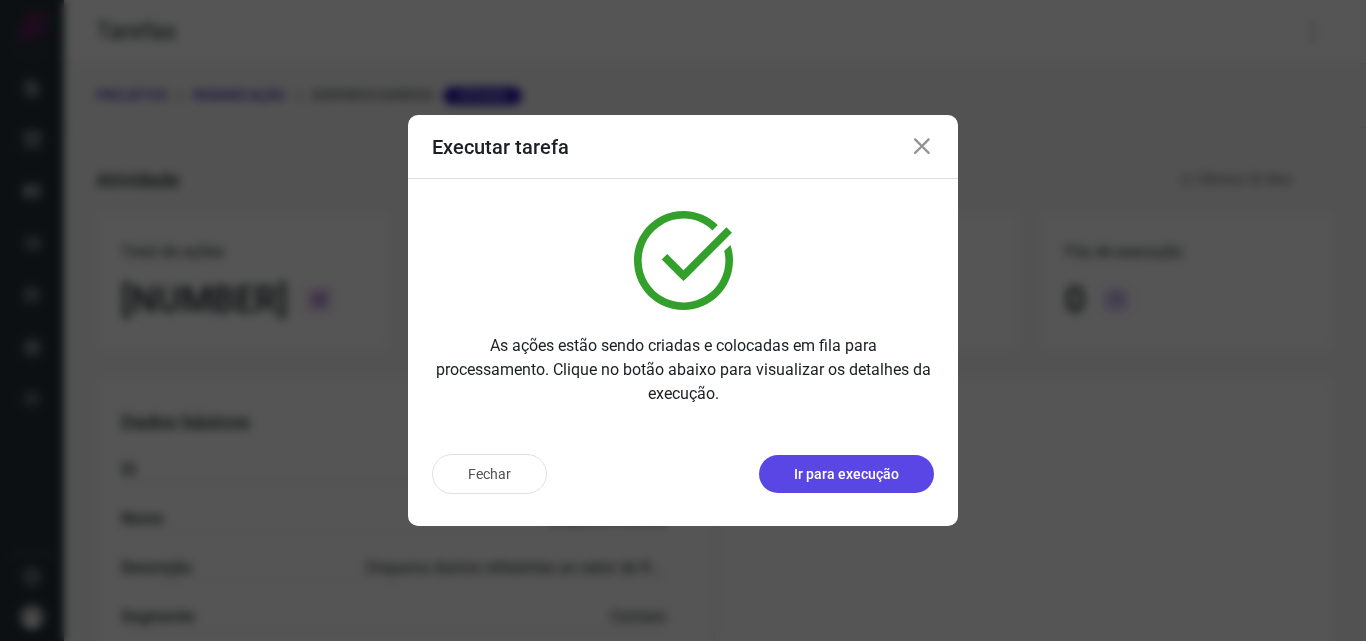 click on "Ir para execução" at bounding box center [846, 474] 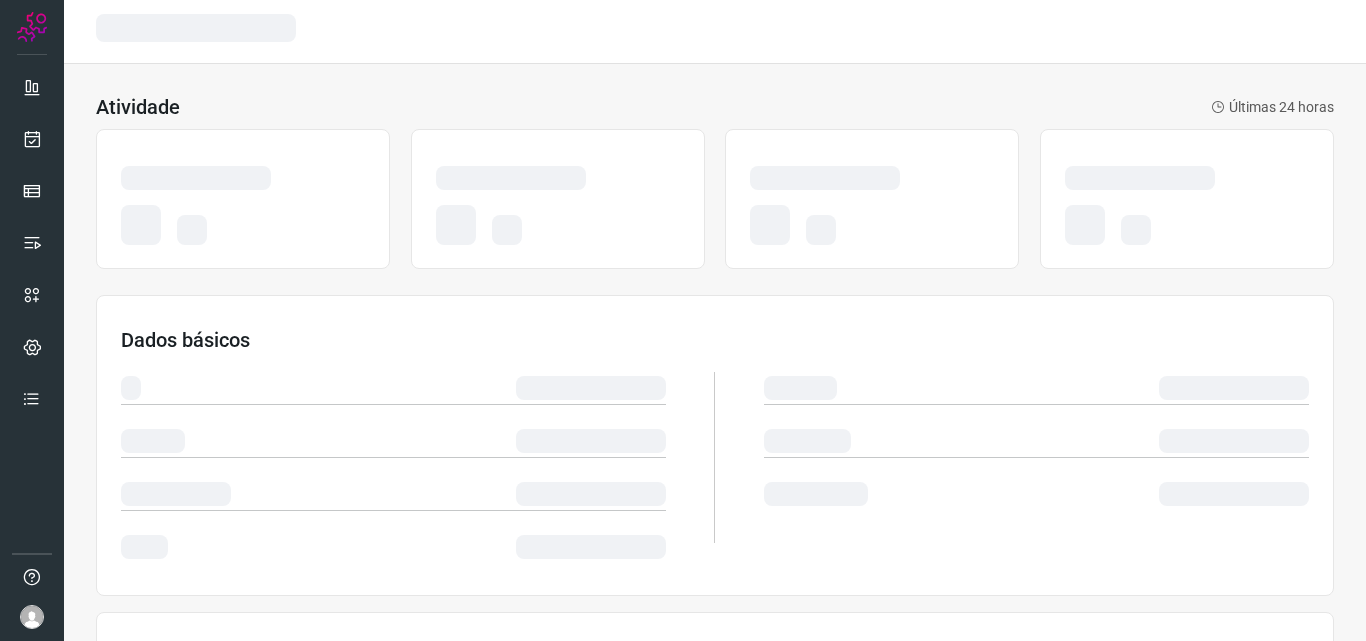 scroll, scrollTop: 0, scrollLeft: 0, axis: both 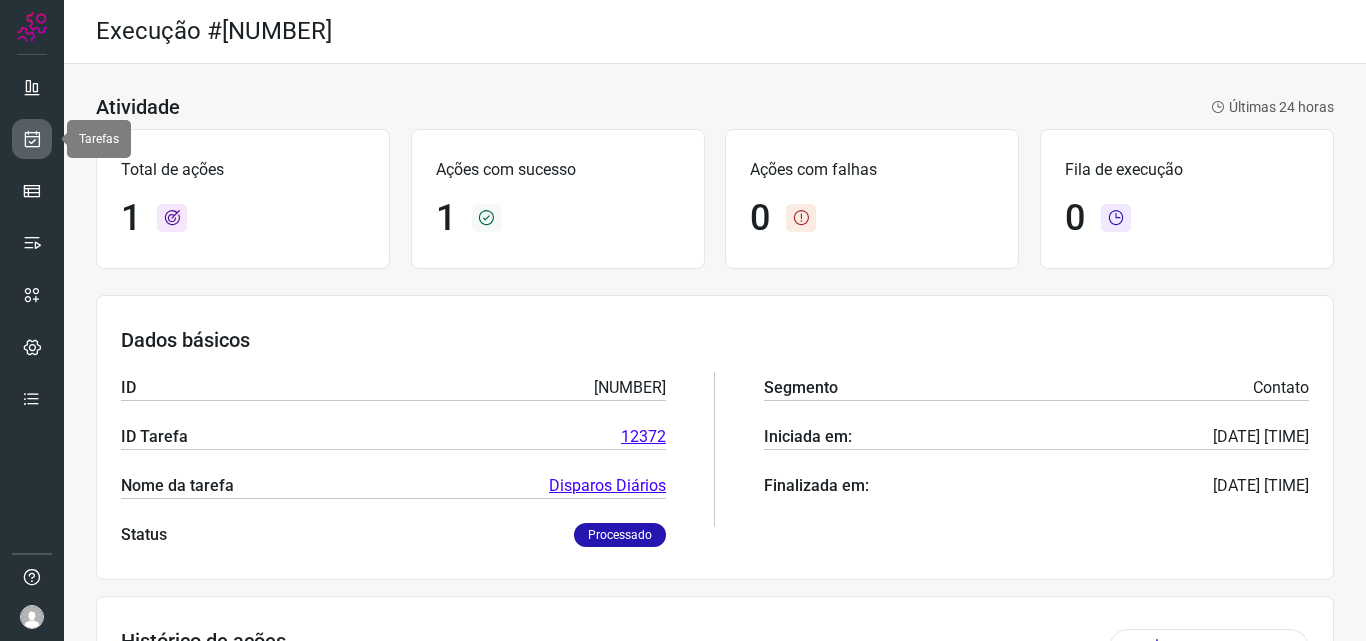 click at bounding box center (32, 139) 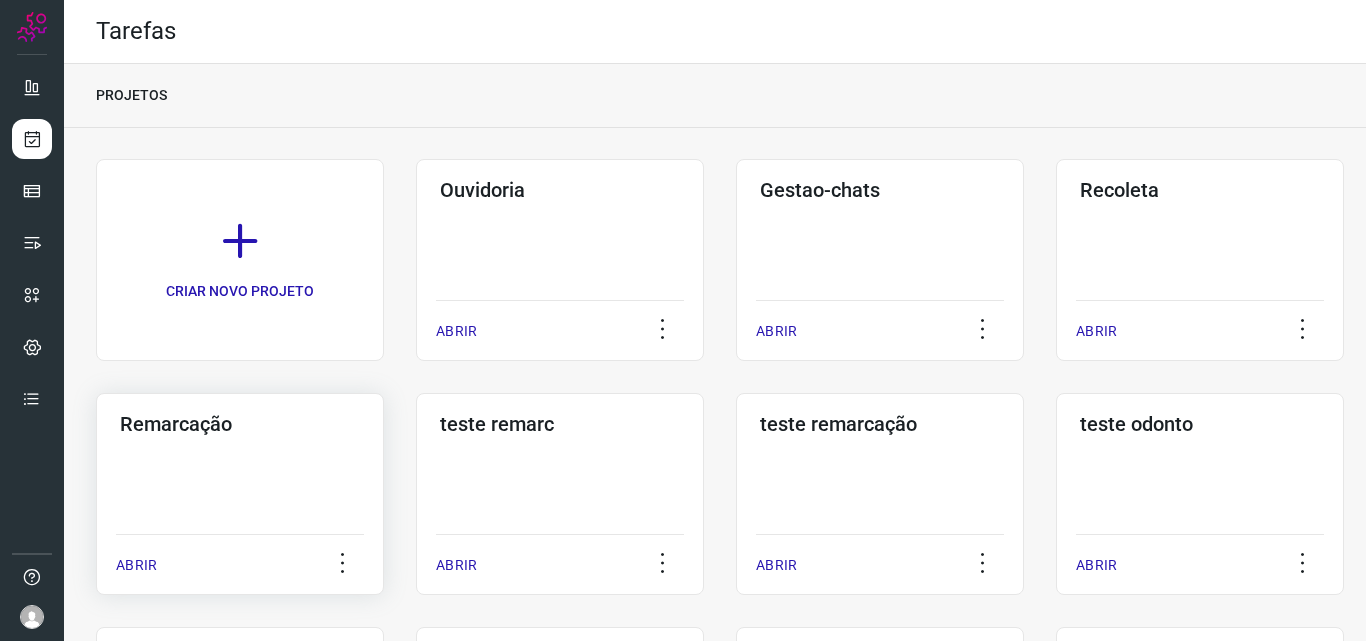 click on "Remarcação  ABRIR" 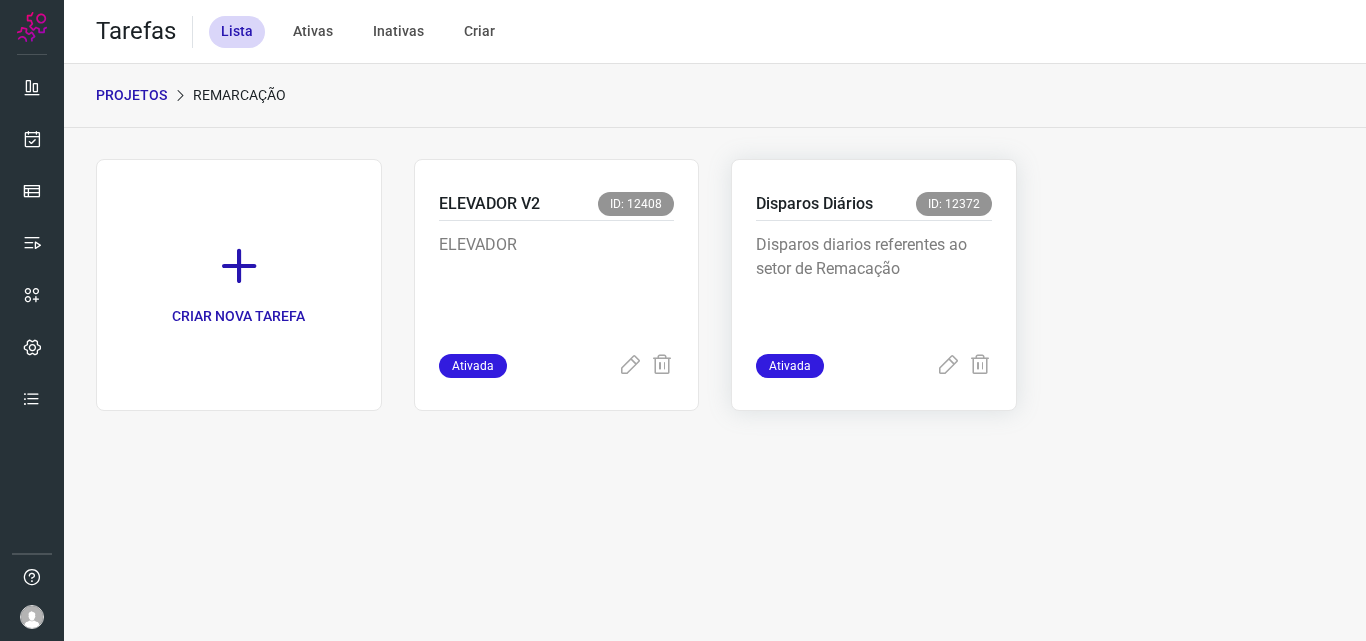 click on "Disparos diarios referentes ao setor de Remacação" at bounding box center (874, 283) 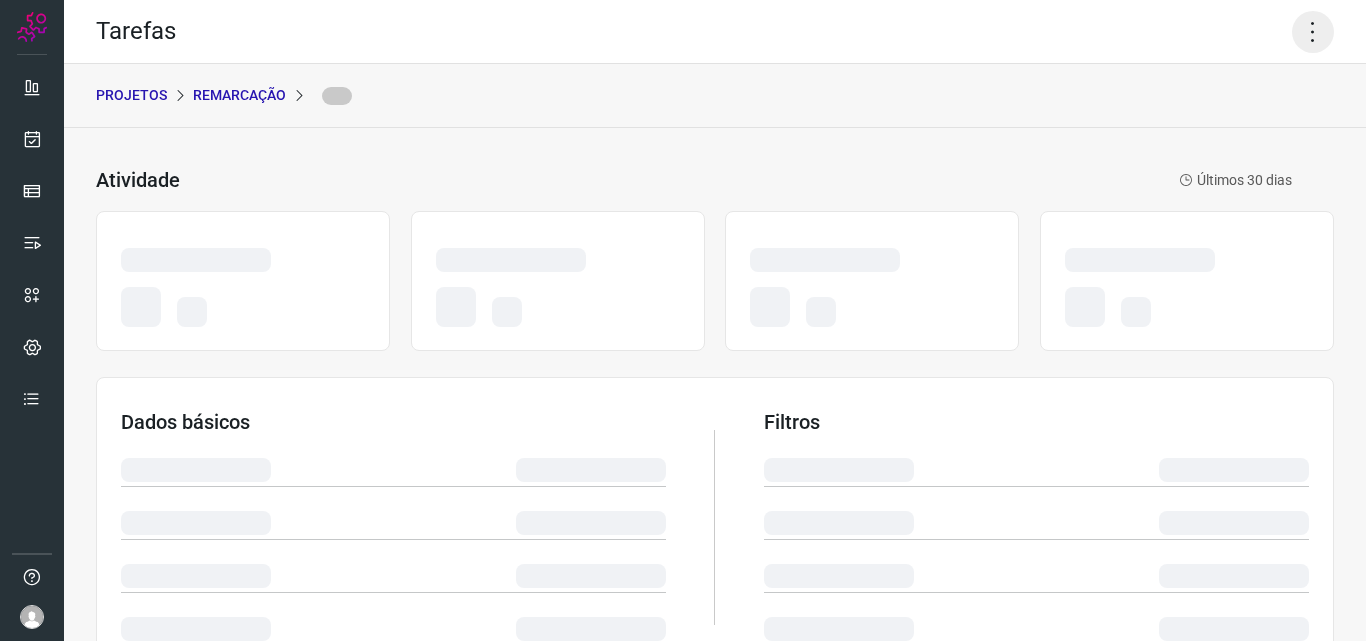 click 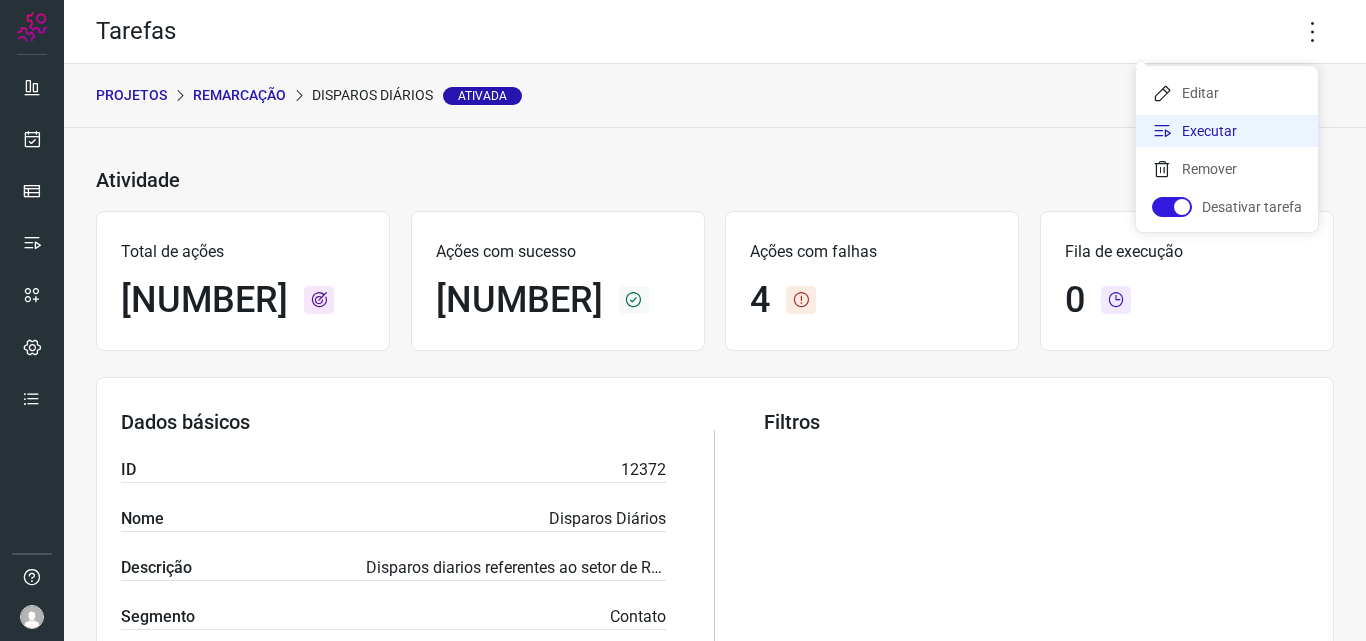 click on "Executar" 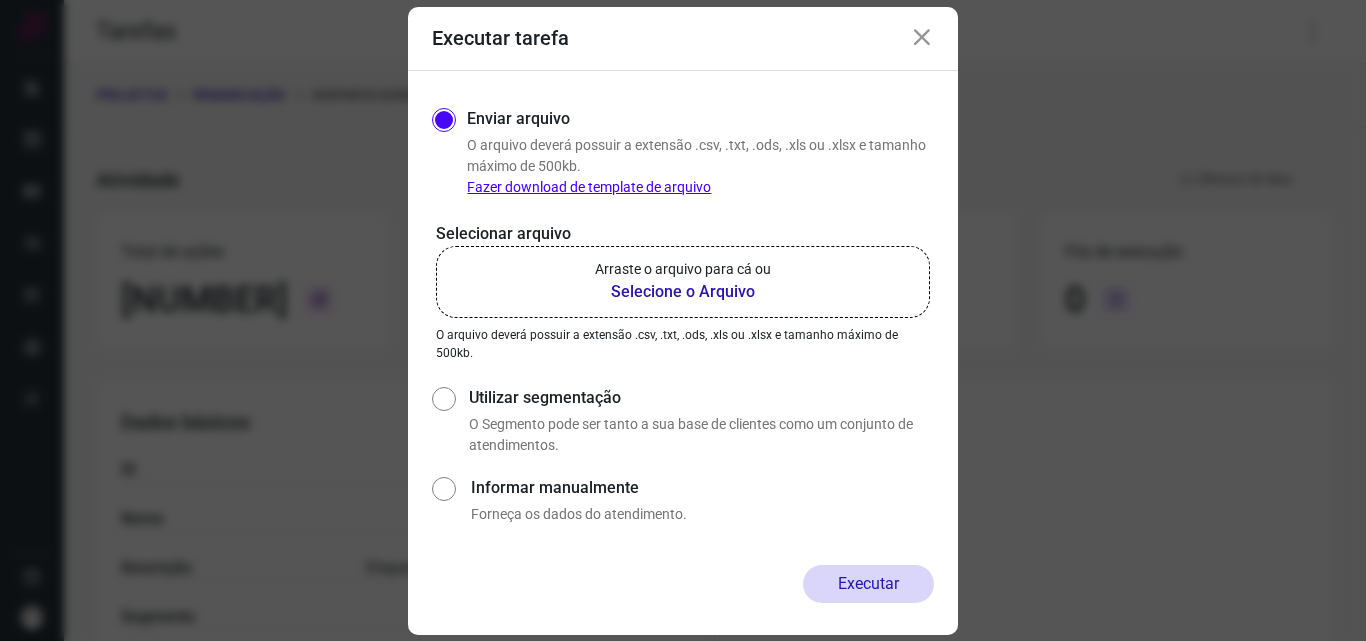 click on "Selecione o Arquivo" at bounding box center [683, 292] 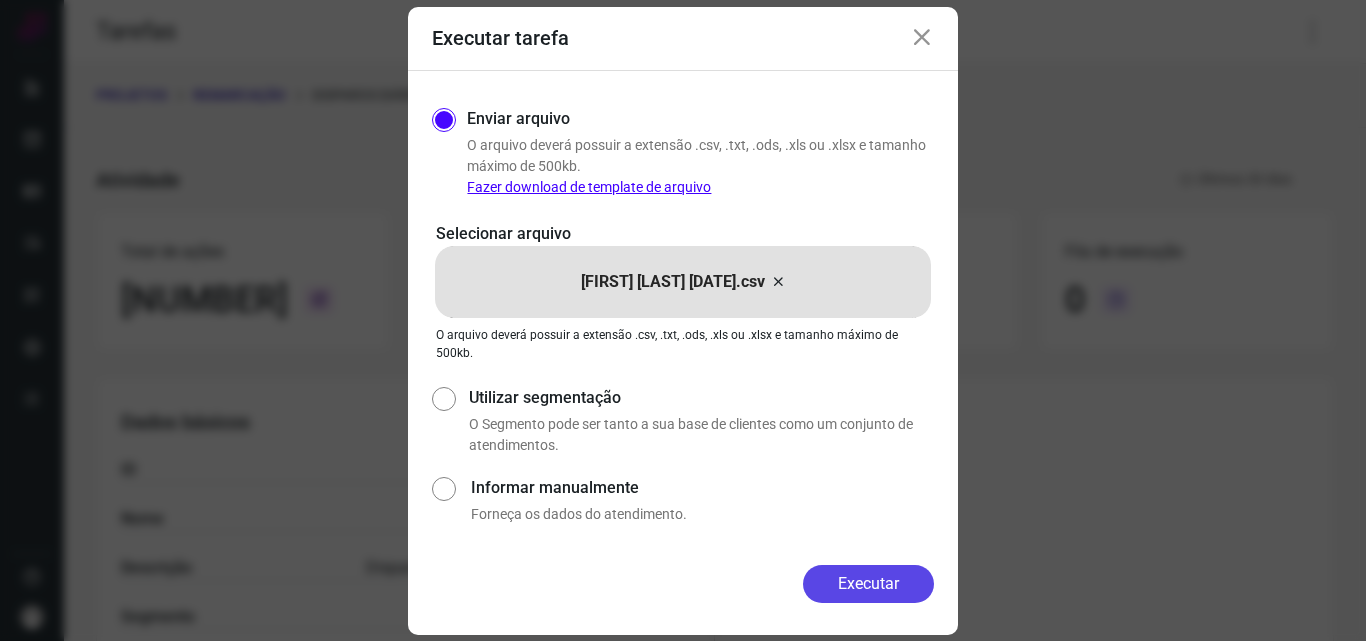 click on "Executar" at bounding box center [868, 584] 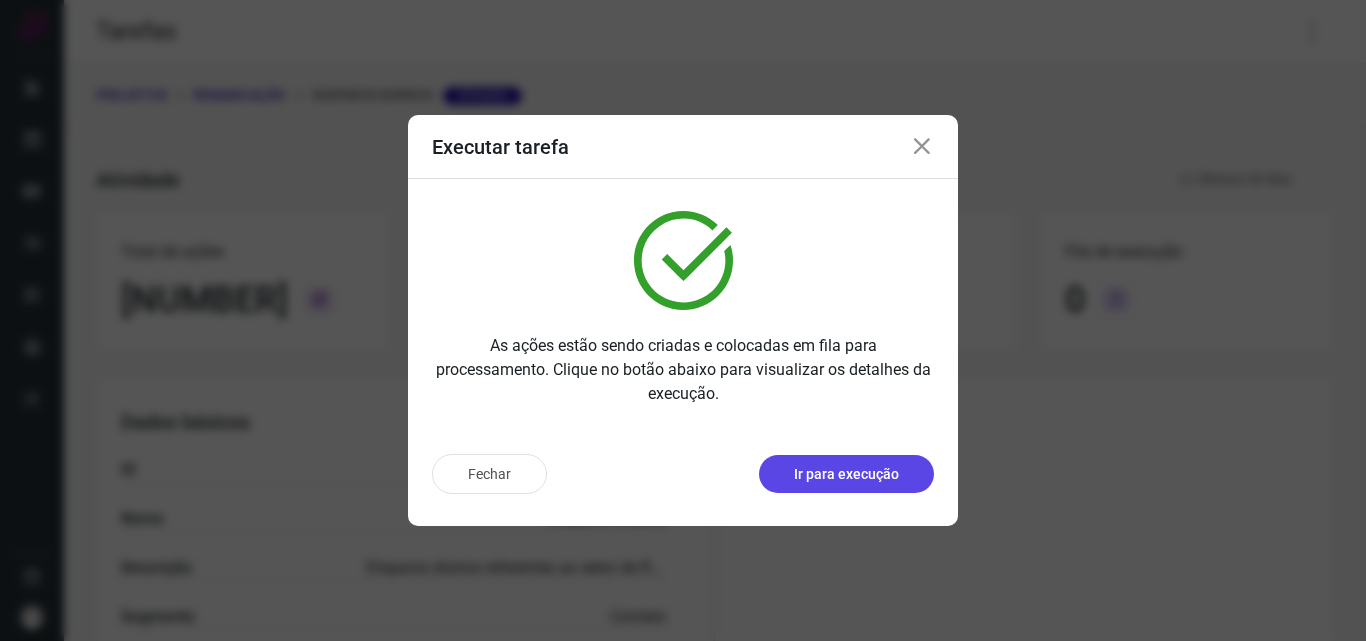 click on "Ir para execução" at bounding box center (846, 474) 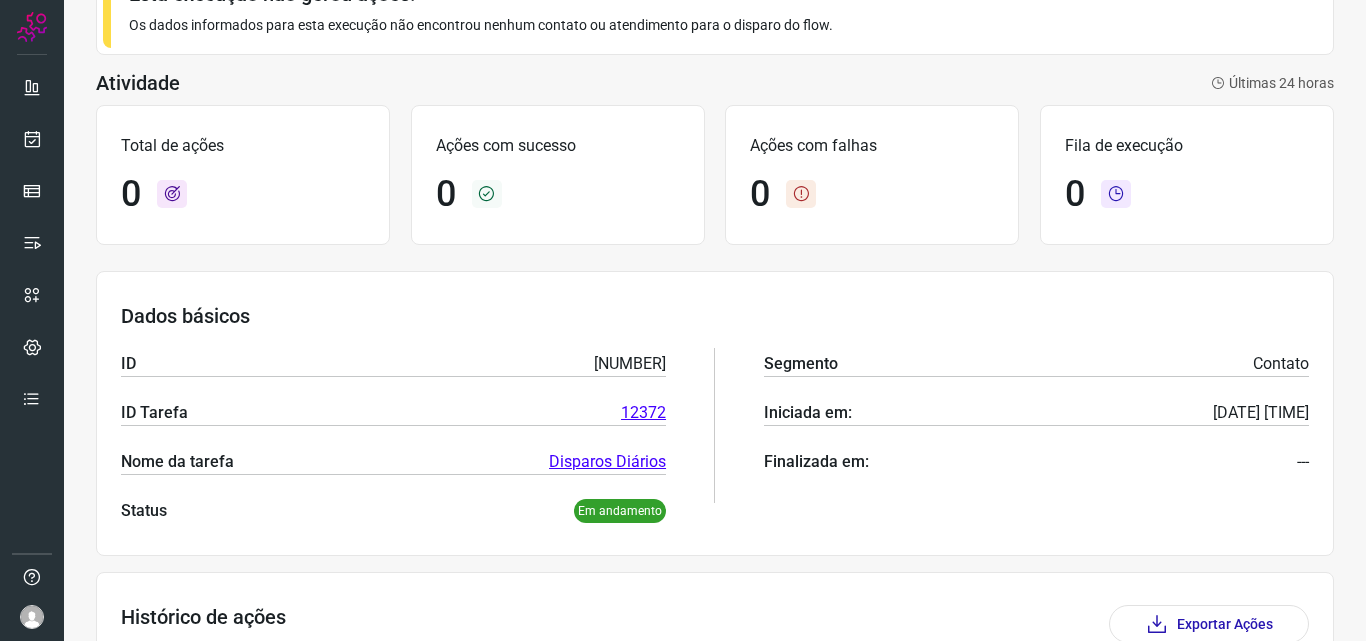 scroll, scrollTop: 0, scrollLeft: 0, axis: both 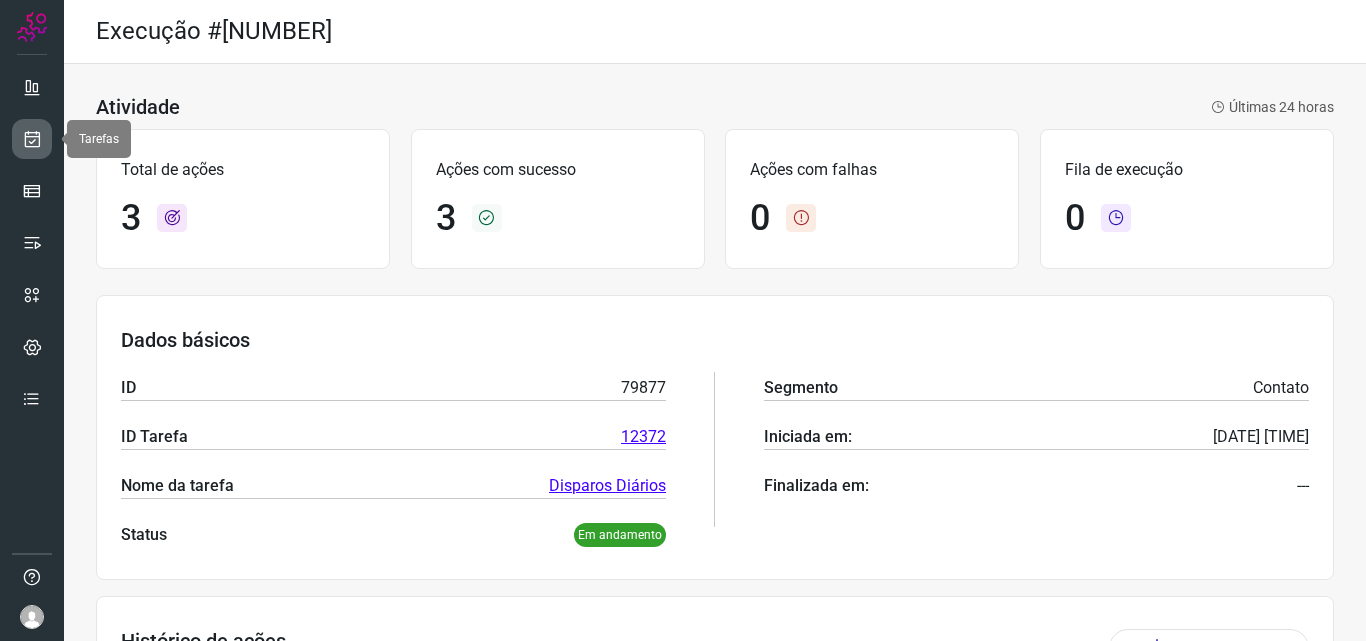 click at bounding box center (32, 139) 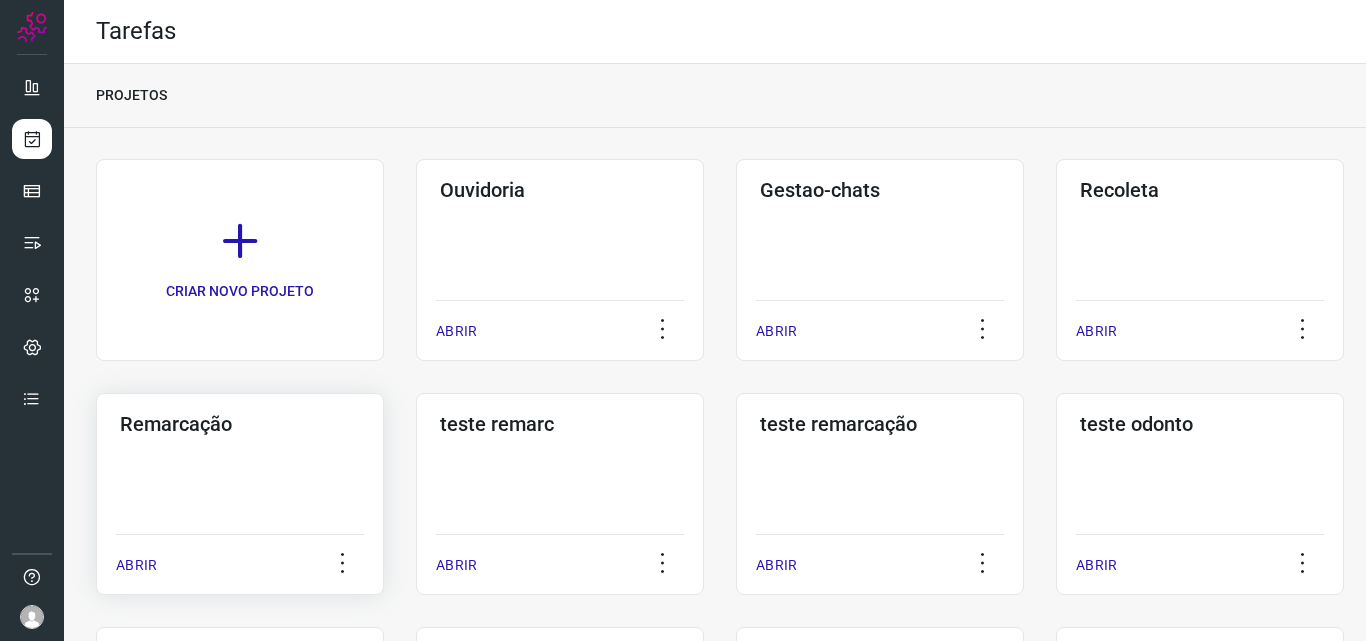 click on "Remarcação  ABRIR" 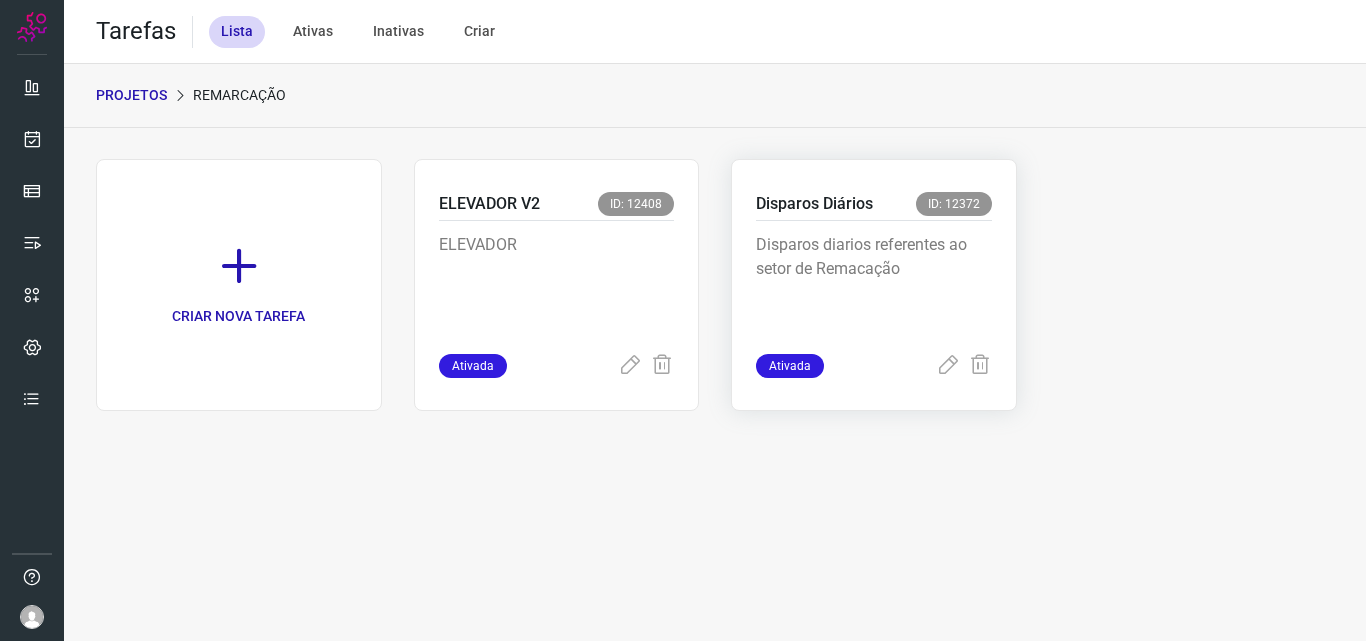 click on "Disparos diarios referentes ao setor de Remacação" at bounding box center [874, 283] 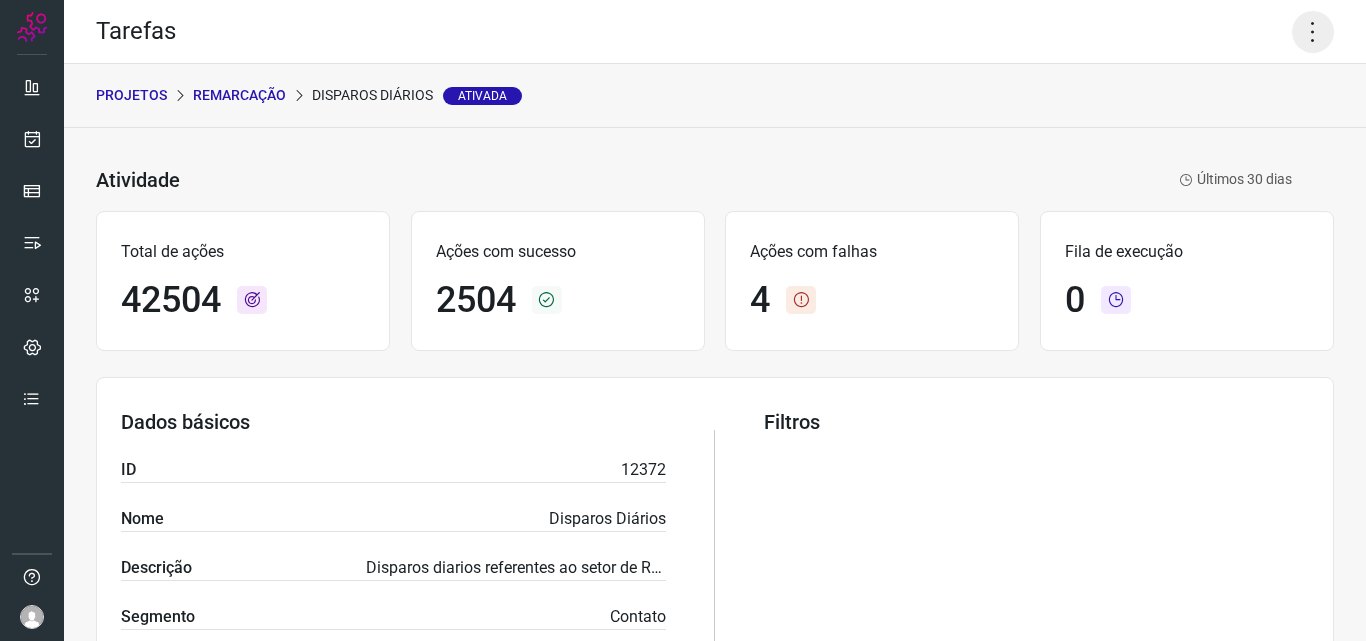 click 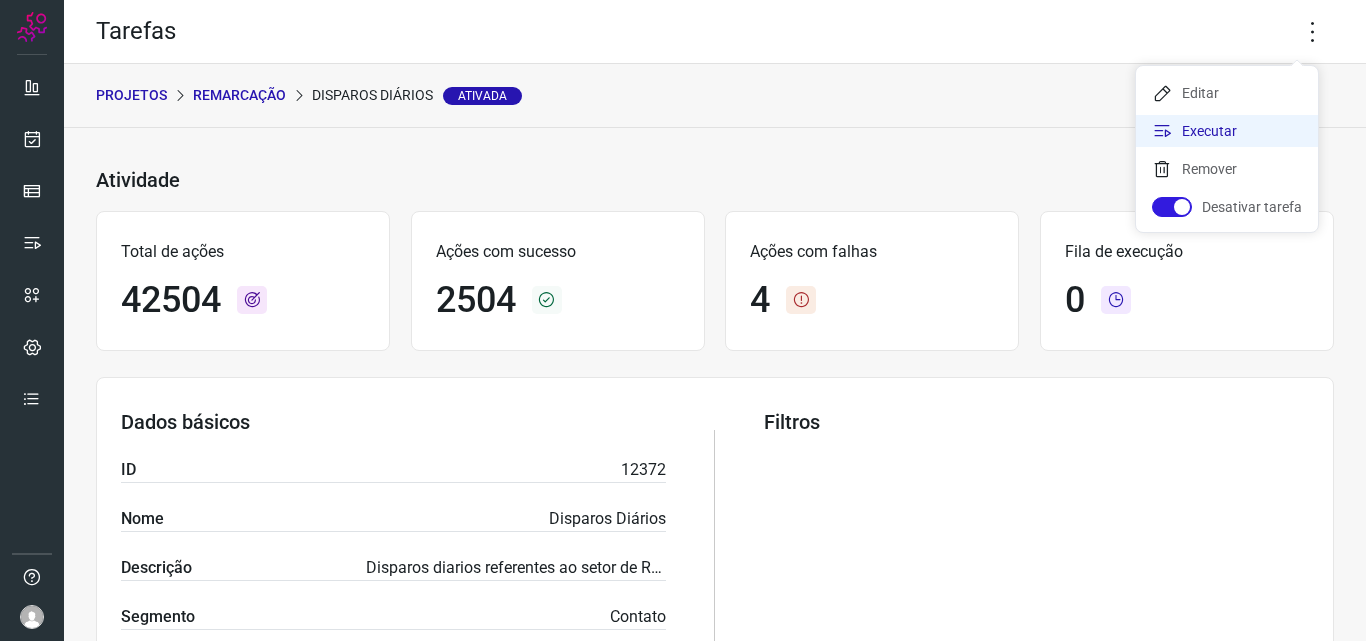 click on "Executar" 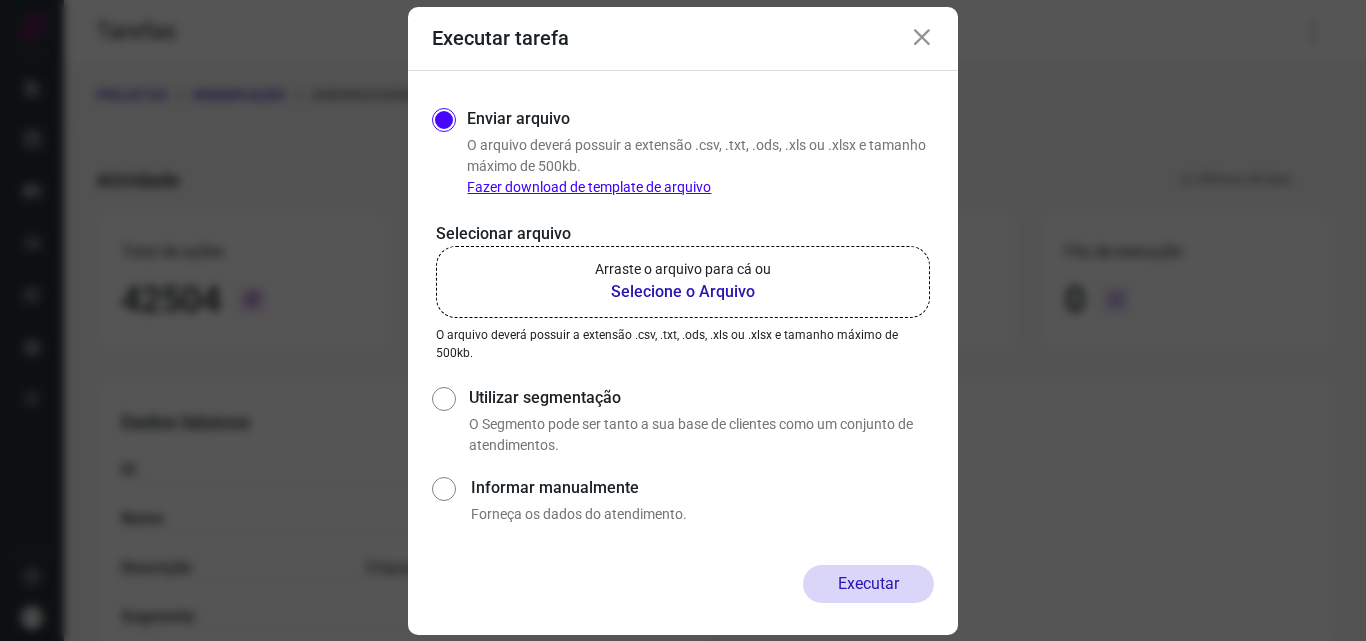 click on "Selecione o Arquivo" at bounding box center (683, 292) 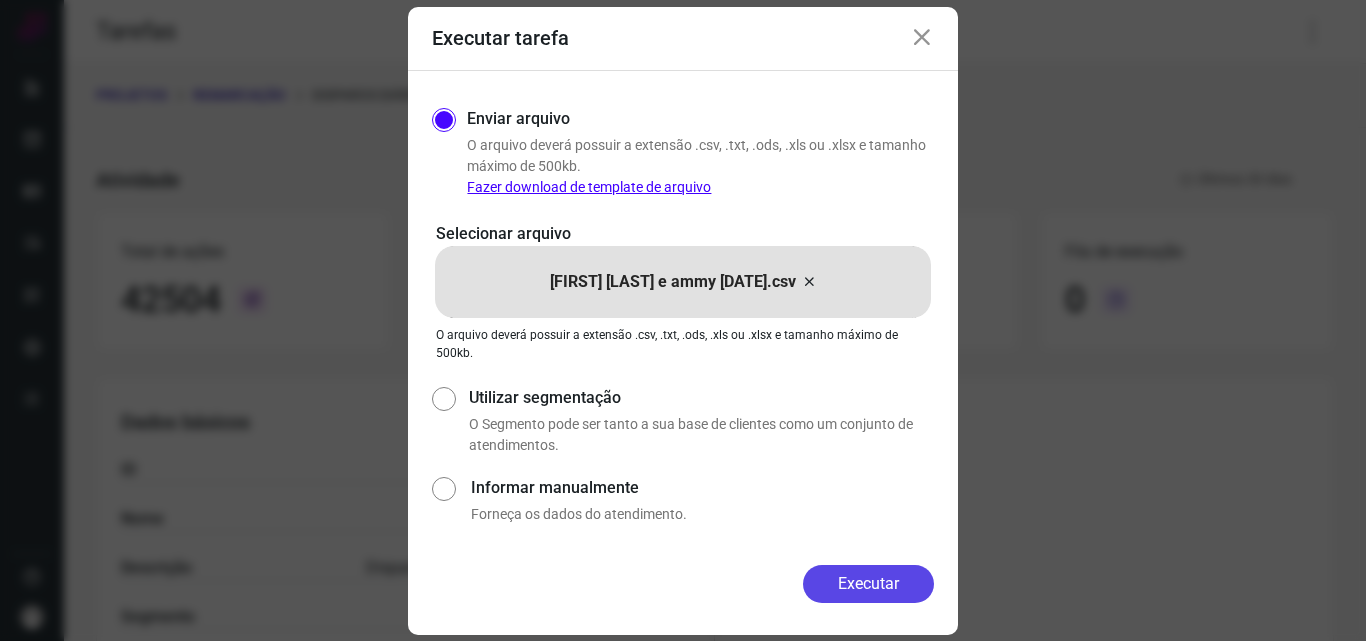 click on "Executar" at bounding box center (868, 584) 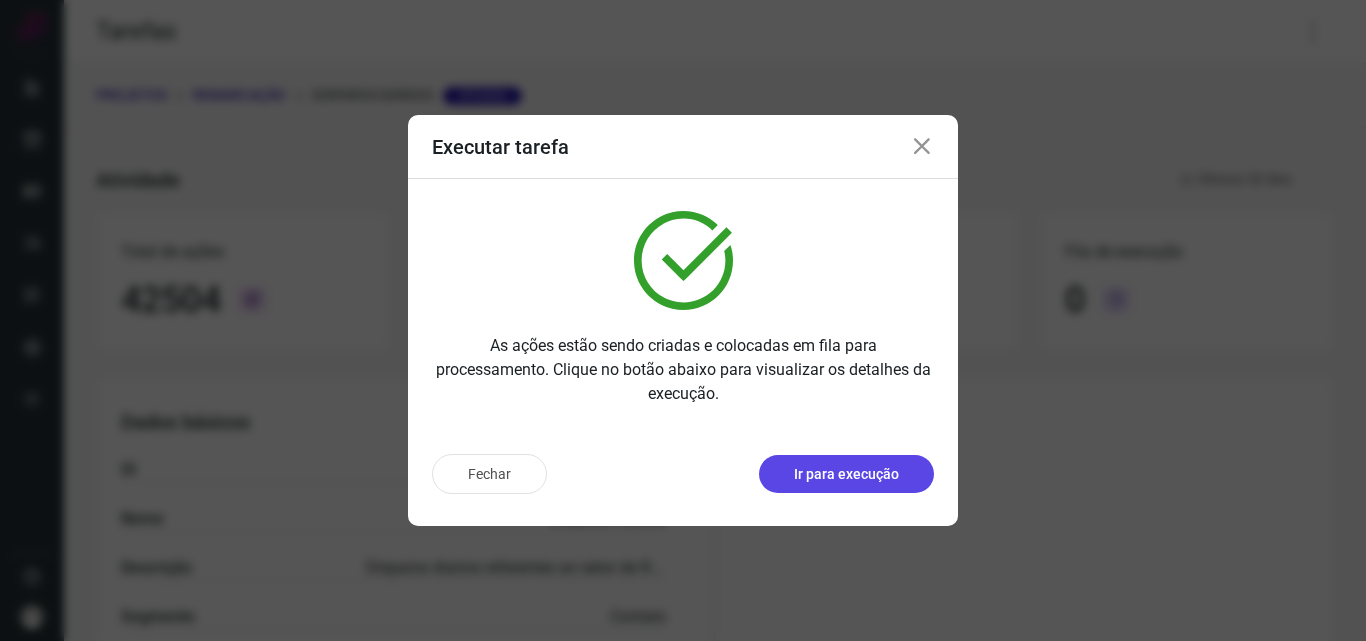 click on "Ir para execução" at bounding box center [846, 474] 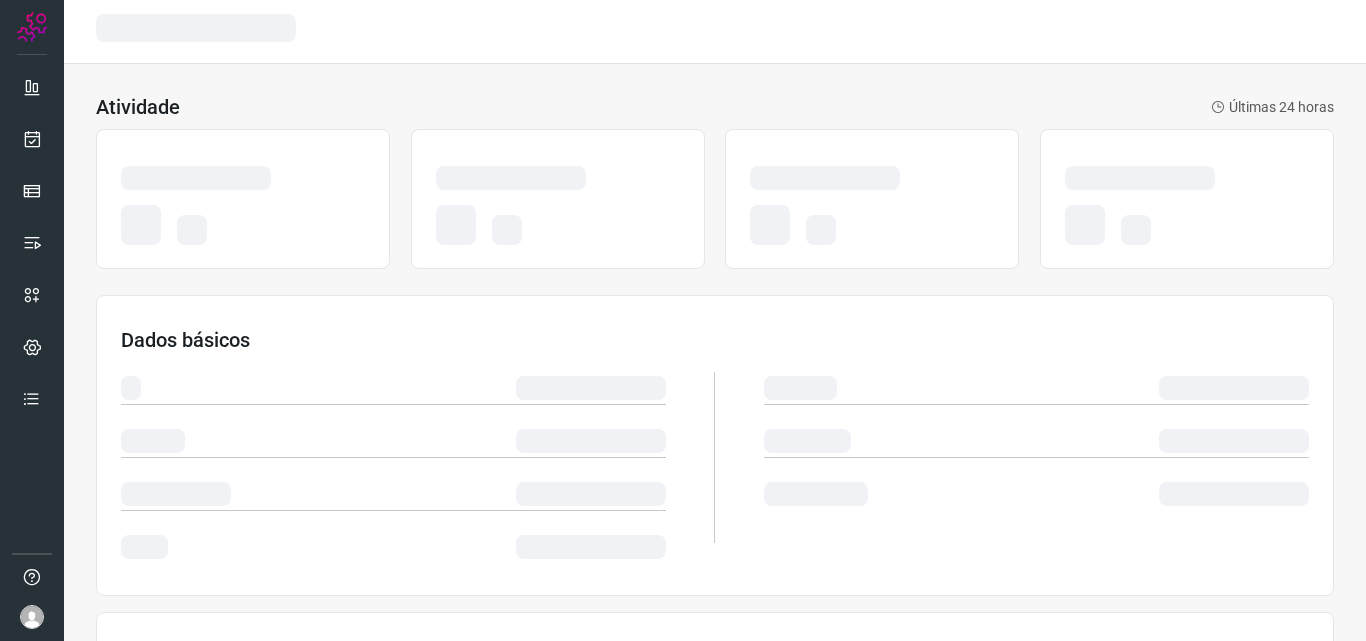 scroll, scrollTop: 0, scrollLeft: 0, axis: both 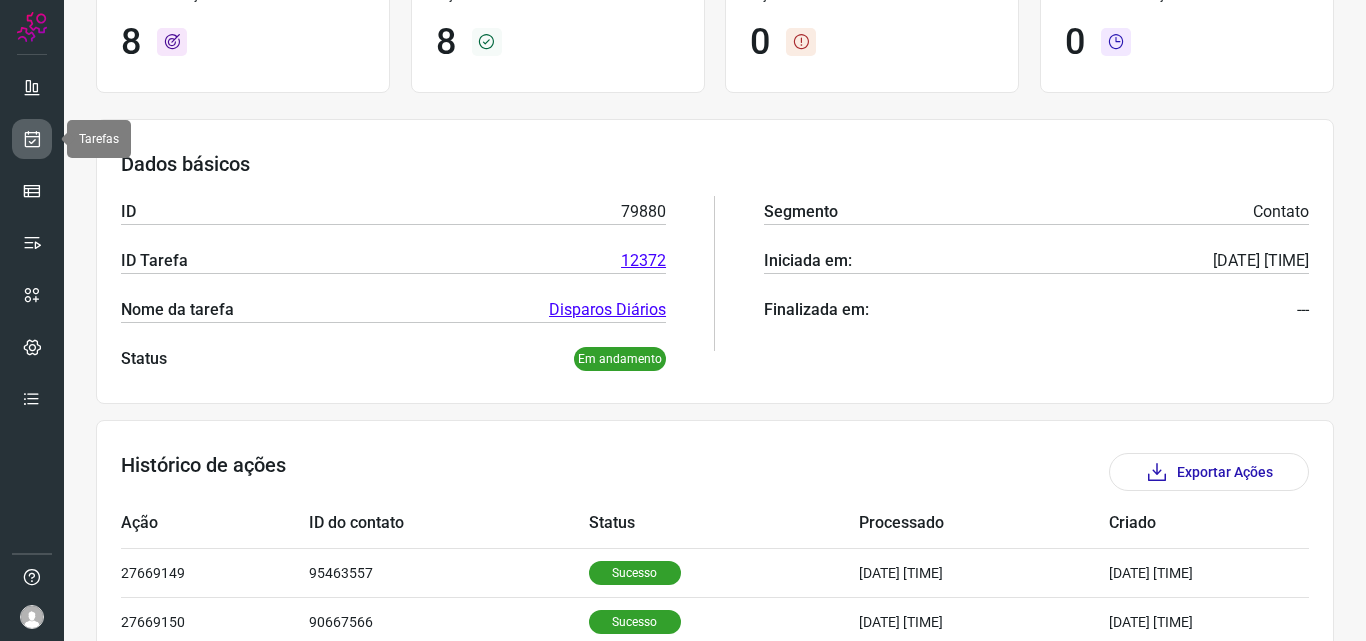 click at bounding box center (32, 139) 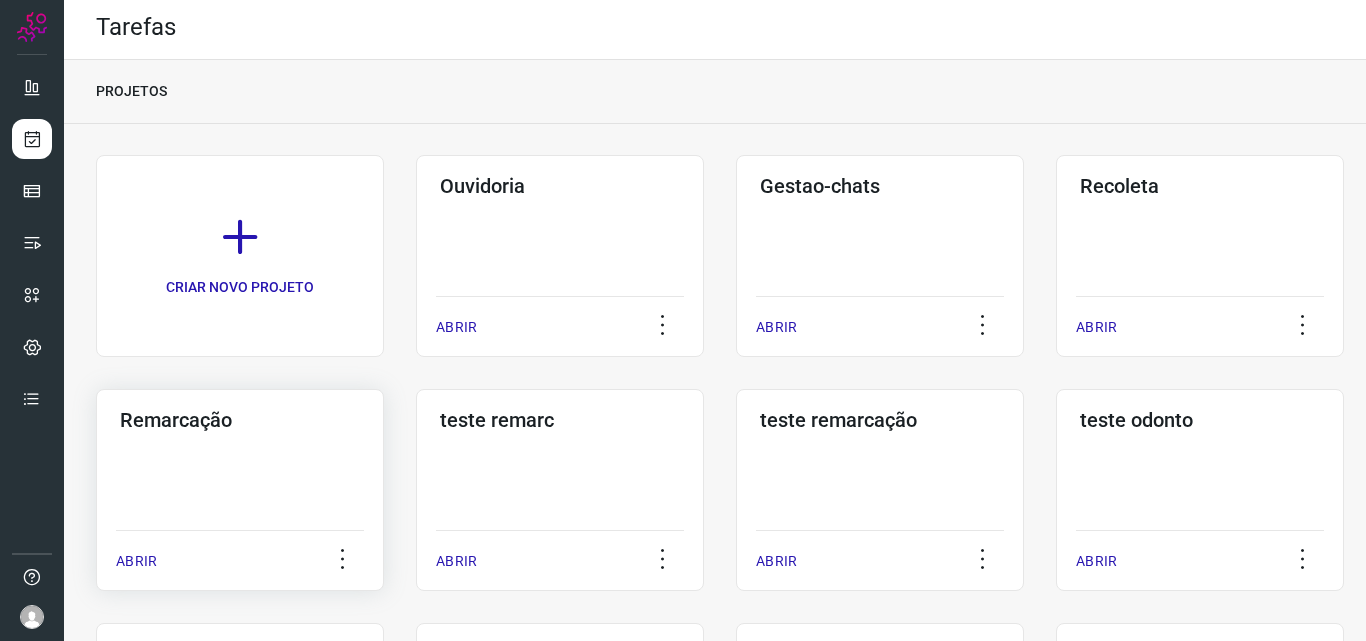 click on "Remarcação  ABRIR" 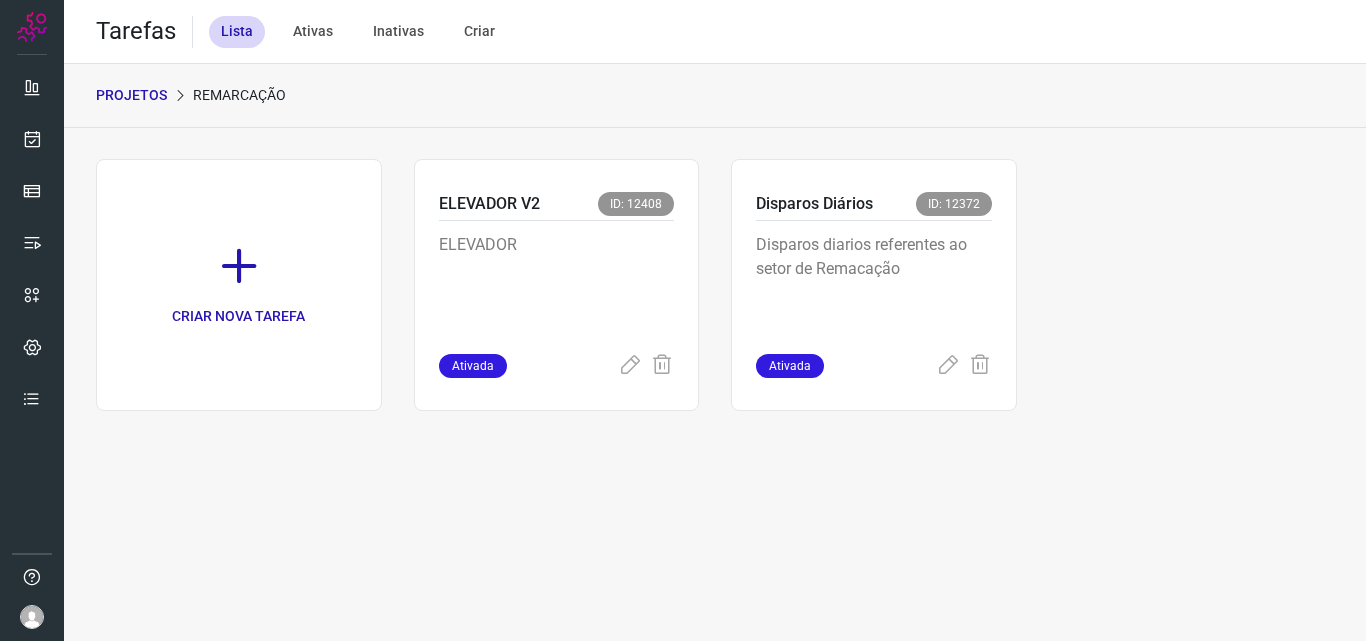 scroll, scrollTop: 0, scrollLeft: 0, axis: both 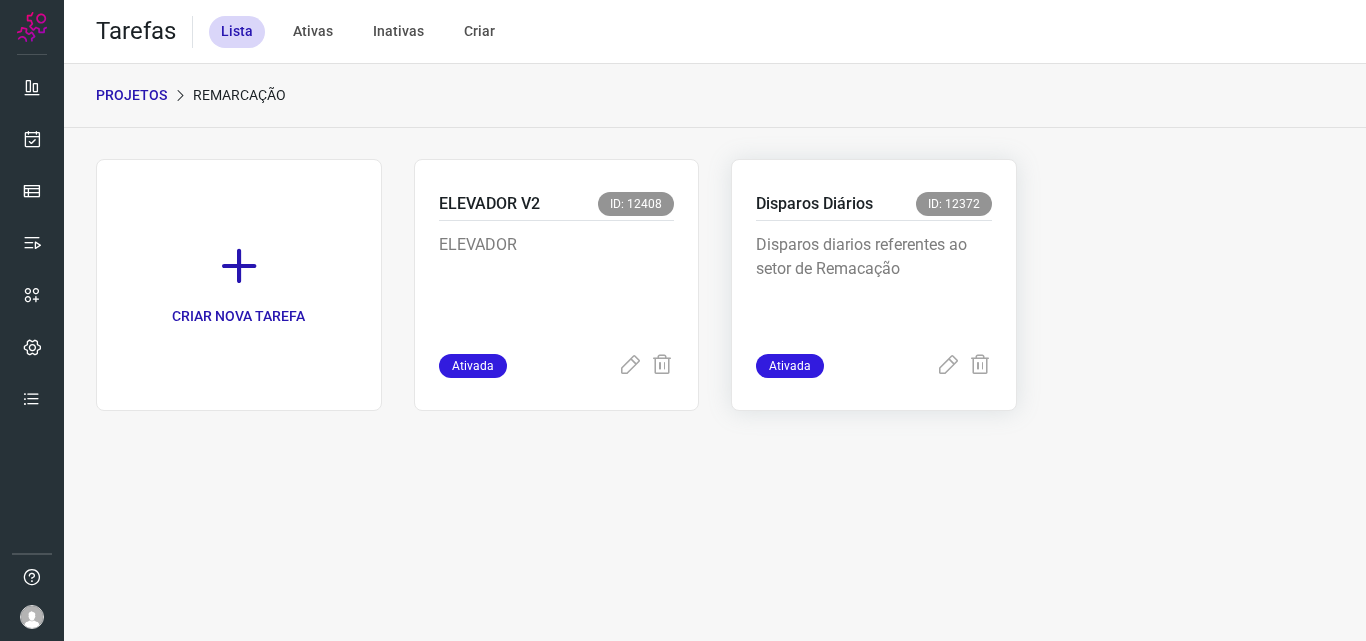 click on "Disparos diarios referentes ao setor de Remacação" at bounding box center (874, 283) 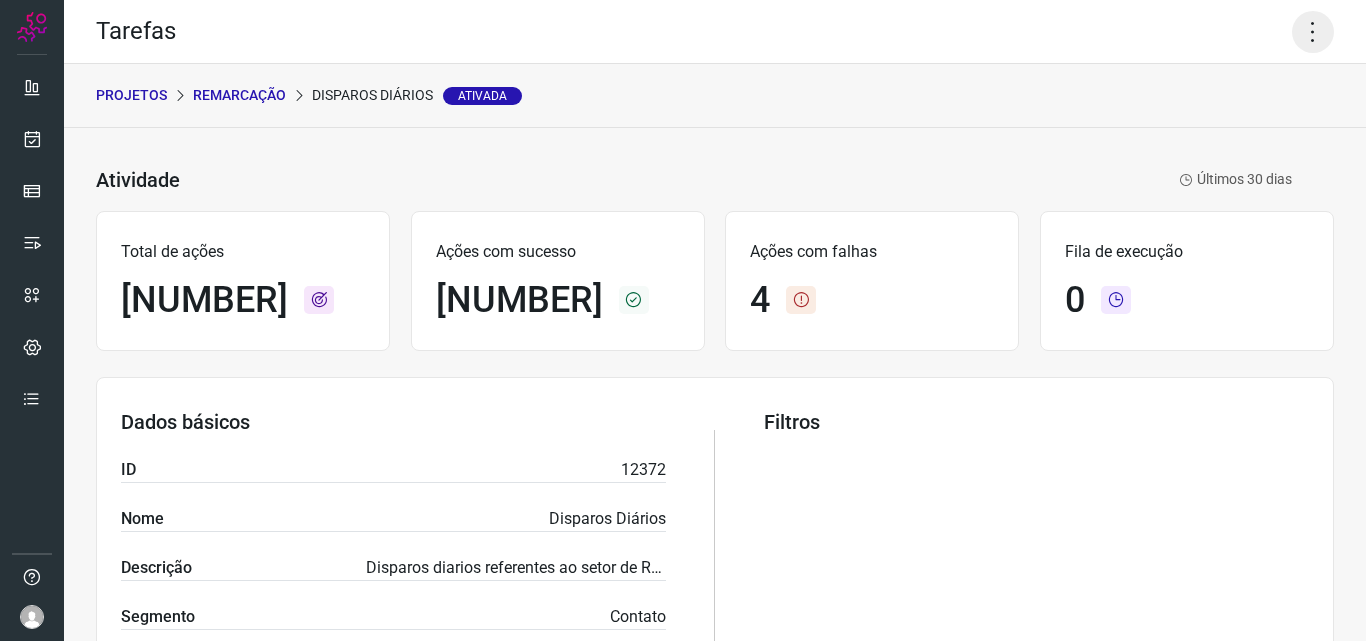click 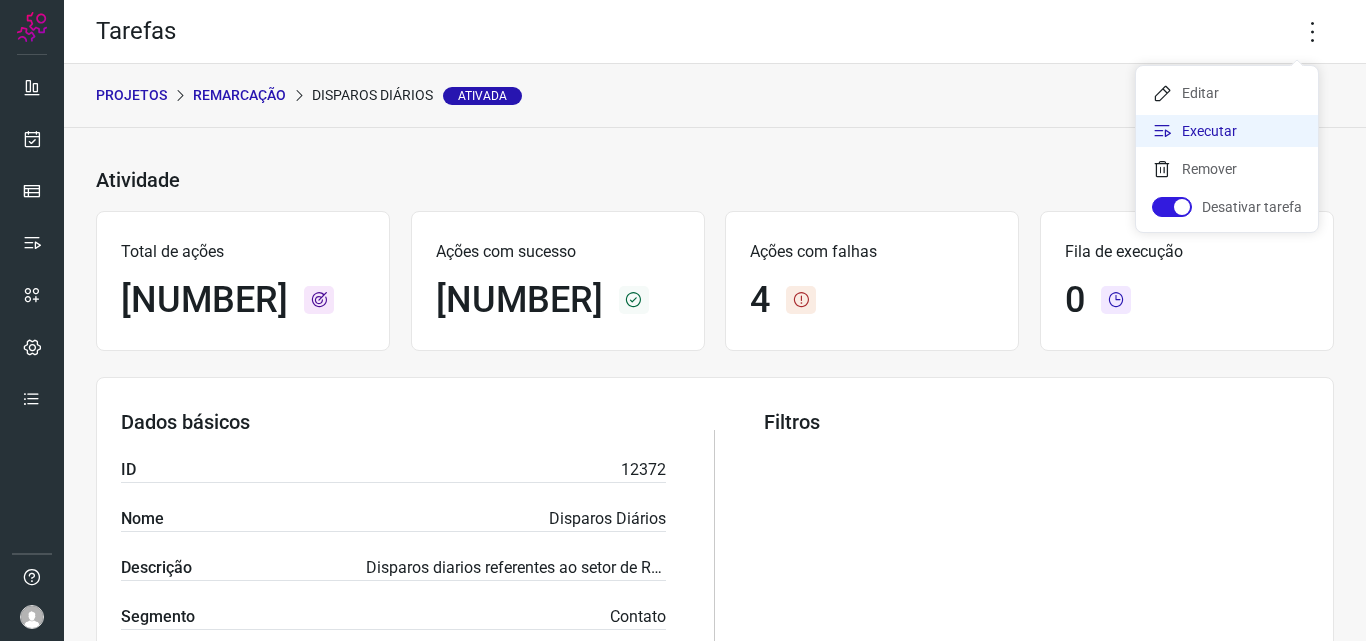 click on "Executar" 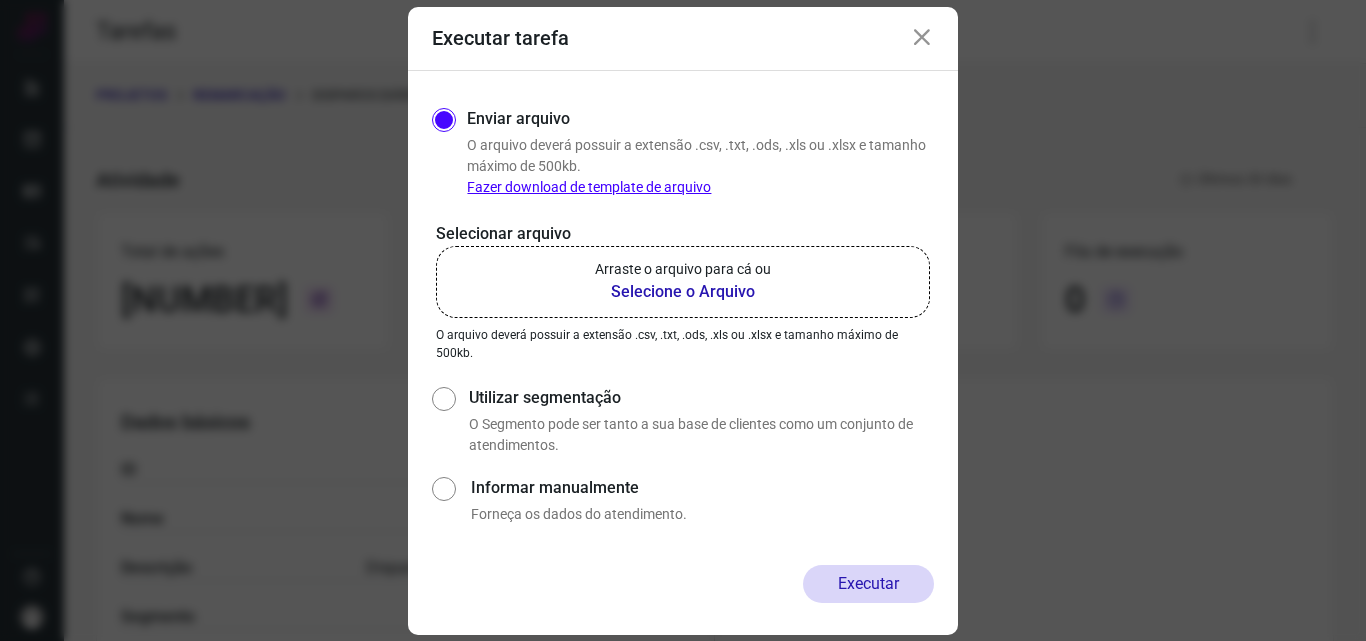 click on "Selecione o Arquivo" at bounding box center (683, 292) 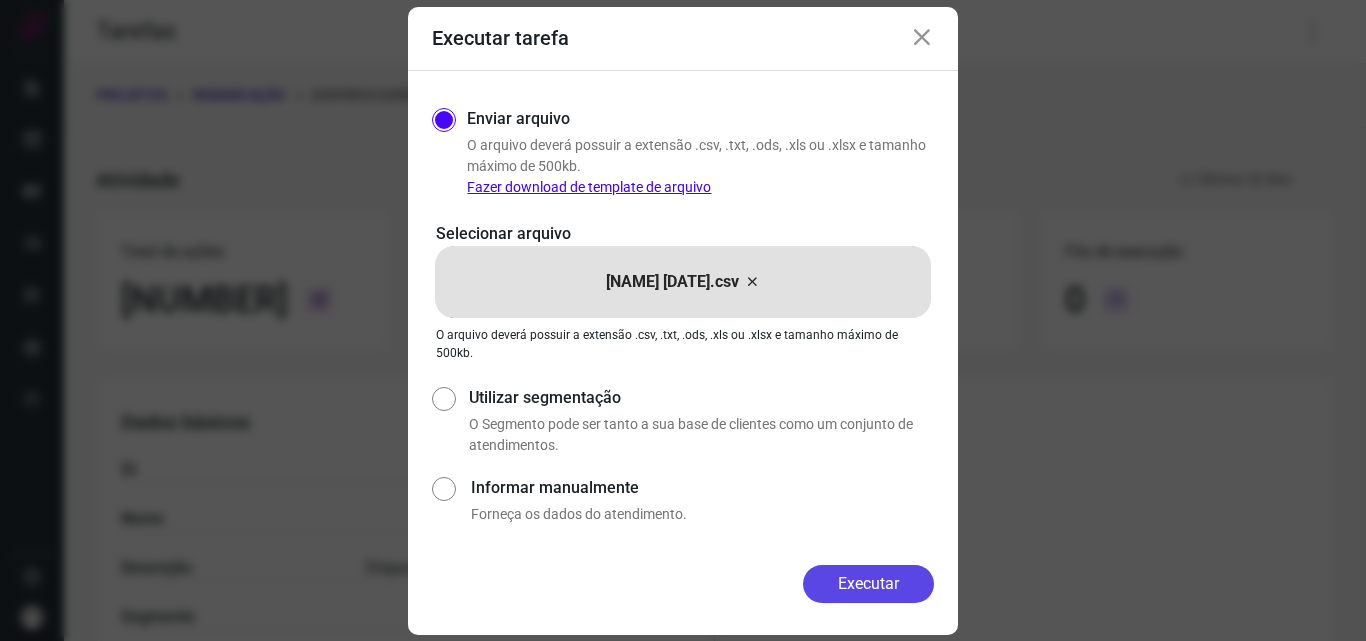 click on "Executar" at bounding box center [868, 584] 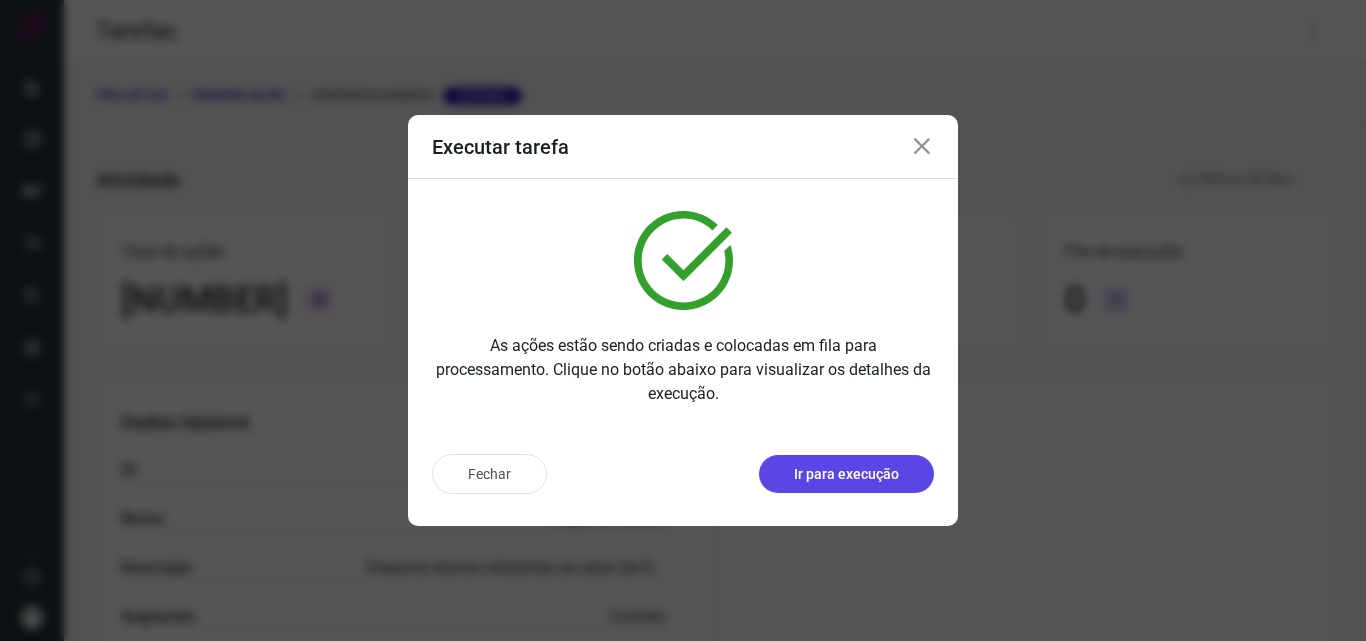 click on "Ir para execução" at bounding box center [846, 474] 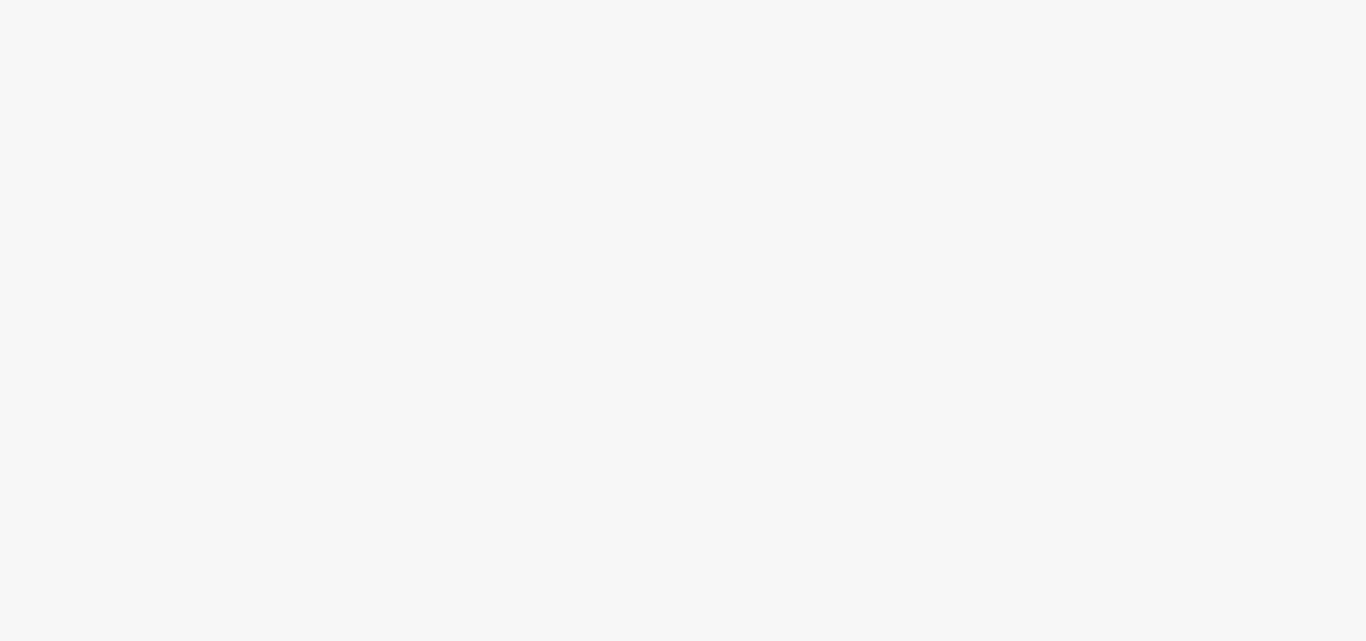 scroll, scrollTop: 0, scrollLeft: 0, axis: both 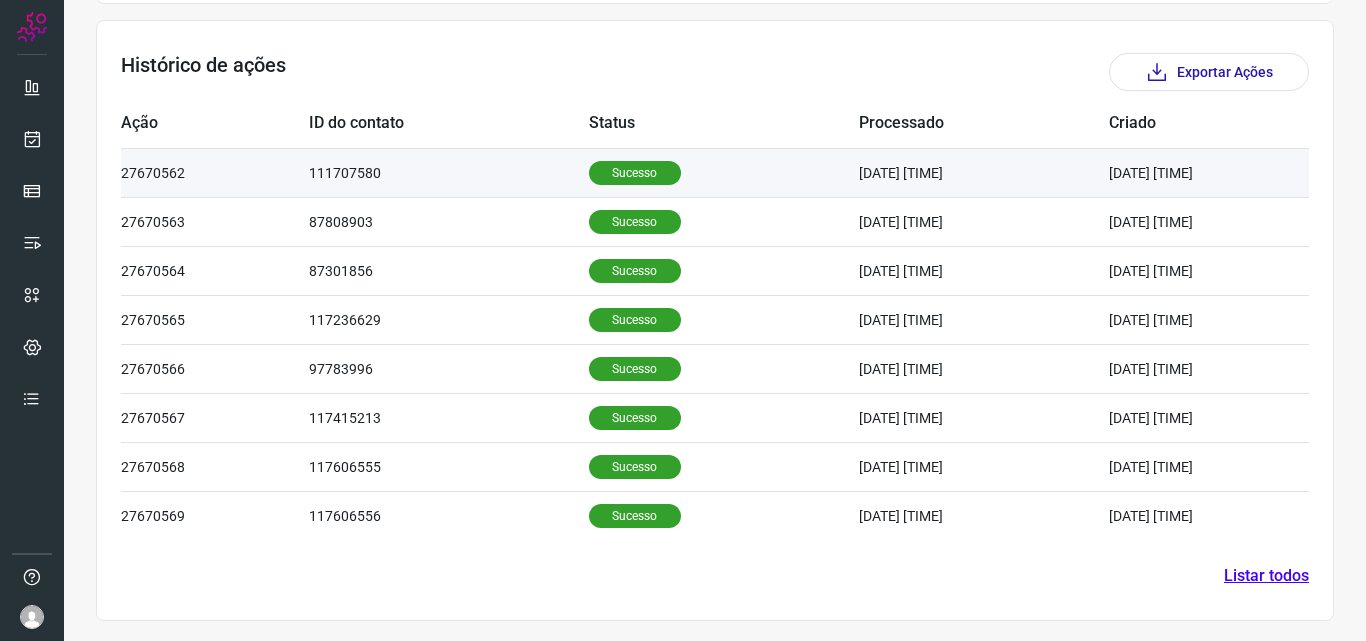 click on "Sucesso" at bounding box center (635, 173) 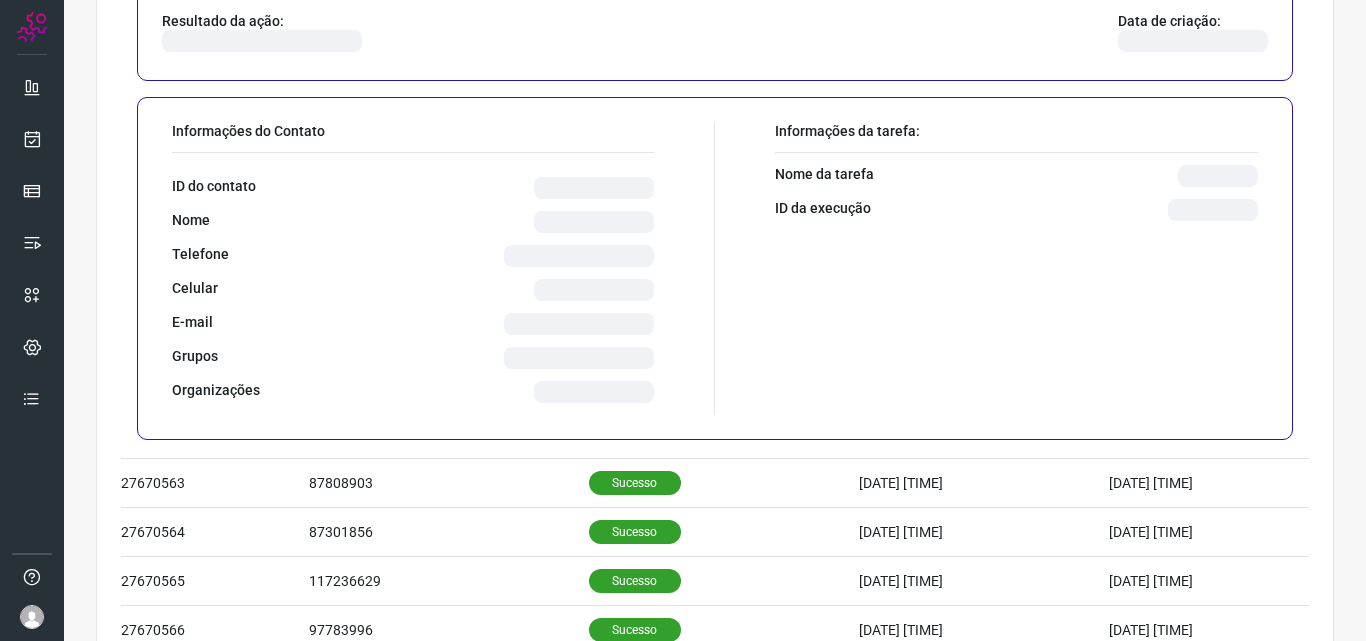 scroll, scrollTop: 876, scrollLeft: 0, axis: vertical 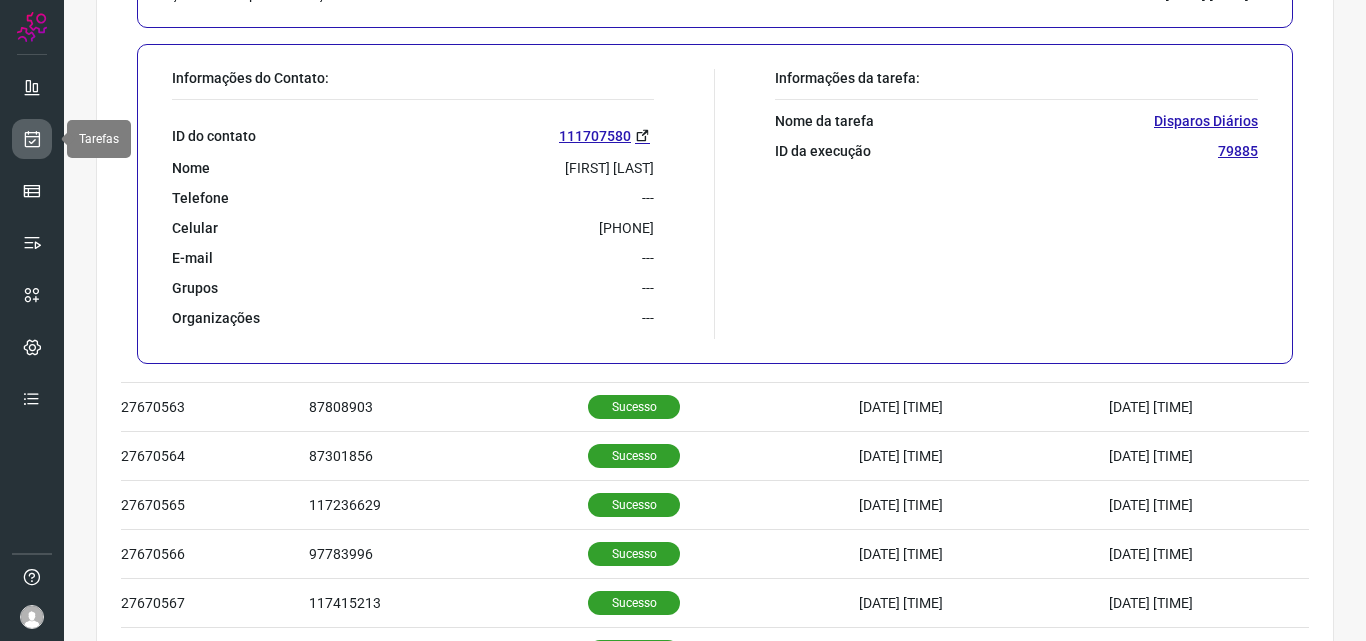 click at bounding box center [32, 139] 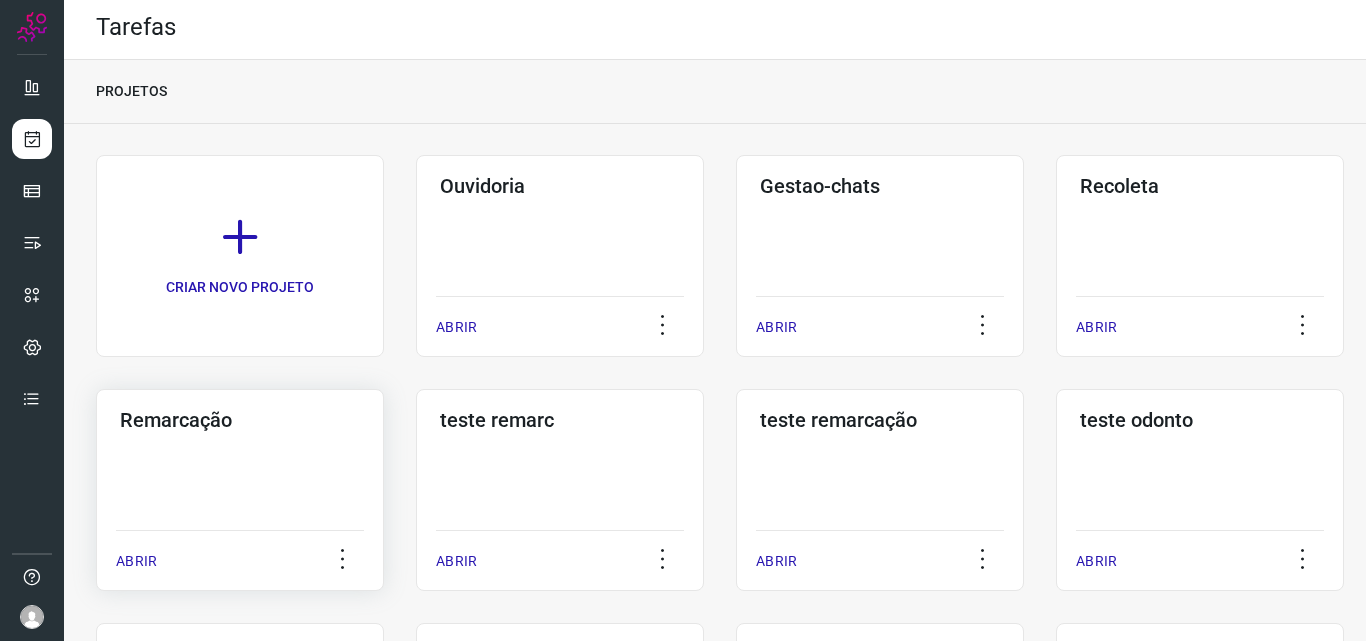click on "Remarcação  ABRIR" 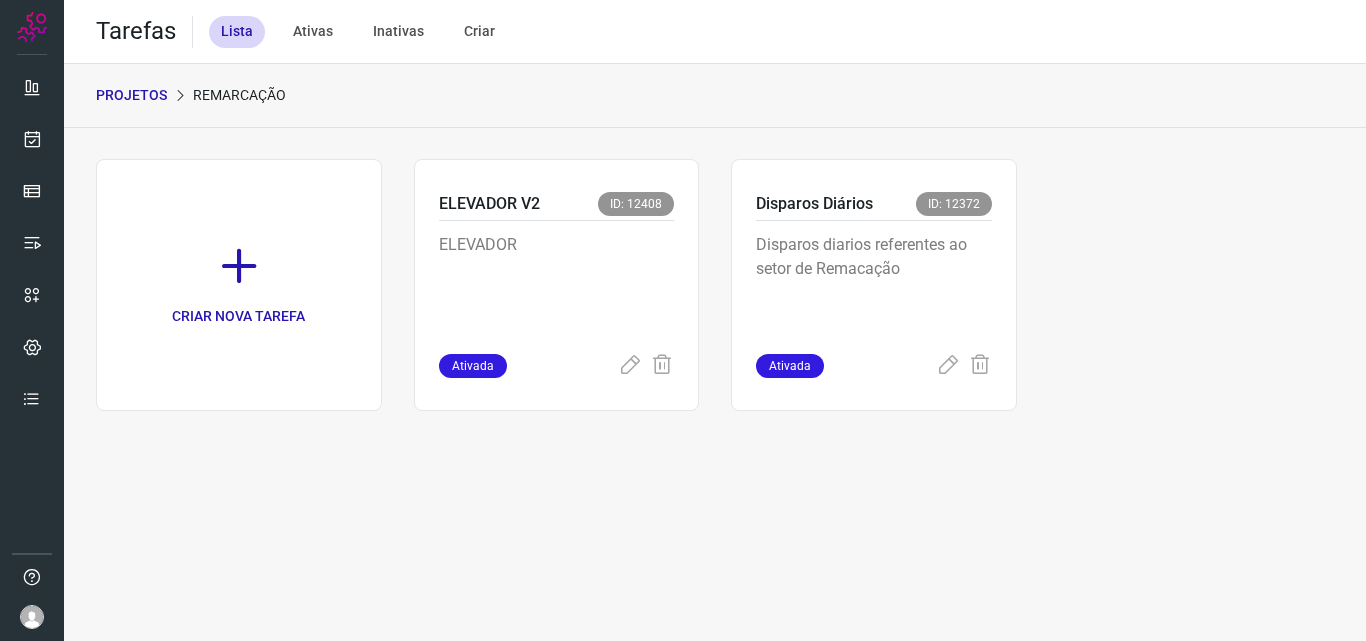 scroll, scrollTop: 0, scrollLeft: 0, axis: both 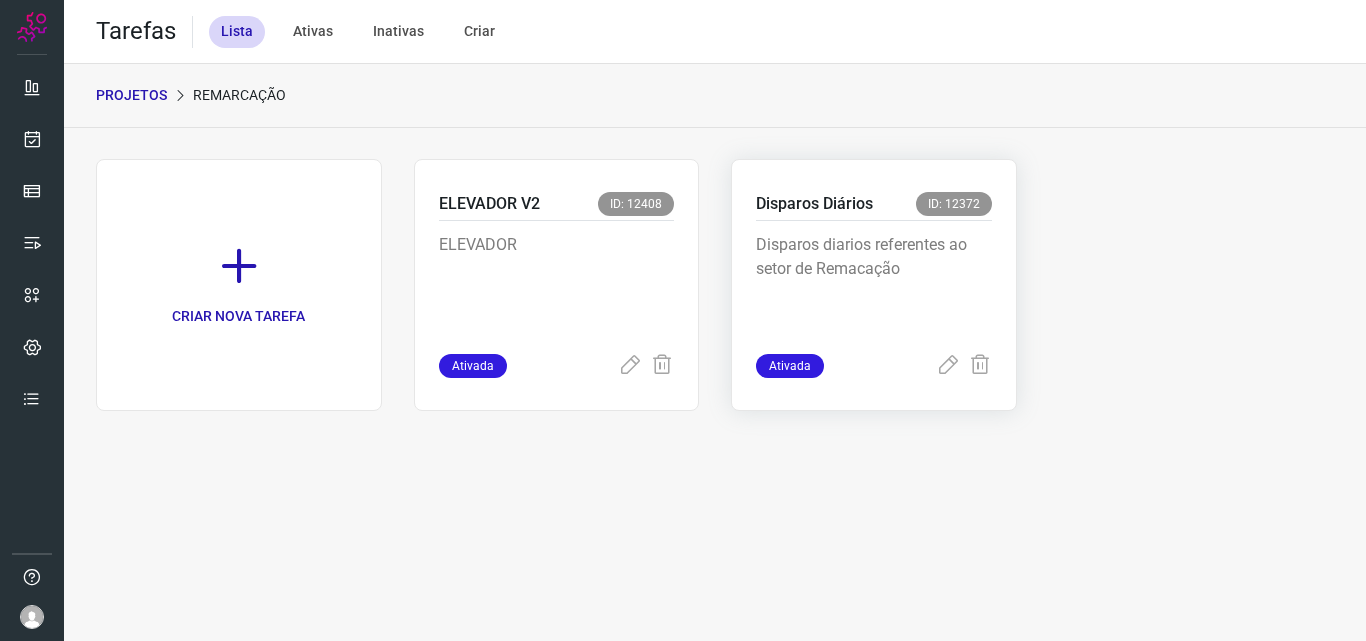 click on "Disparos diarios referentes ao setor de Remacação" at bounding box center (874, 283) 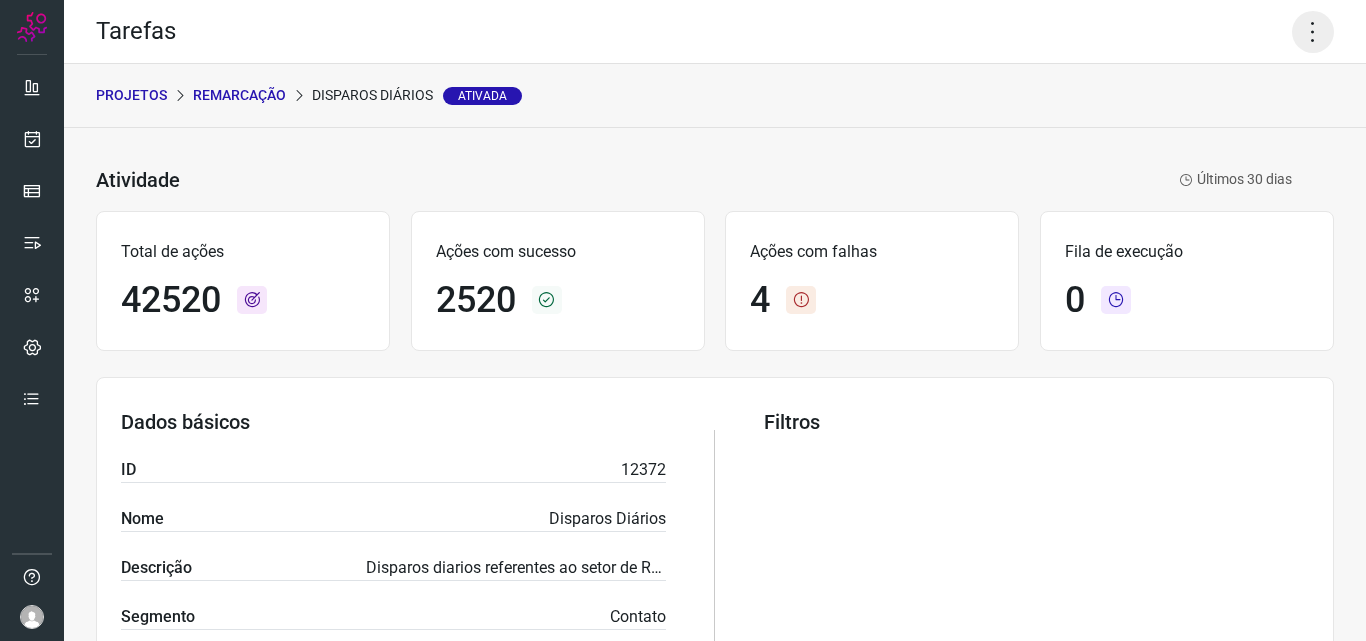 click 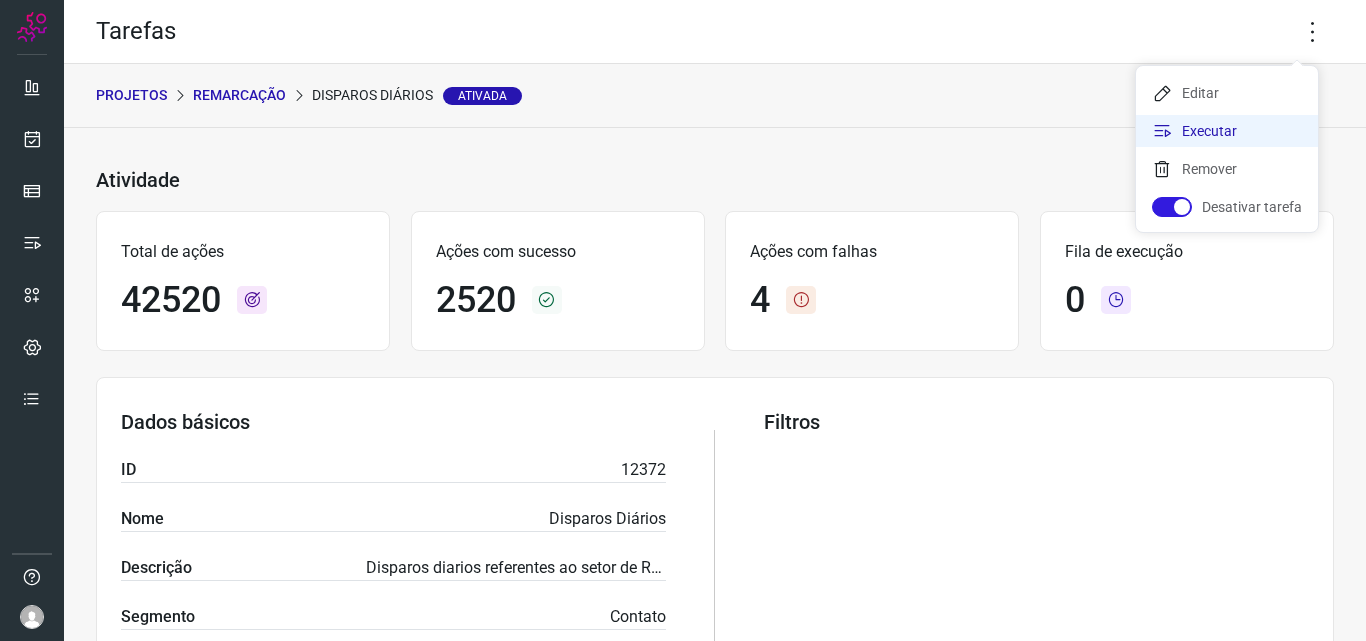 click on "Executar" 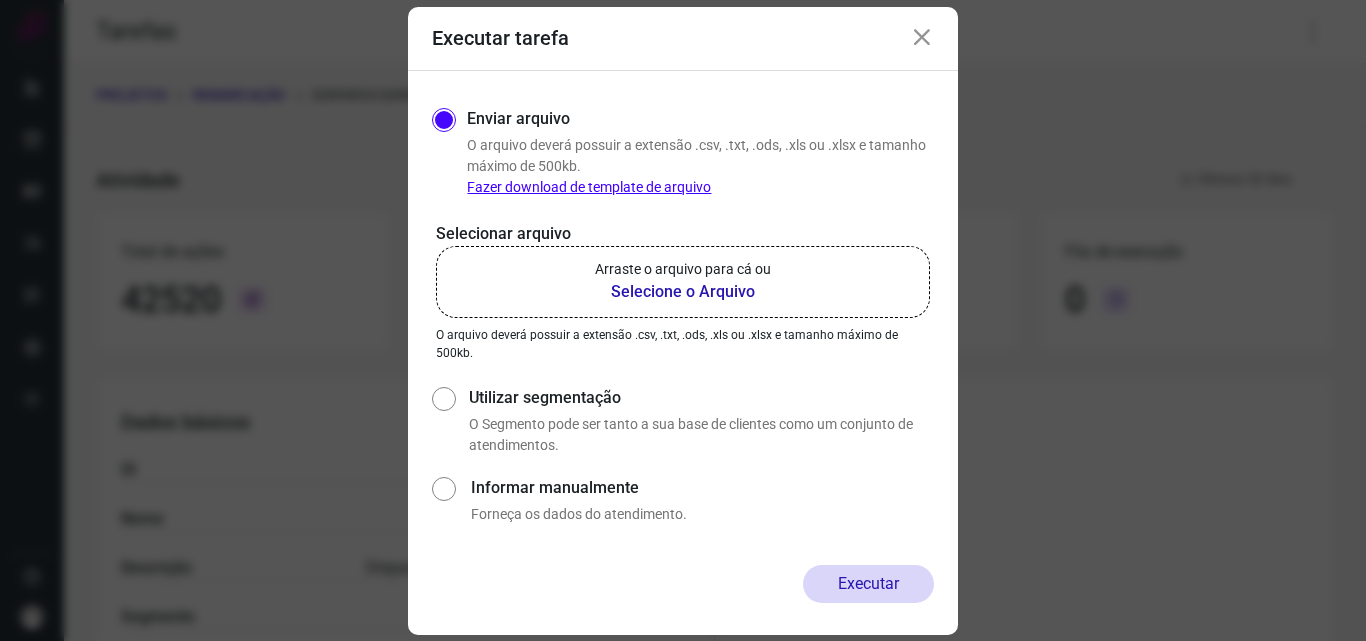 click on "Selecione o Arquivo" at bounding box center (683, 292) 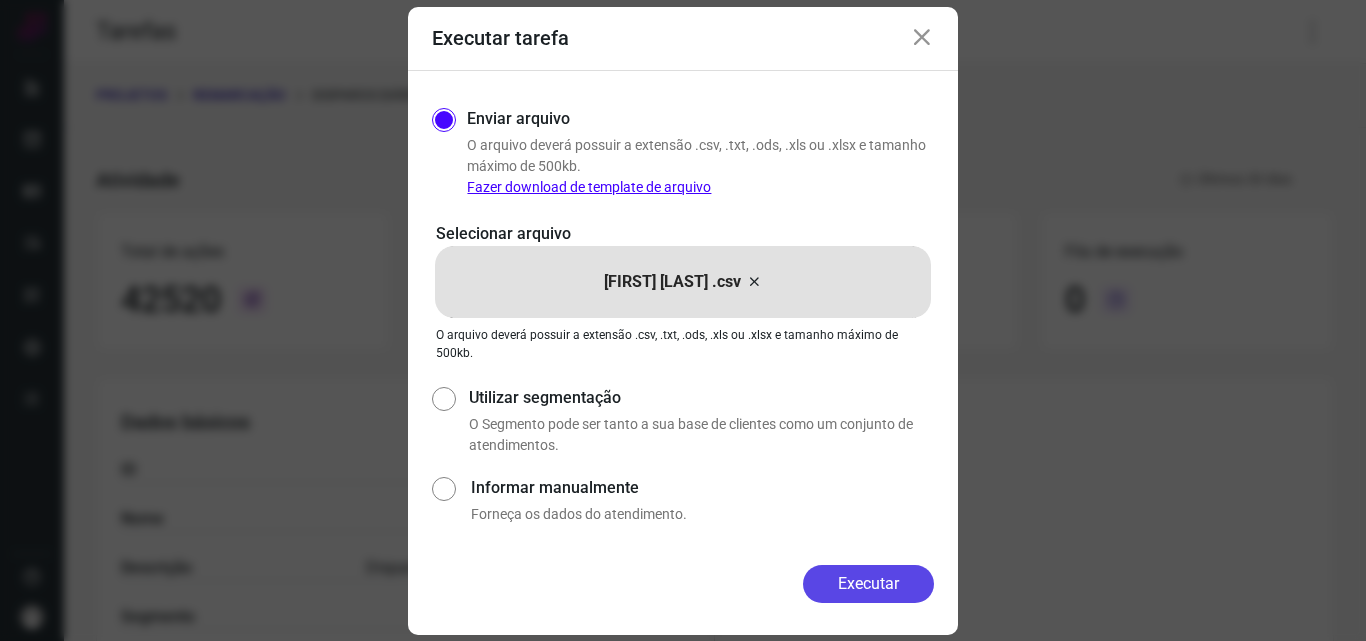 click on "Executar" at bounding box center (868, 584) 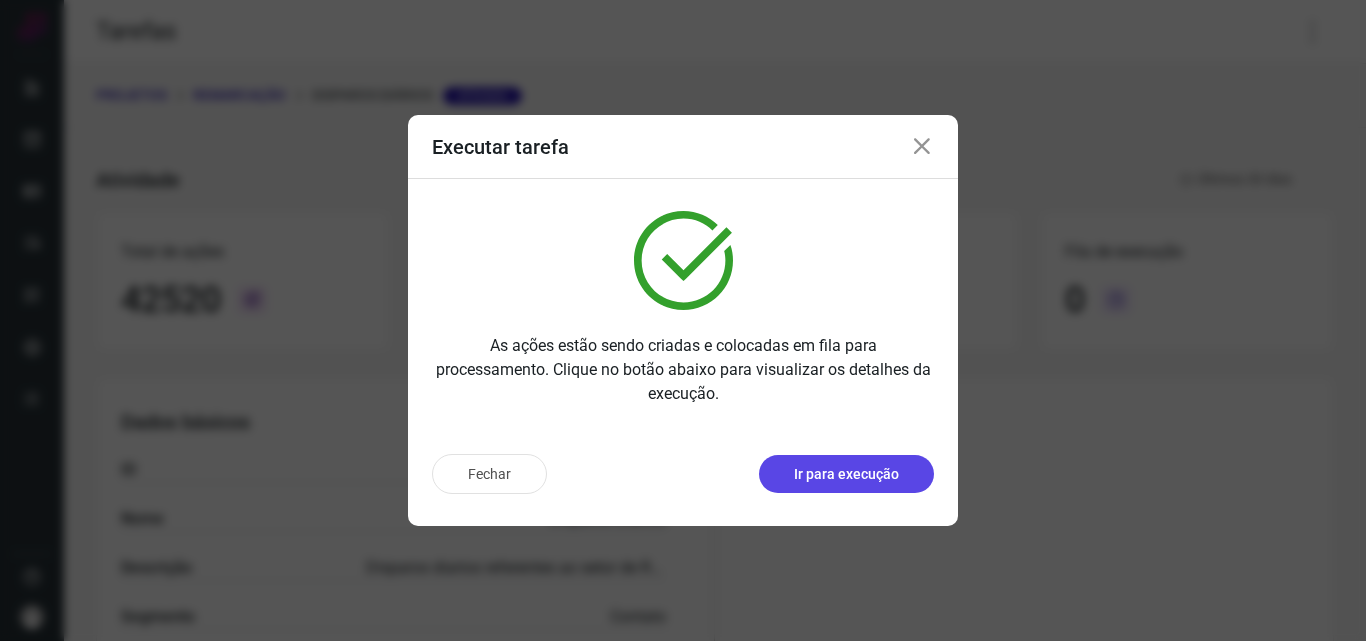 click on "Ir para execução" at bounding box center [846, 474] 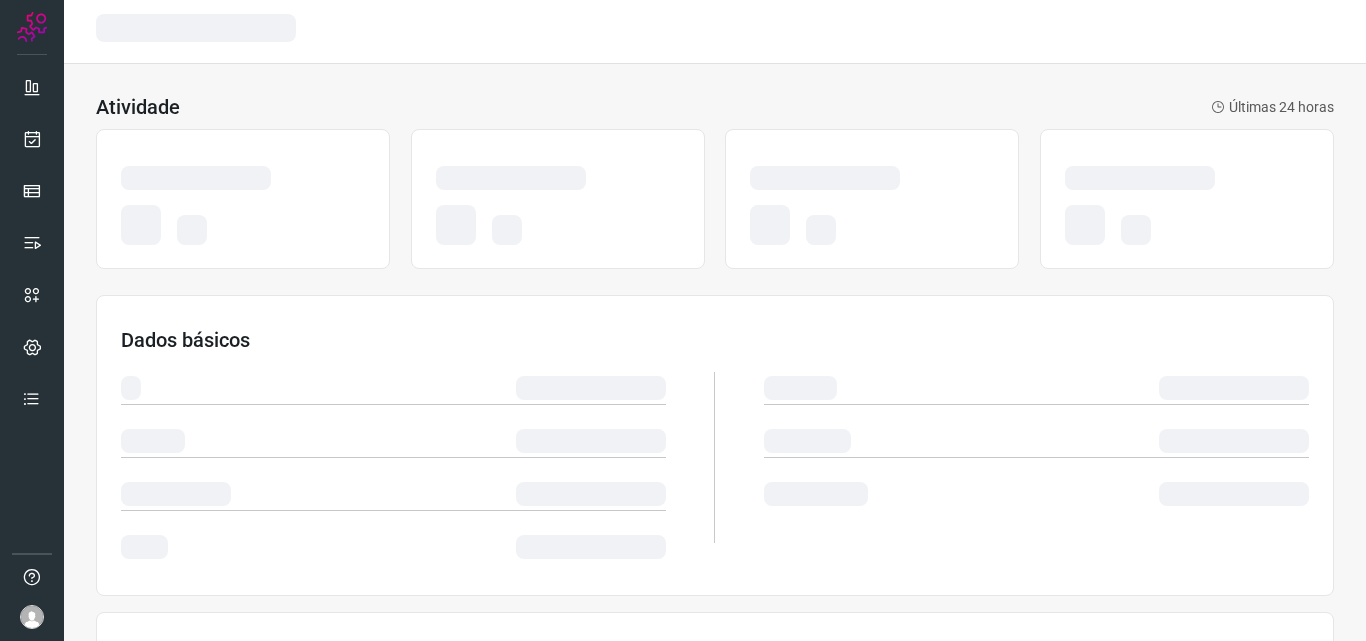 scroll, scrollTop: 0, scrollLeft: 0, axis: both 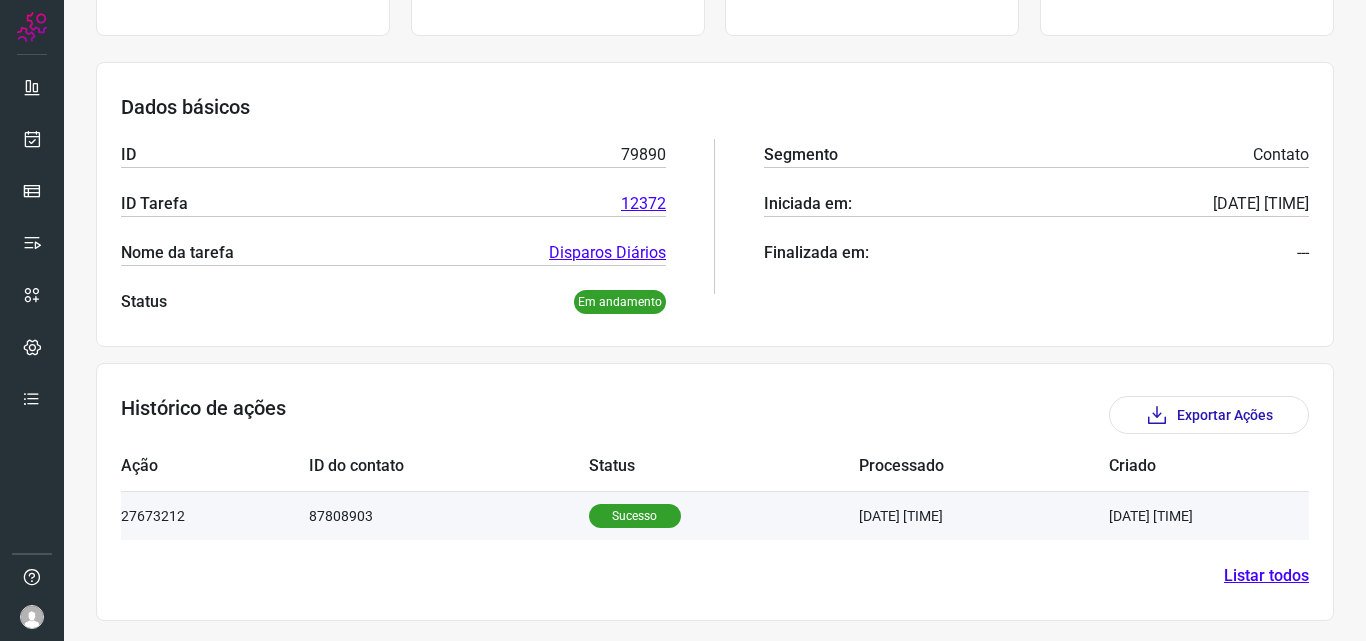 click on "Sucesso" at bounding box center (635, 516) 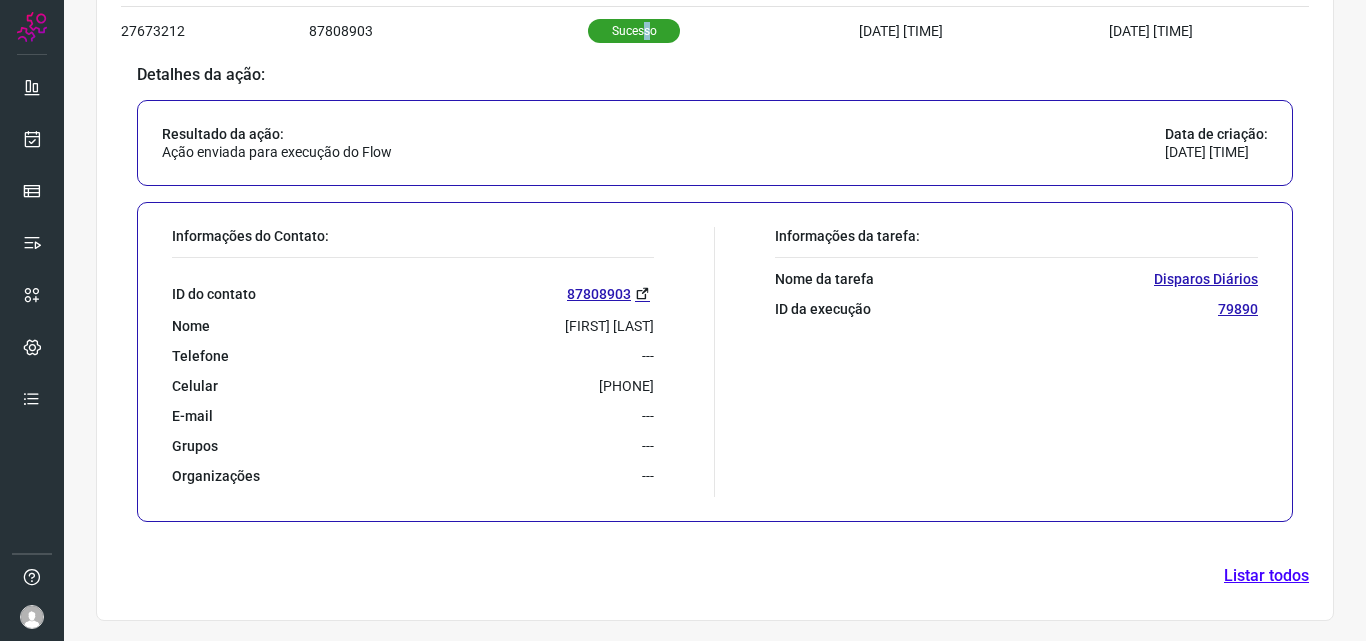 scroll, scrollTop: 718, scrollLeft: 0, axis: vertical 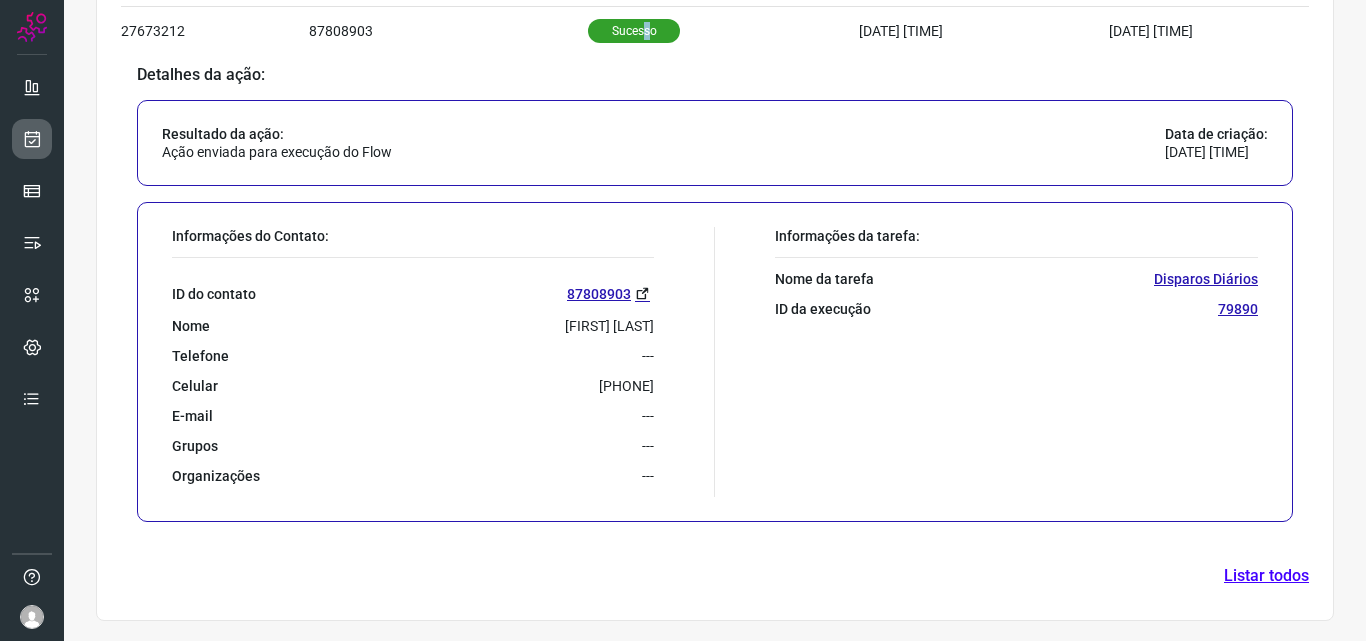 click at bounding box center [32, 139] 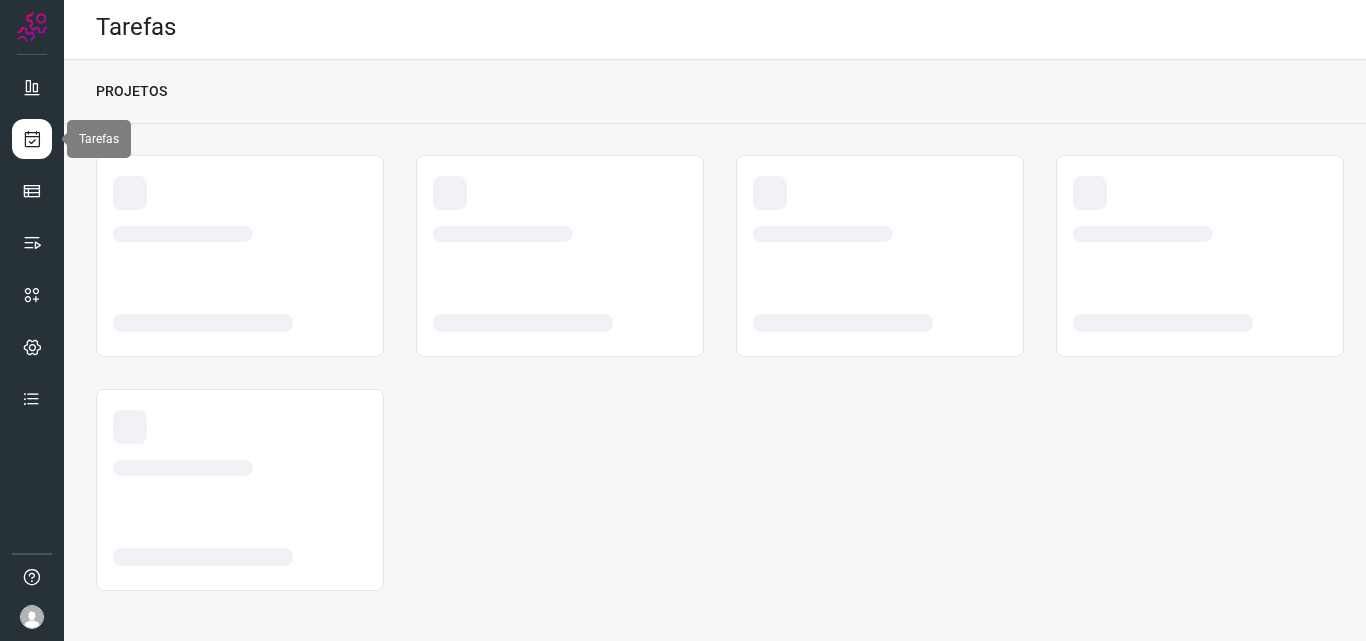 scroll, scrollTop: 4, scrollLeft: 0, axis: vertical 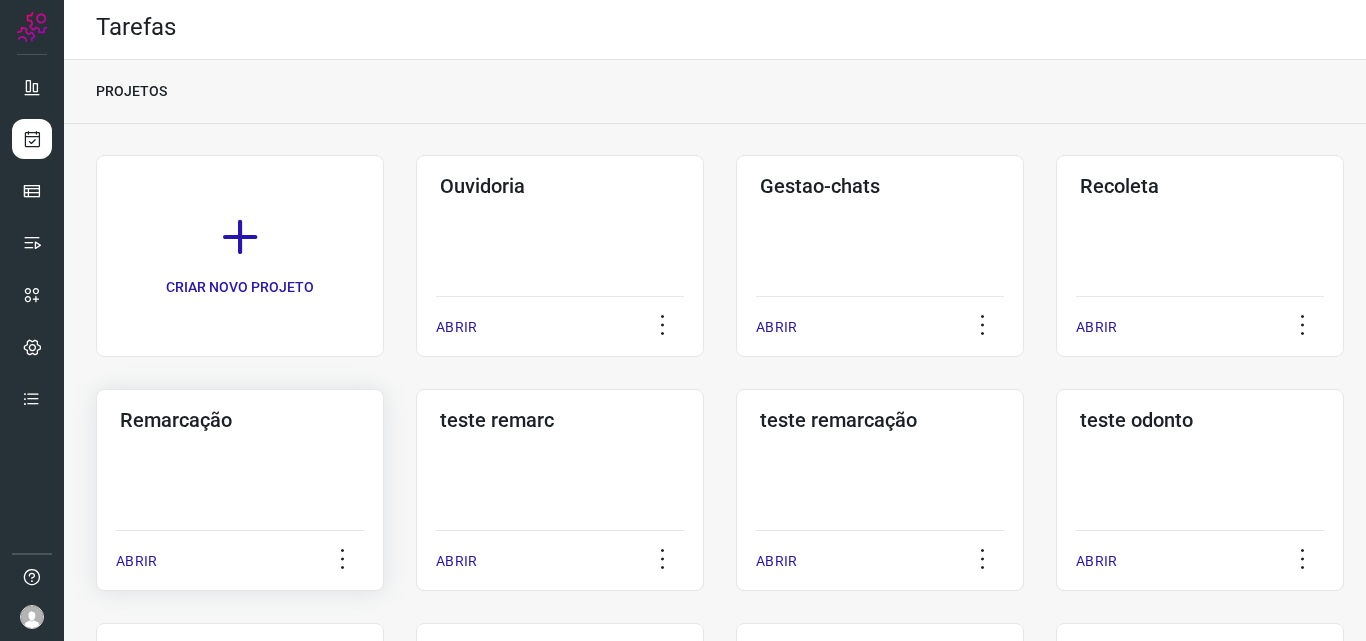 click on "Remarcação  ABRIR" 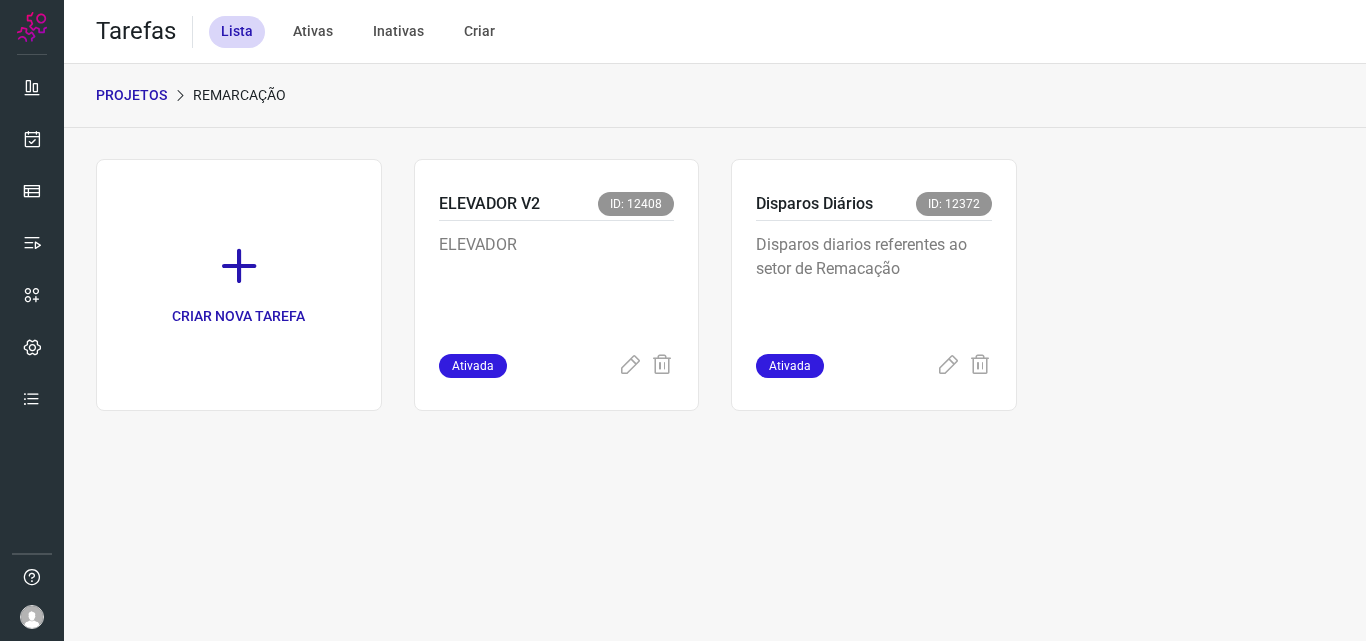 scroll, scrollTop: 0, scrollLeft: 0, axis: both 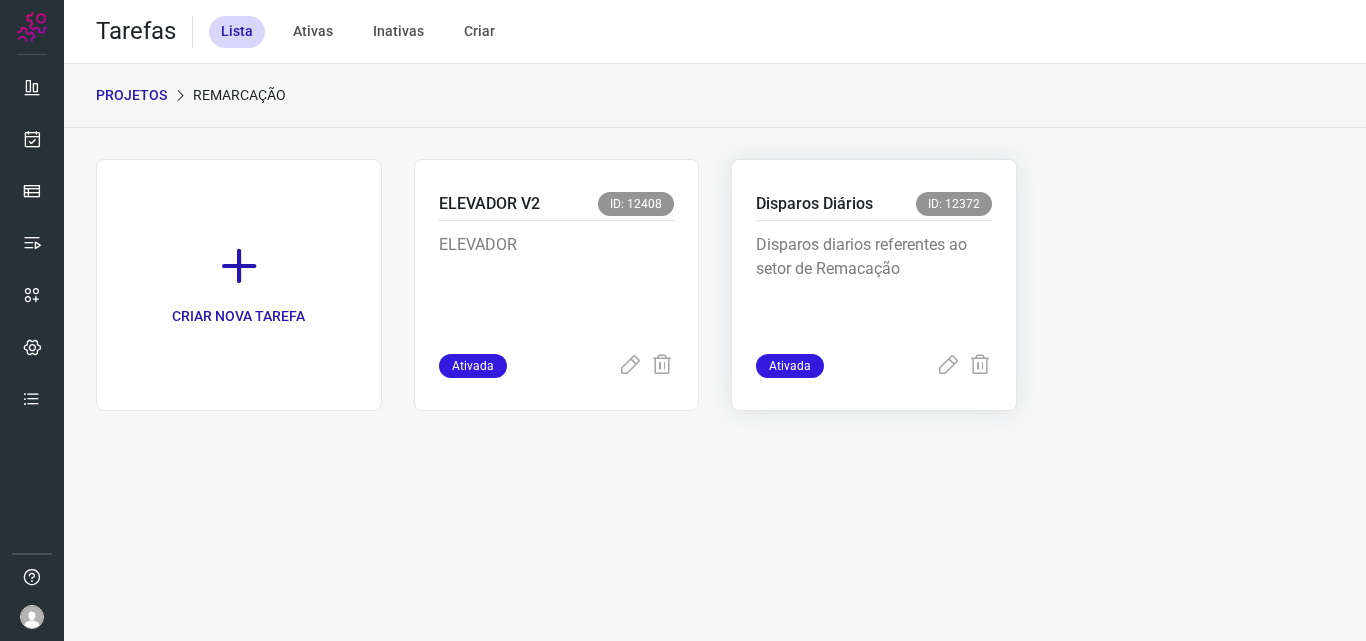 click on "Disparos diarios referentes ao setor de Remacação" at bounding box center [874, 283] 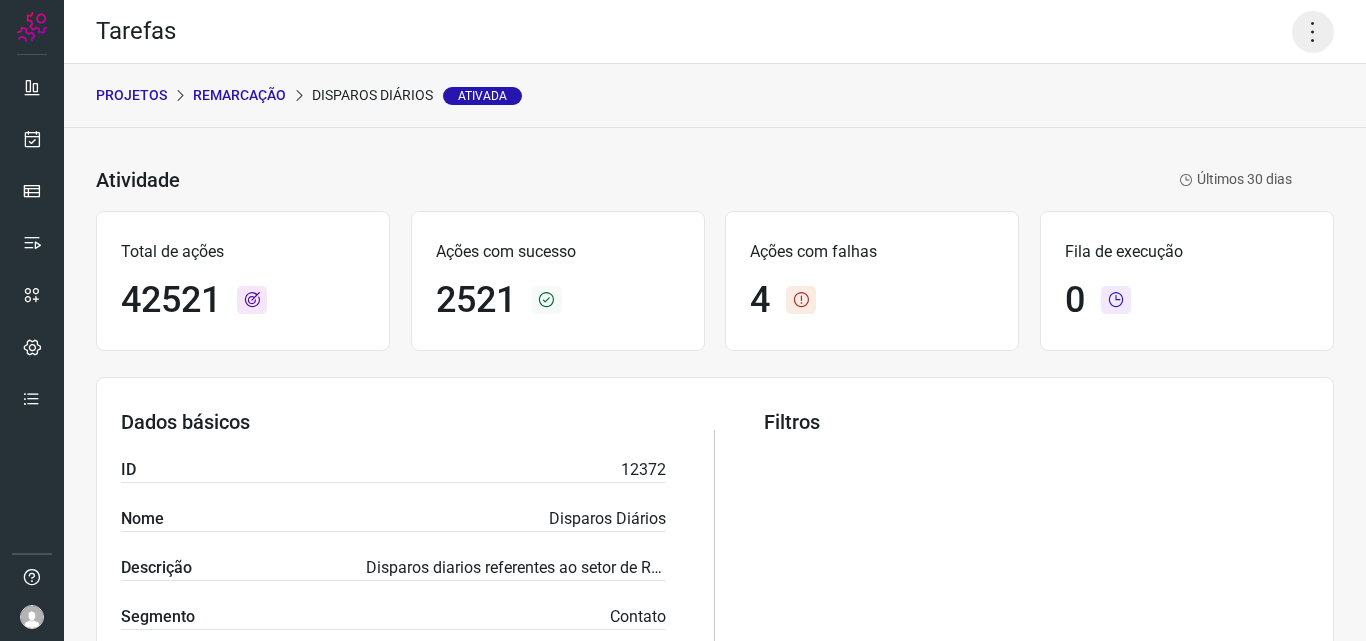 click 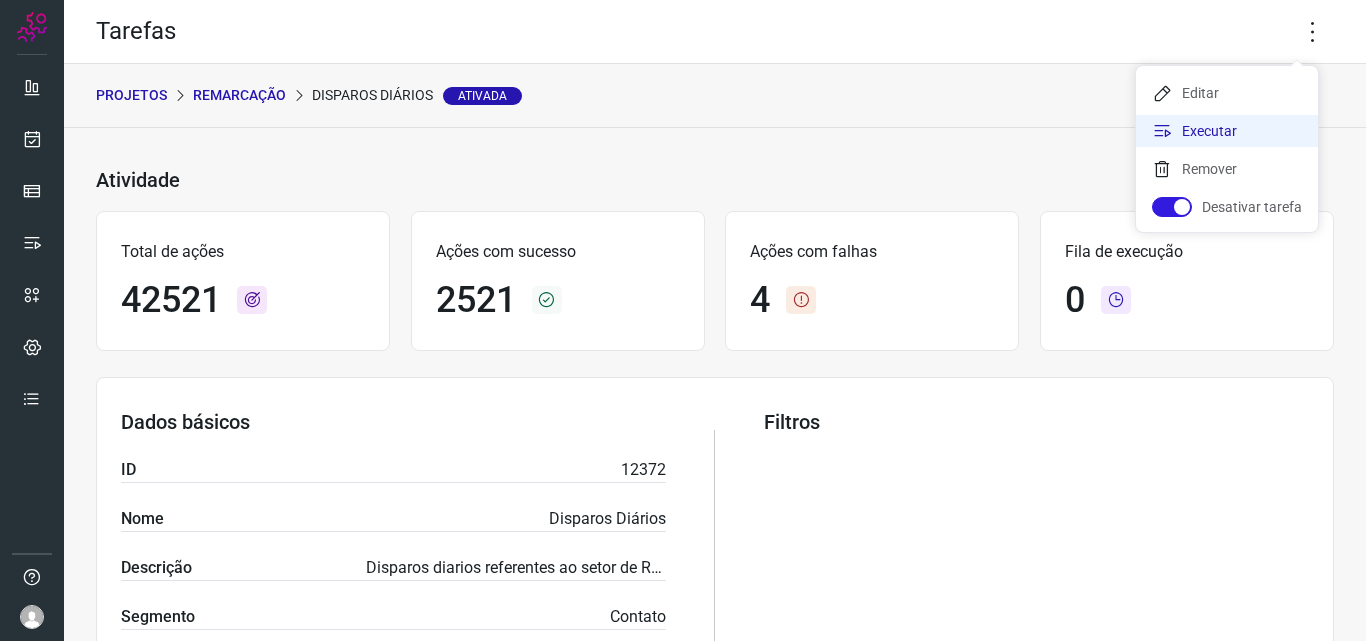 click on "Executar" 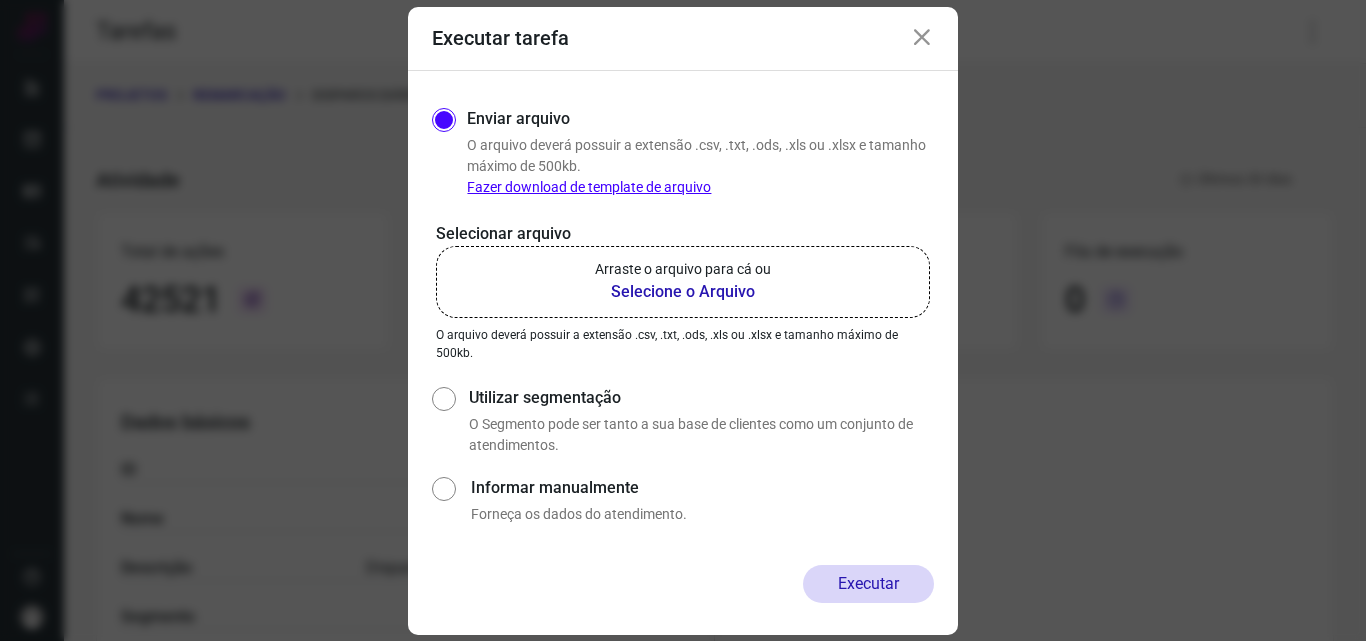 click on "Selecione o Arquivo" at bounding box center (683, 292) 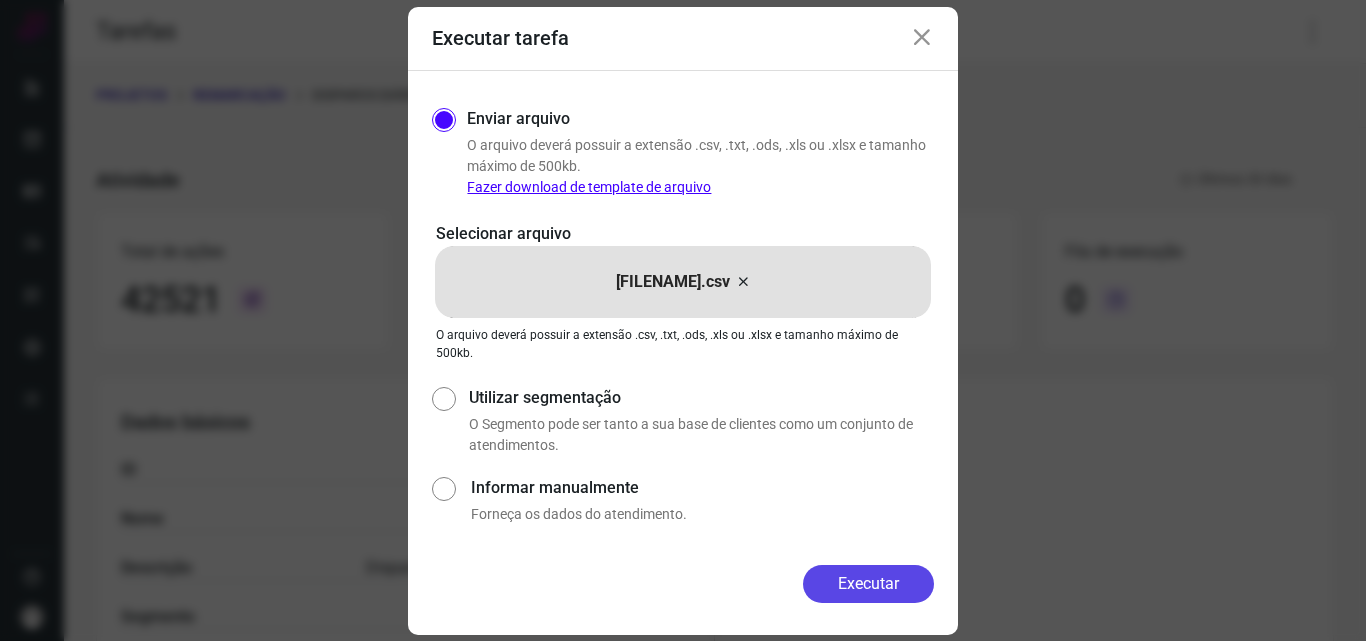 click on "Executar" at bounding box center (868, 584) 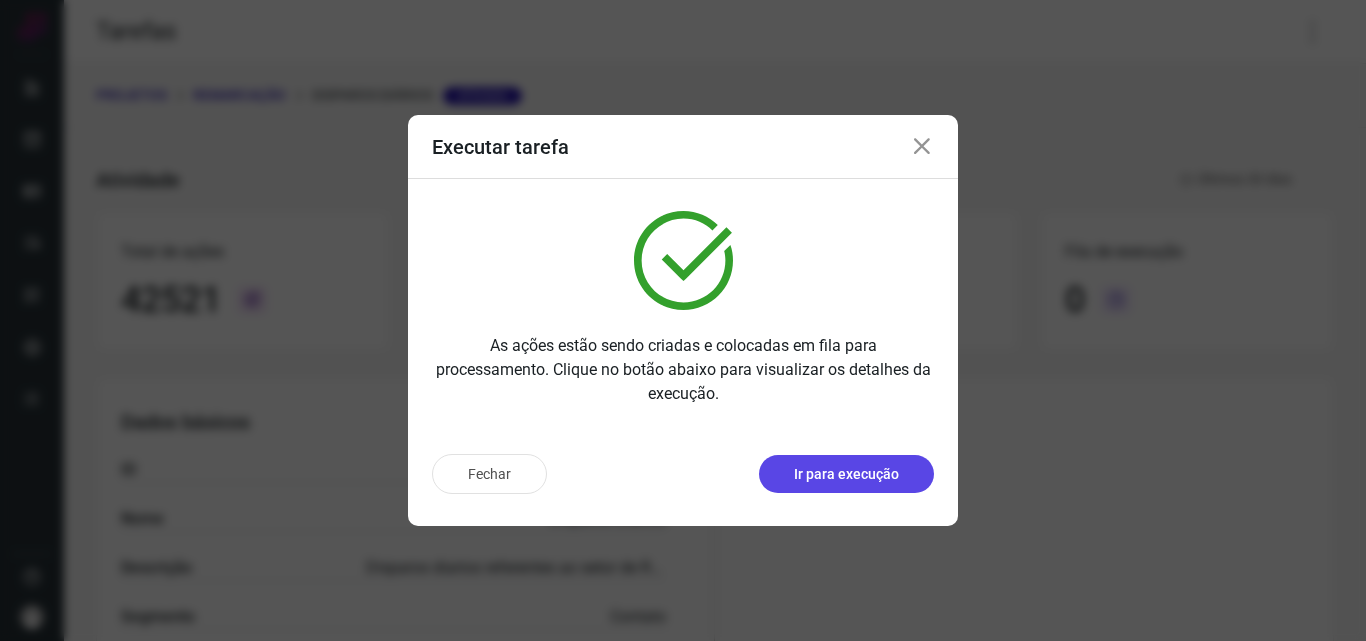 click on "Ir para execução" at bounding box center [846, 474] 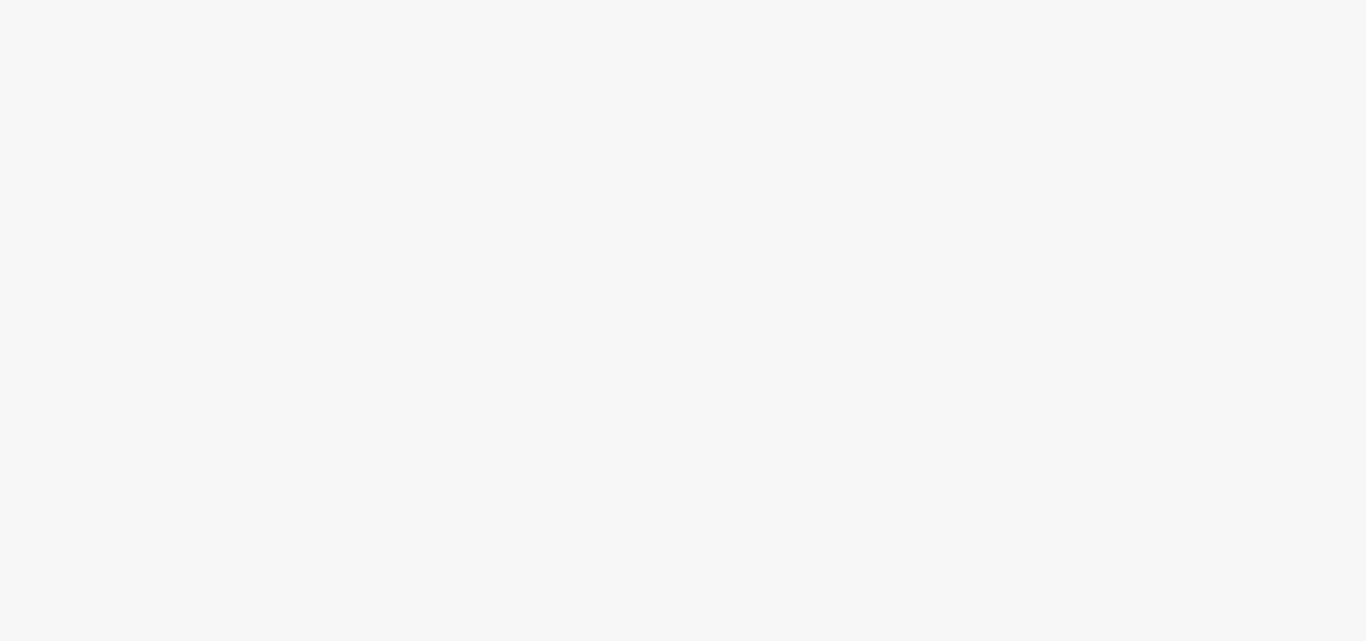scroll, scrollTop: 0, scrollLeft: 0, axis: both 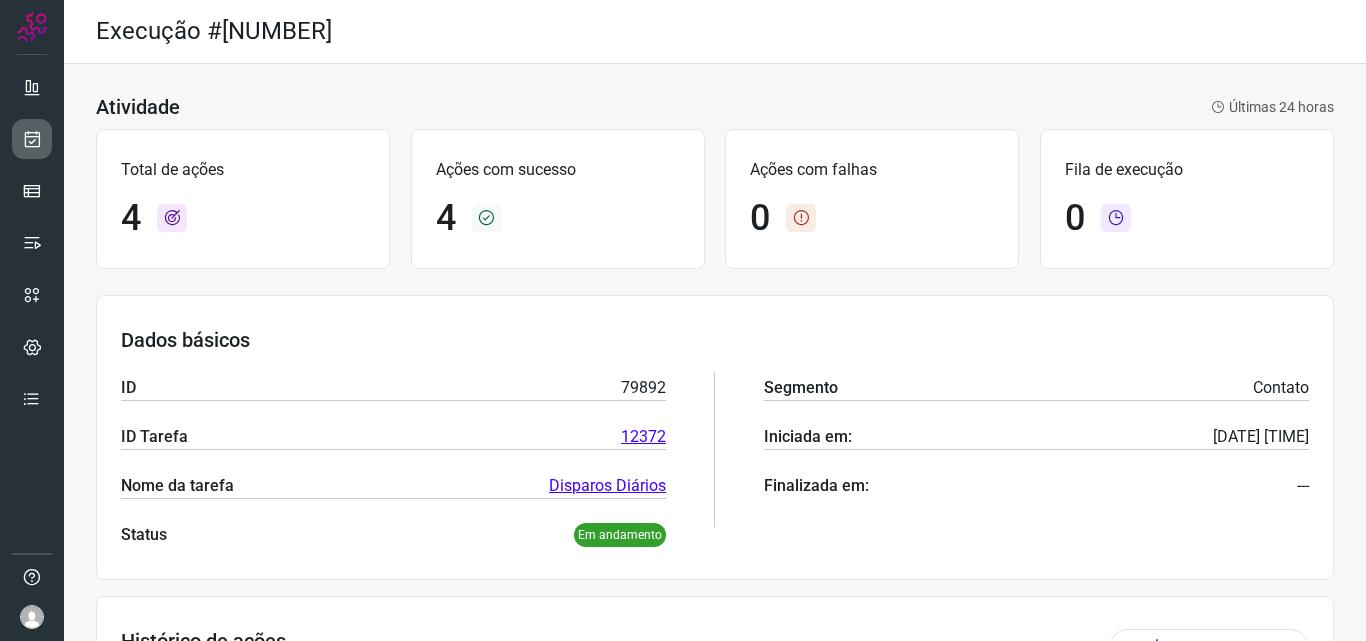 click at bounding box center [32, 139] 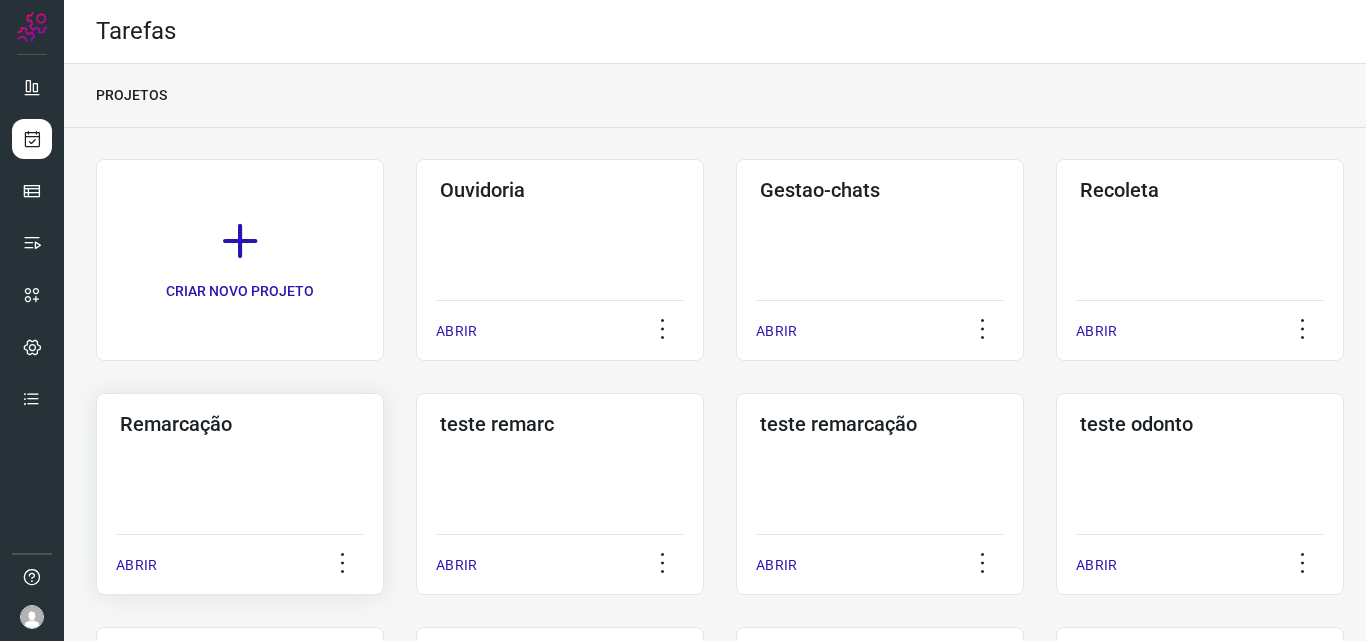 click on "Remarcação" at bounding box center (240, 424) 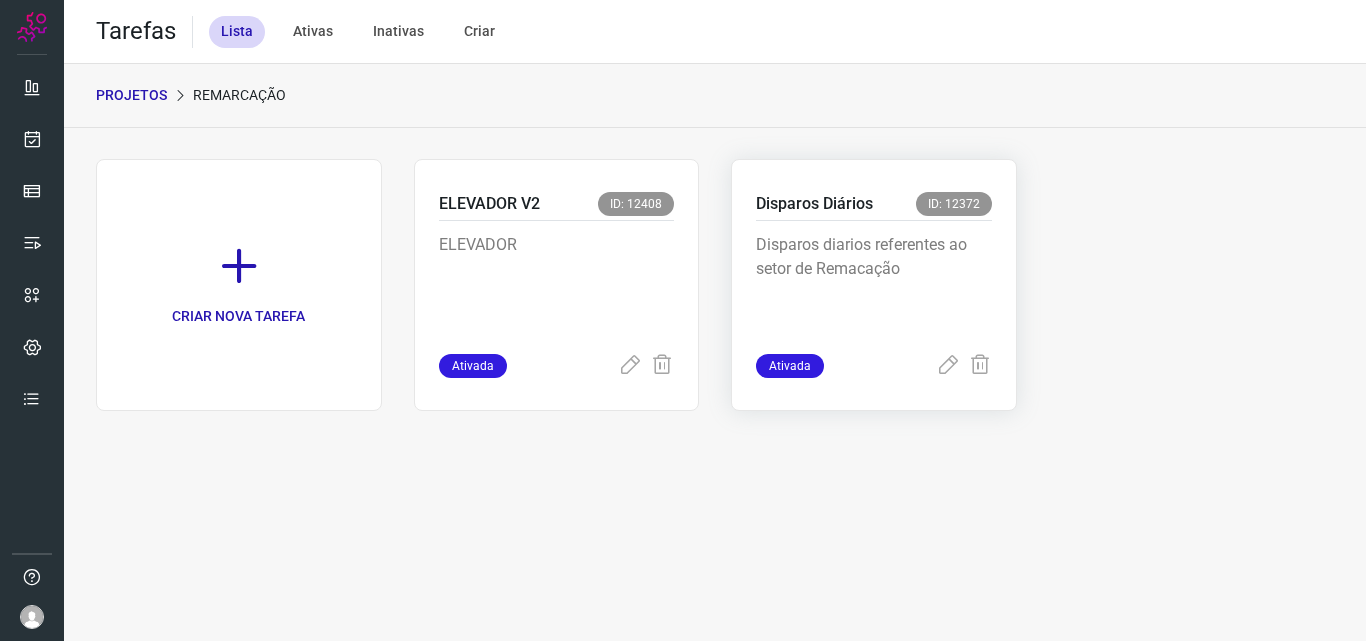 click on "Disparos diarios referentes ao setor de Remacação" at bounding box center [874, 283] 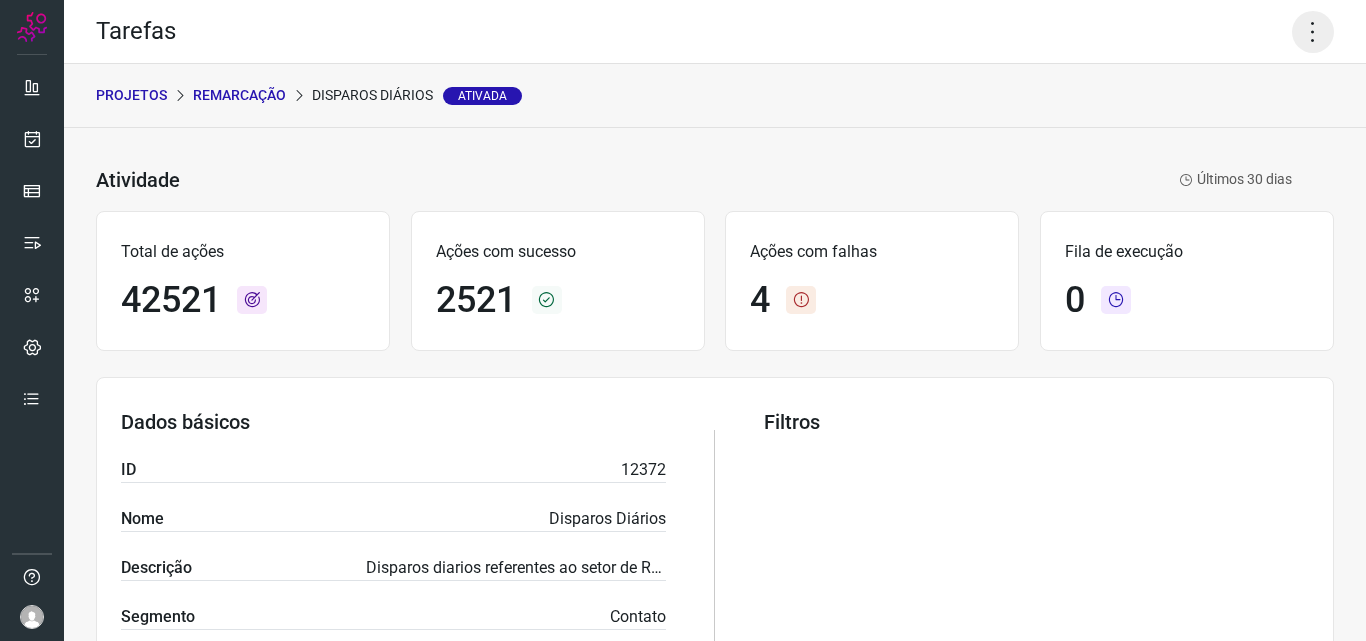 click 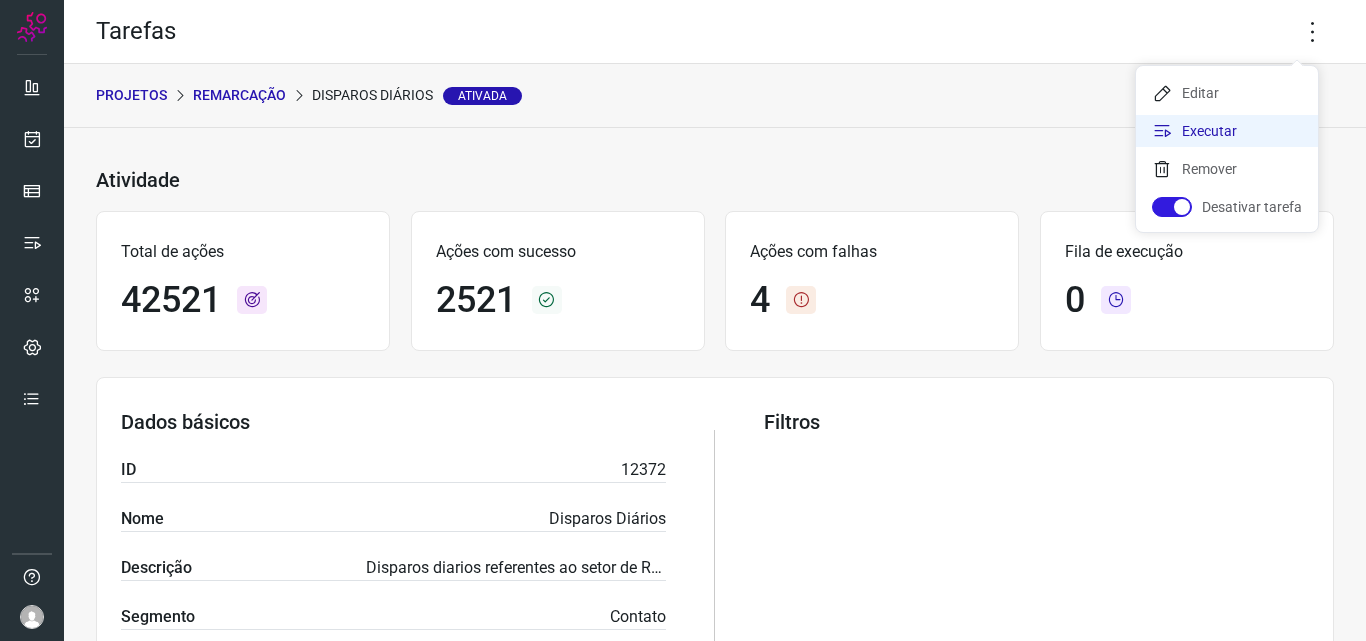 click on "Executar" 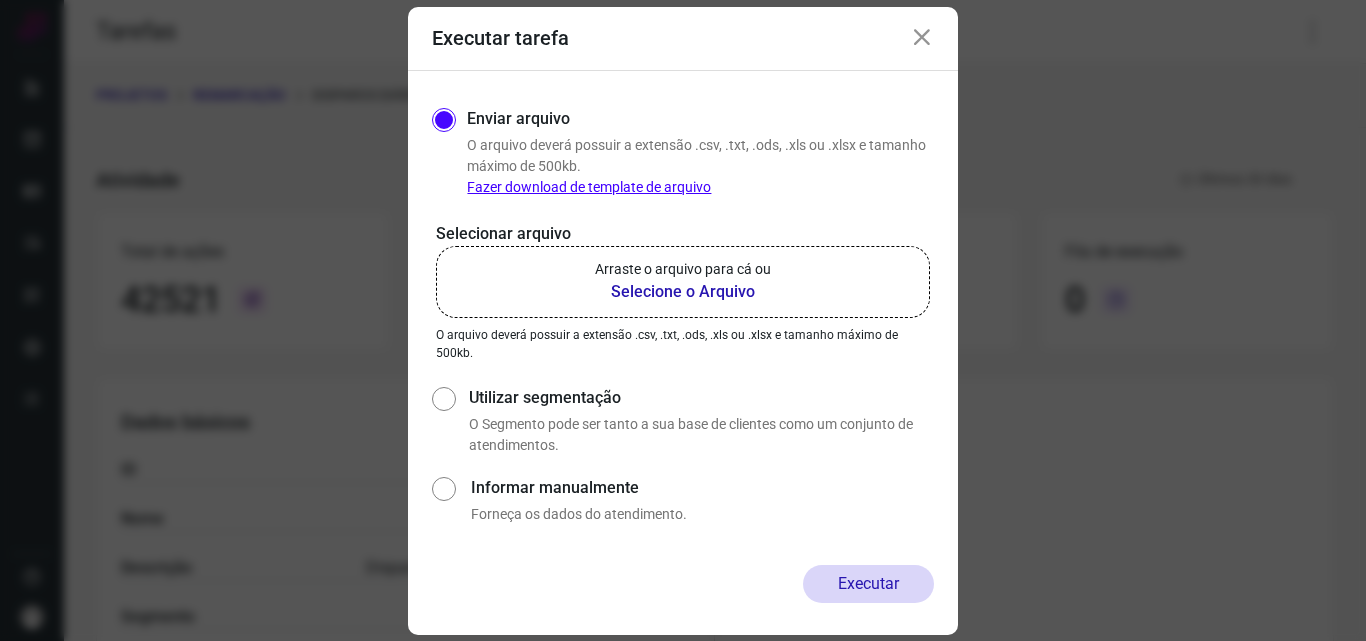 click on "Selecione o Arquivo" at bounding box center (683, 292) 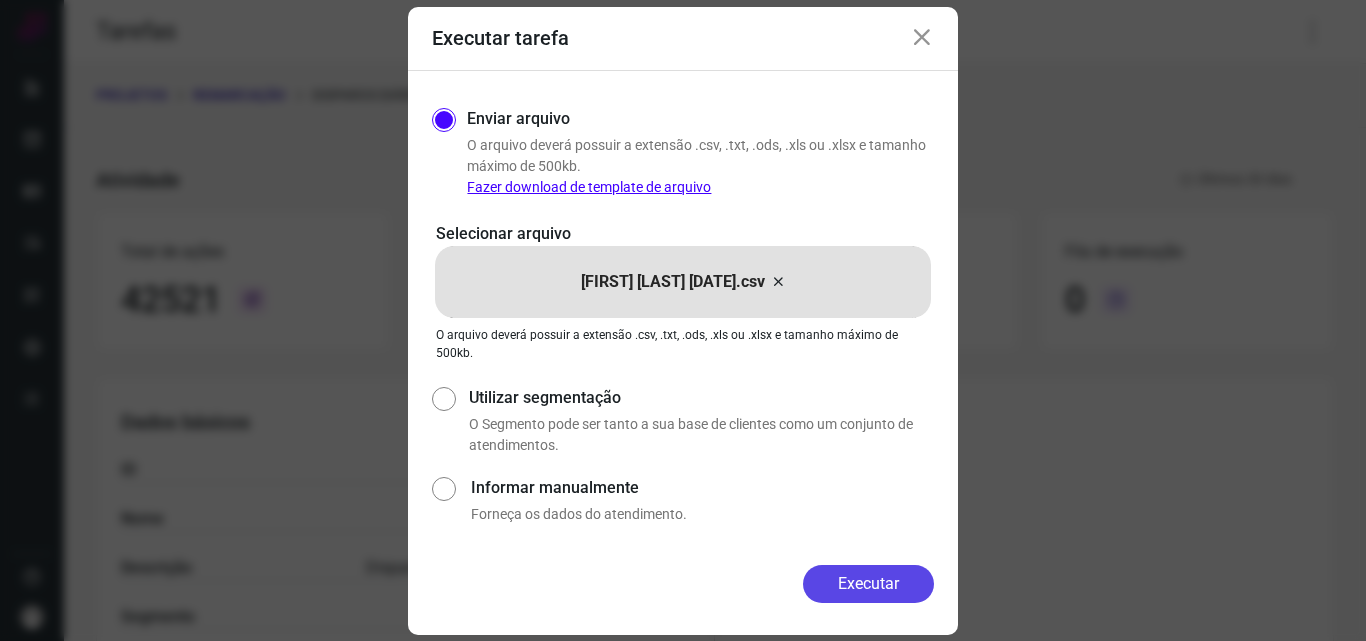 click on "Executar" at bounding box center (868, 584) 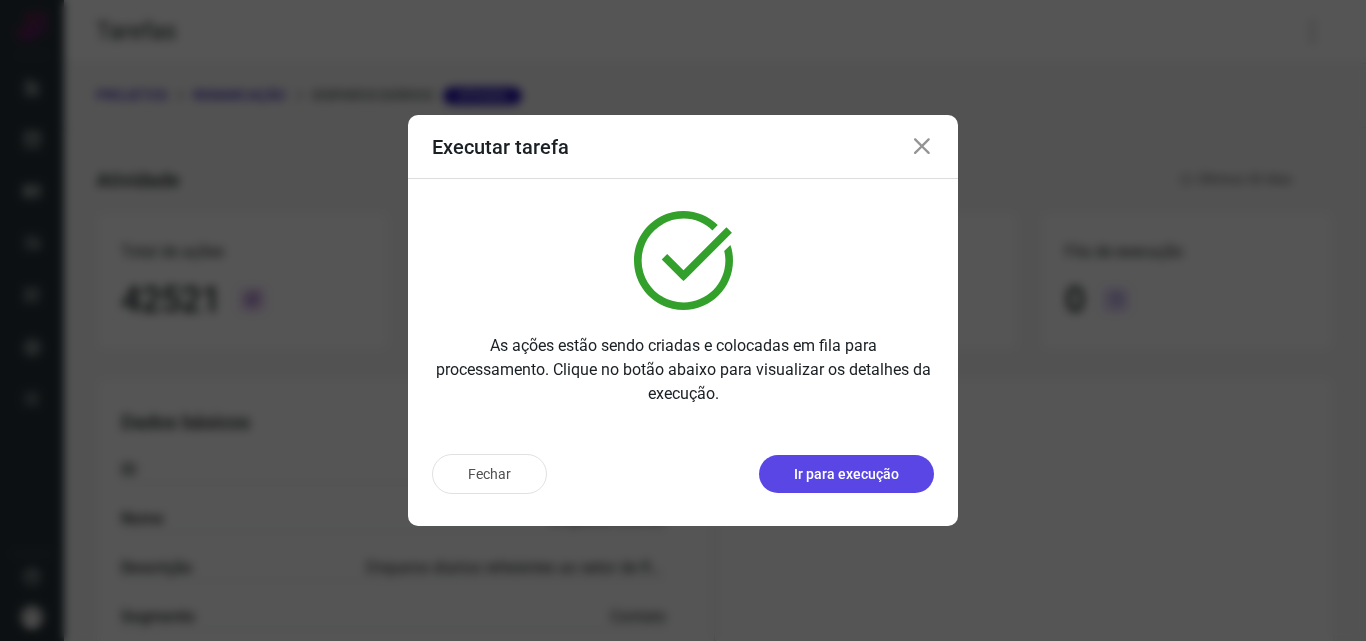 click on "Ir para execução" at bounding box center (846, 474) 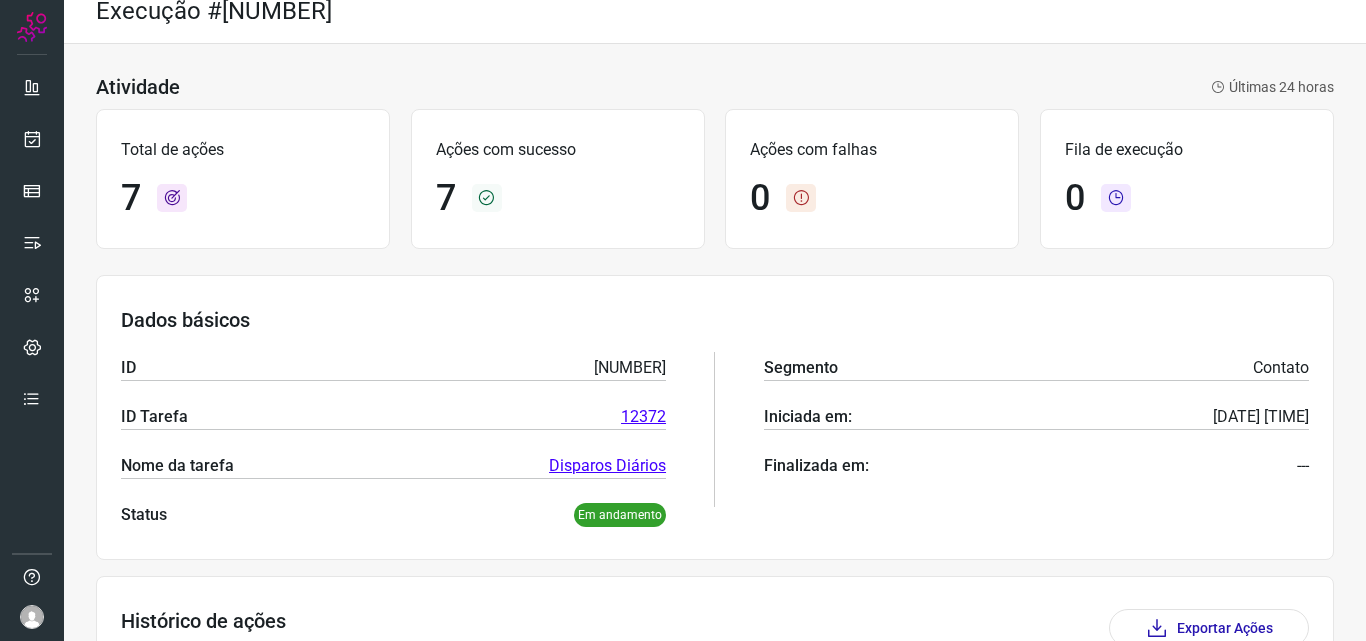 scroll, scrollTop: 0, scrollLeft: 0, axis: both 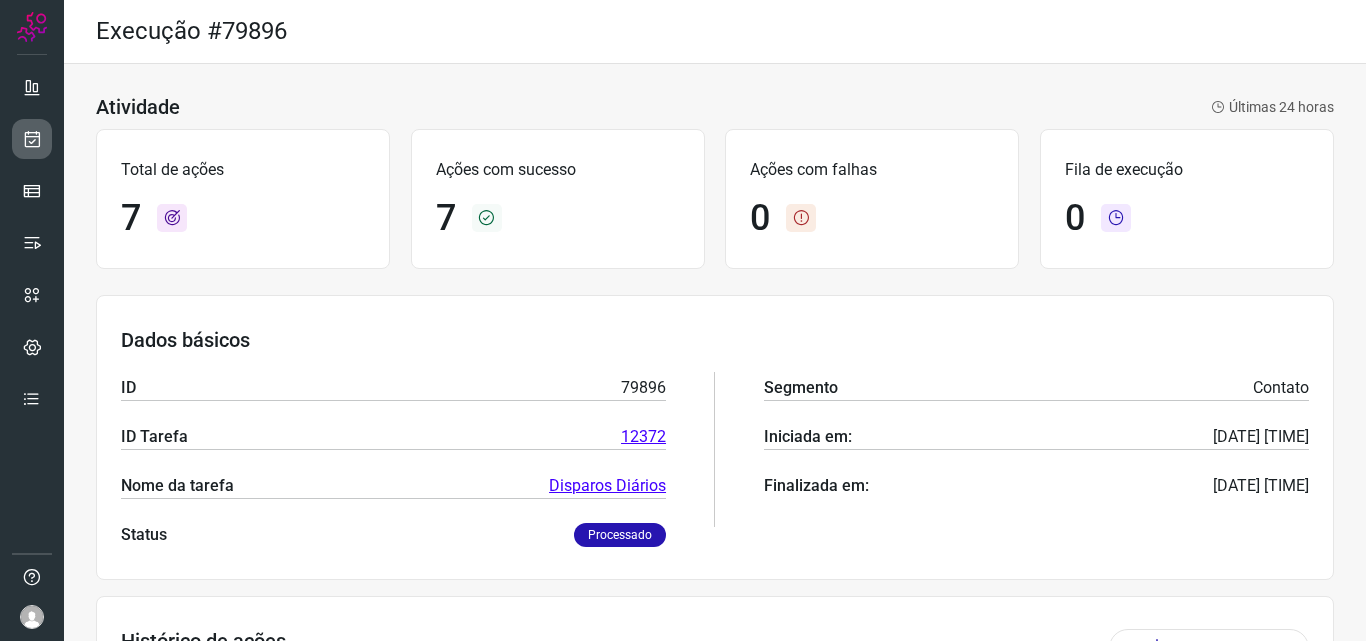click at bounding box center [32, 139] 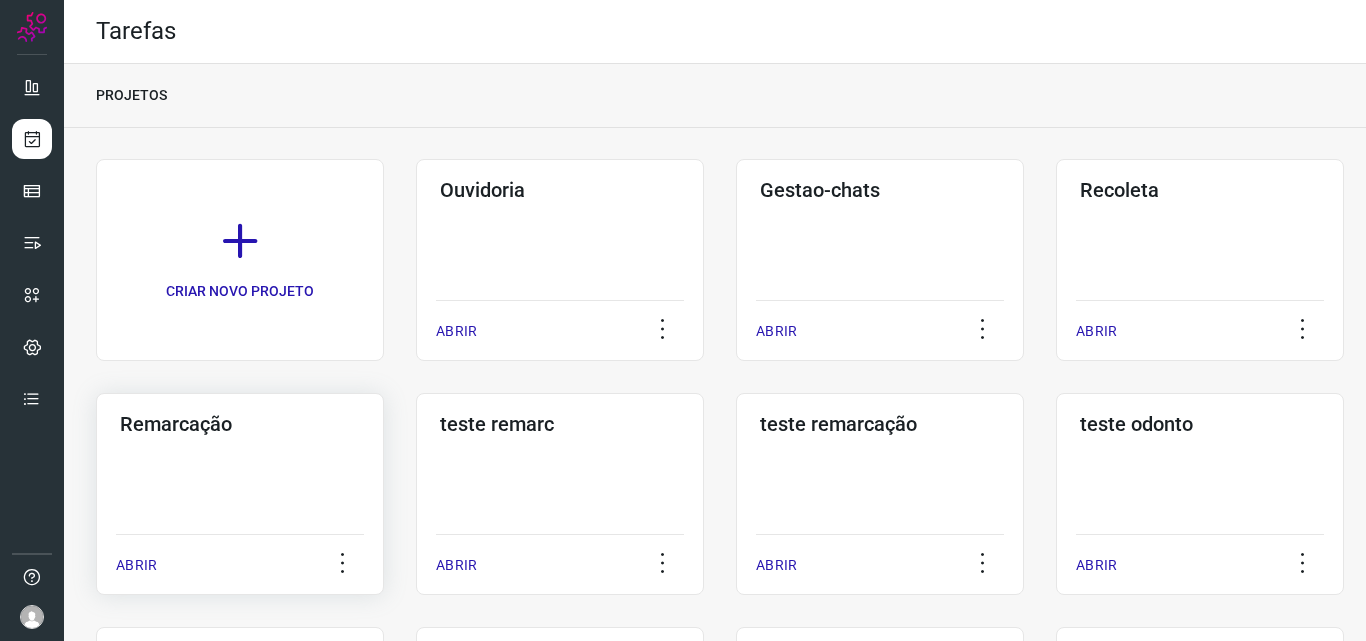 click on "Remarcação  ABRIR" 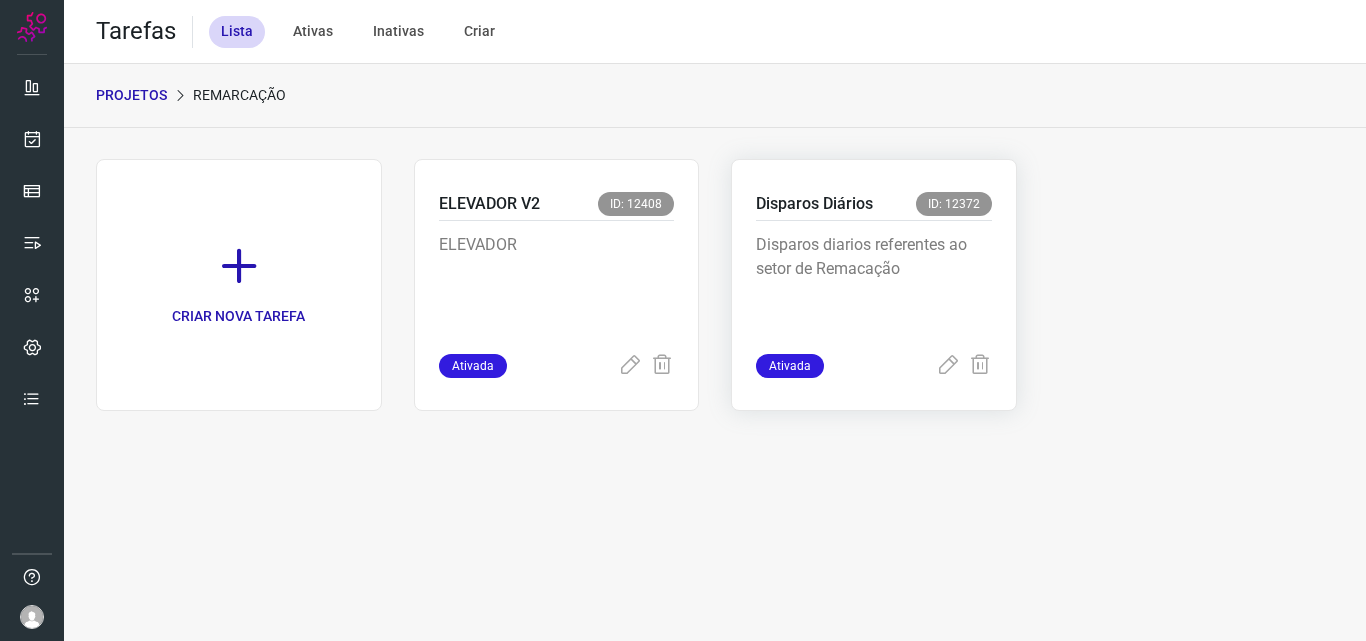 click on "Disparos diarios referentes ao setor de Remacação" at bounding box center [874, 283] 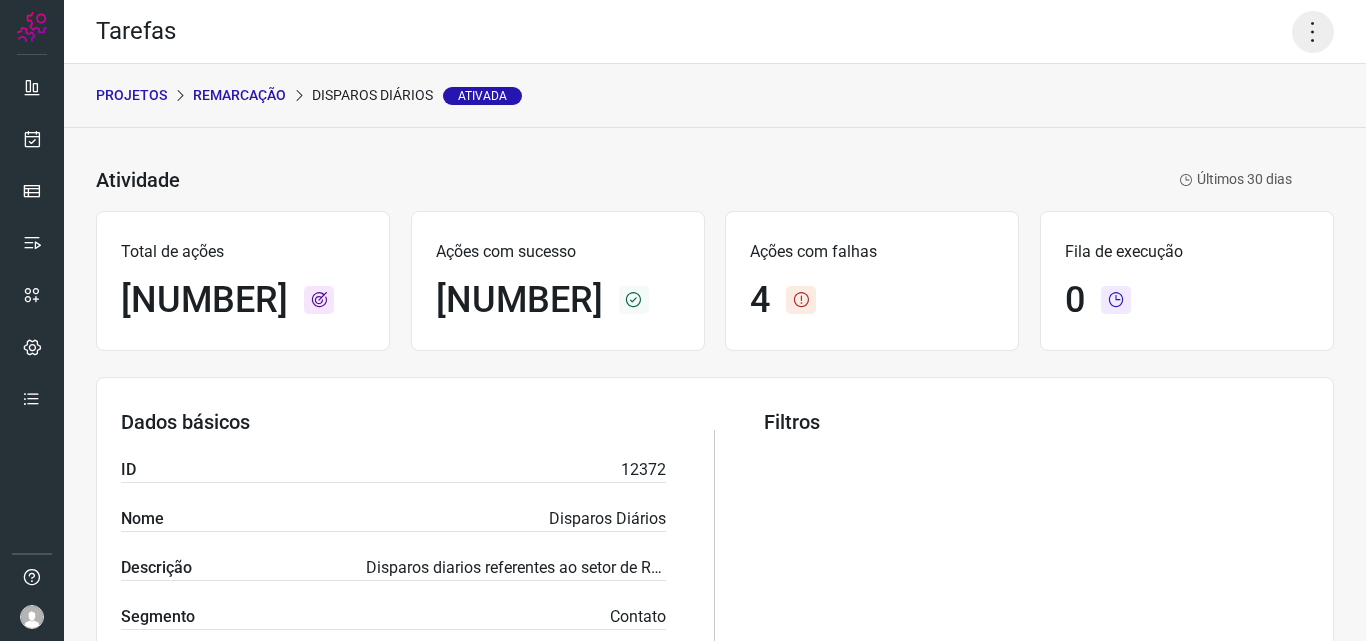 click 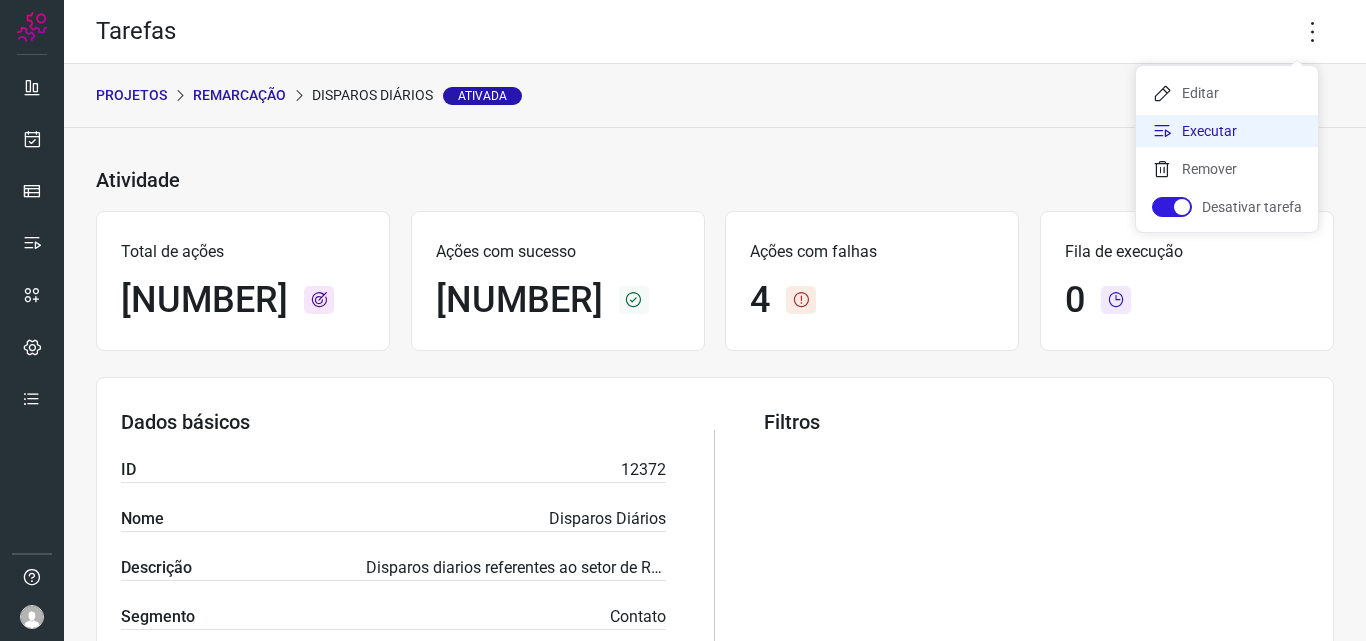 click on "Executar" 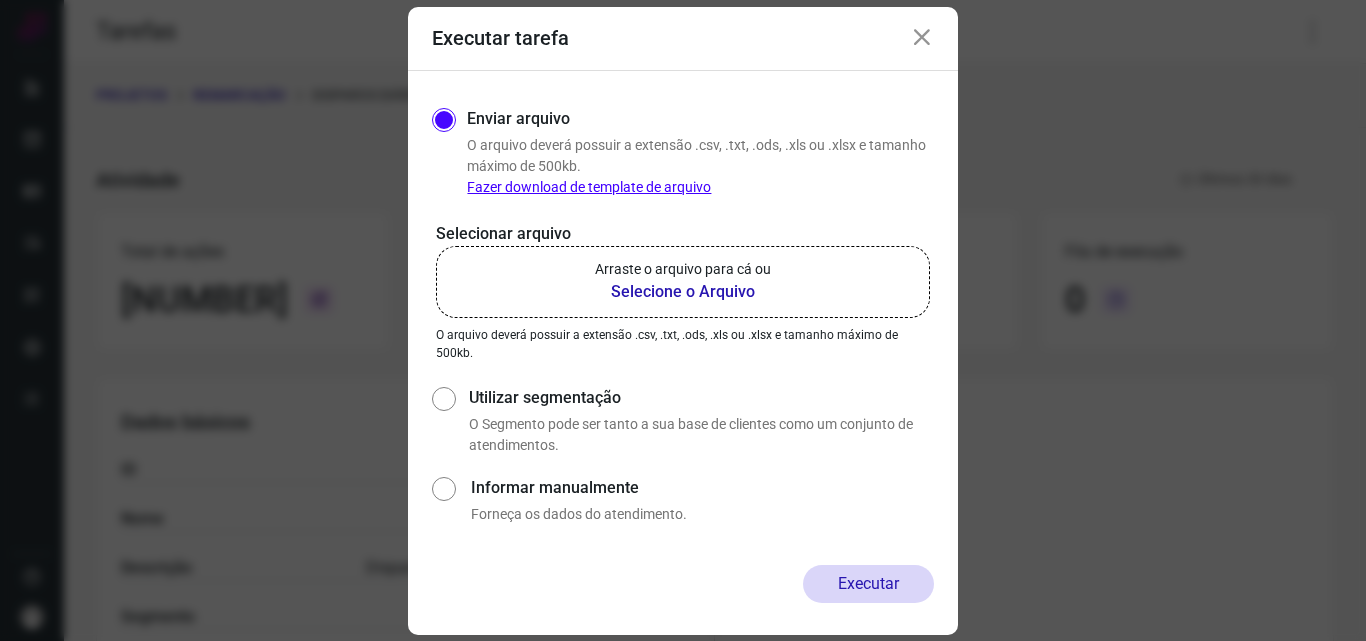 click on "Selecione o Arquivo" at bounding box center (683, 292) 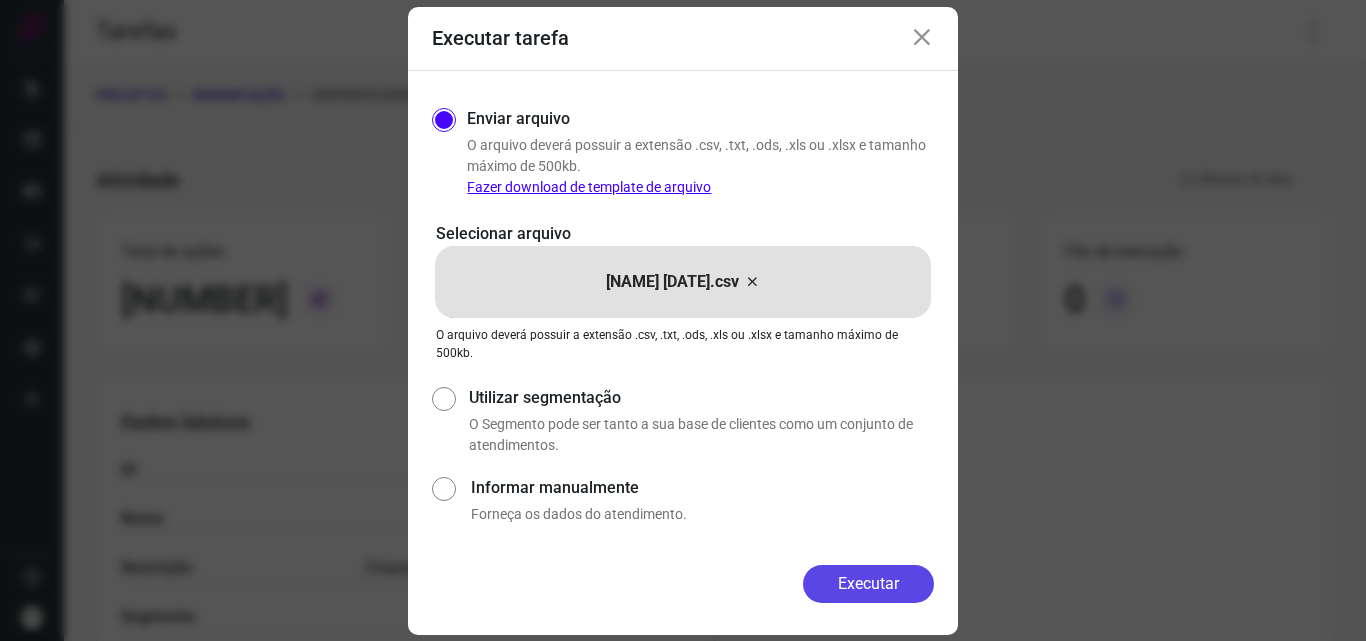 click on "Executar" at bounding box center [868, 584] 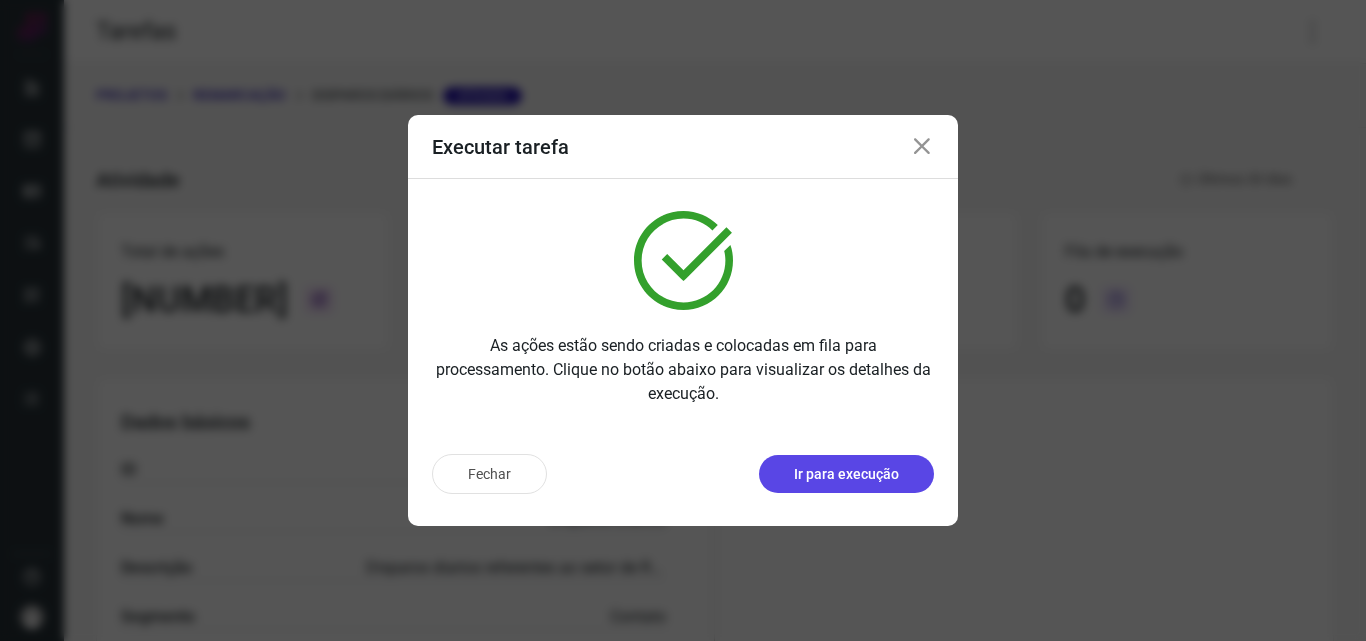 click on "Ir para execução" at bounding box center [846, 474] 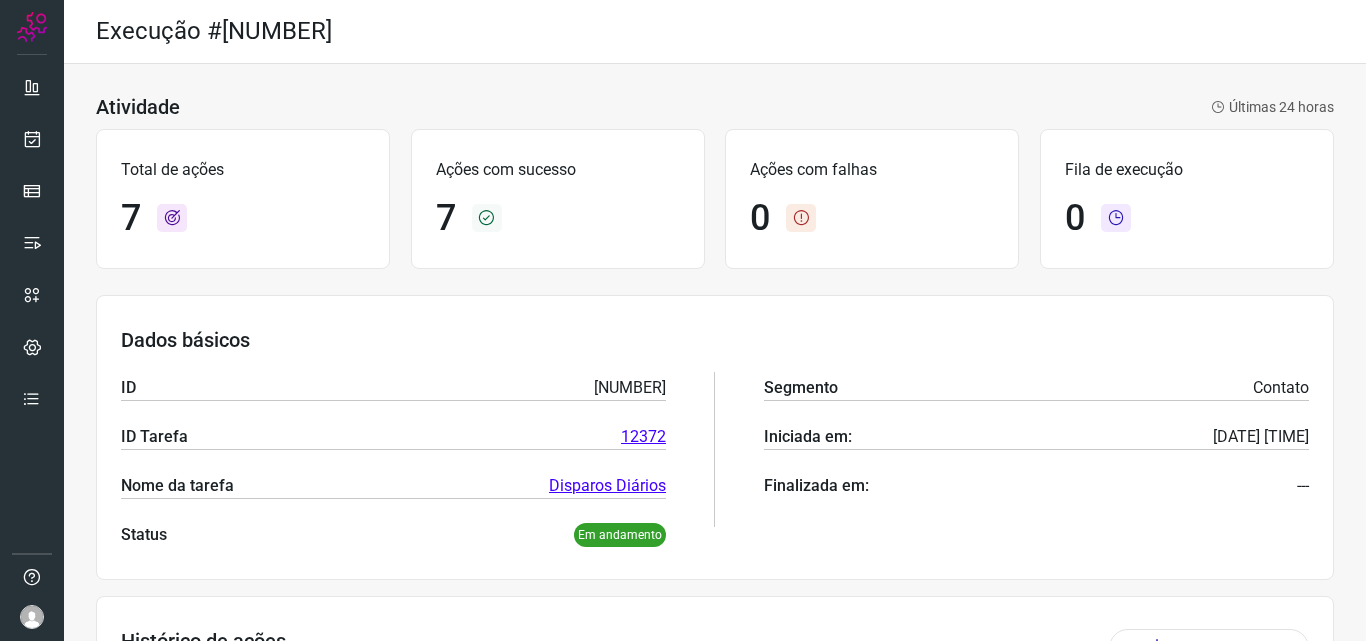 scroll, scrollTop: 0, scrollLeft: 0, axis: both 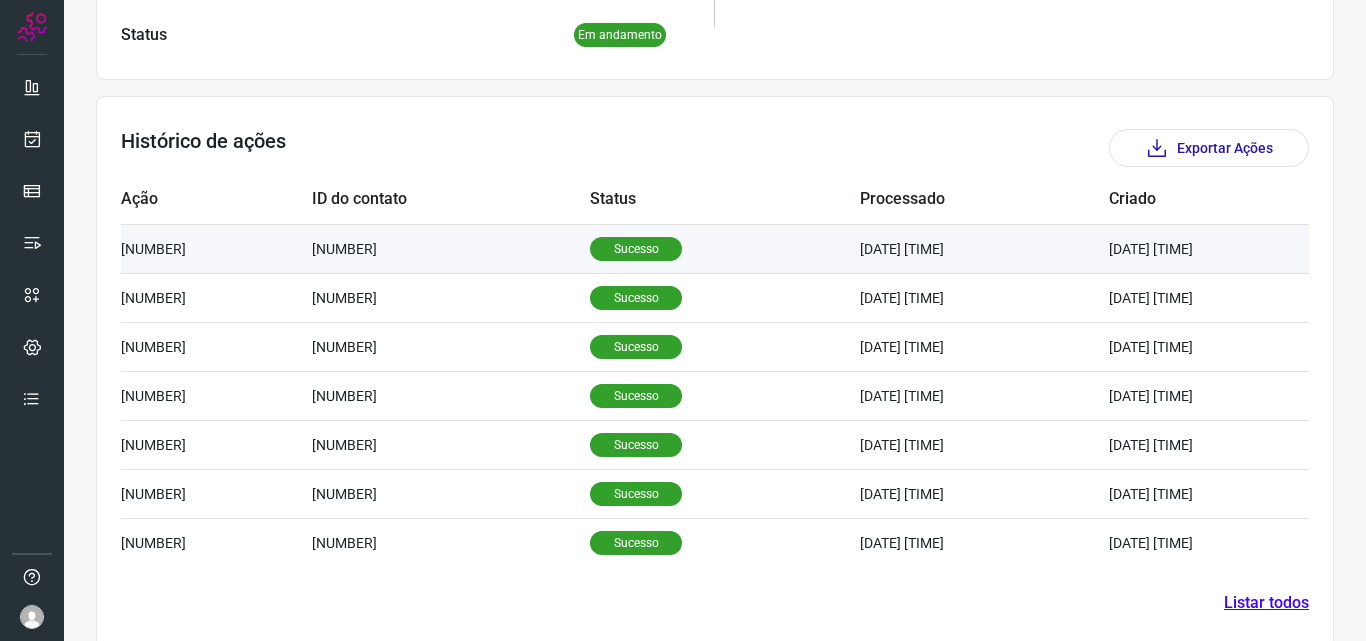 click on "Sucesso" at bounding box center (636, 249) 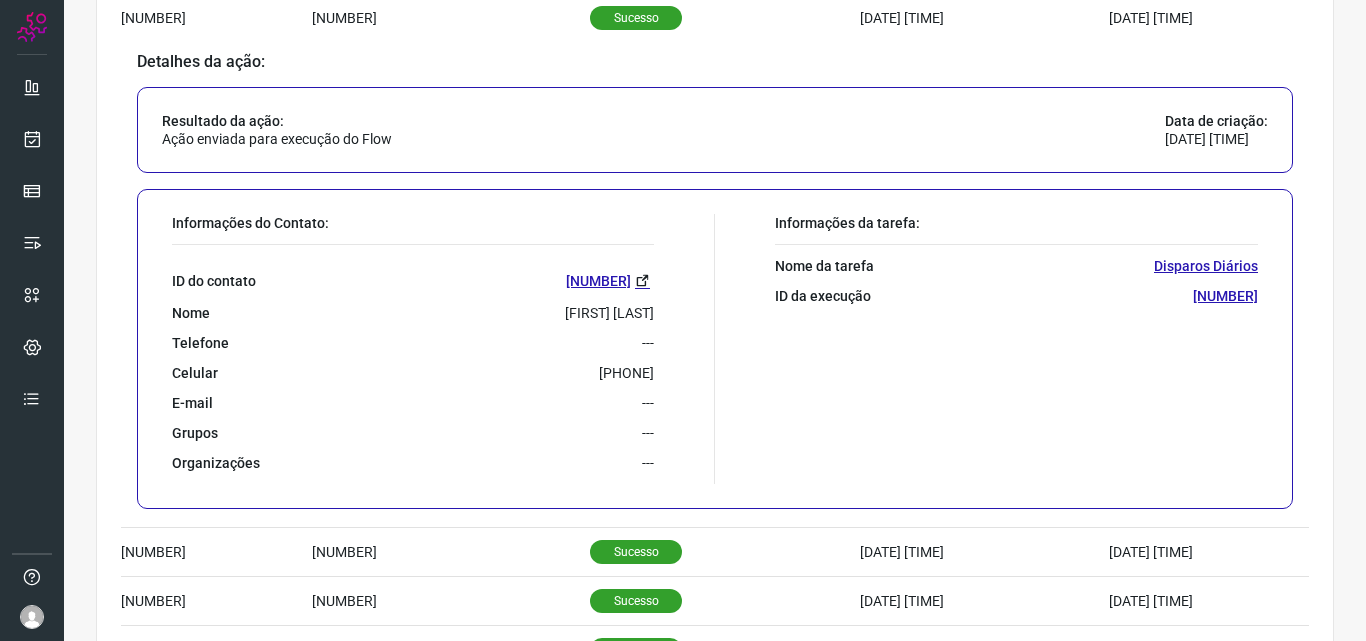 scroll, scrollTop: 700, scrollLeft: 0, axis: vertical 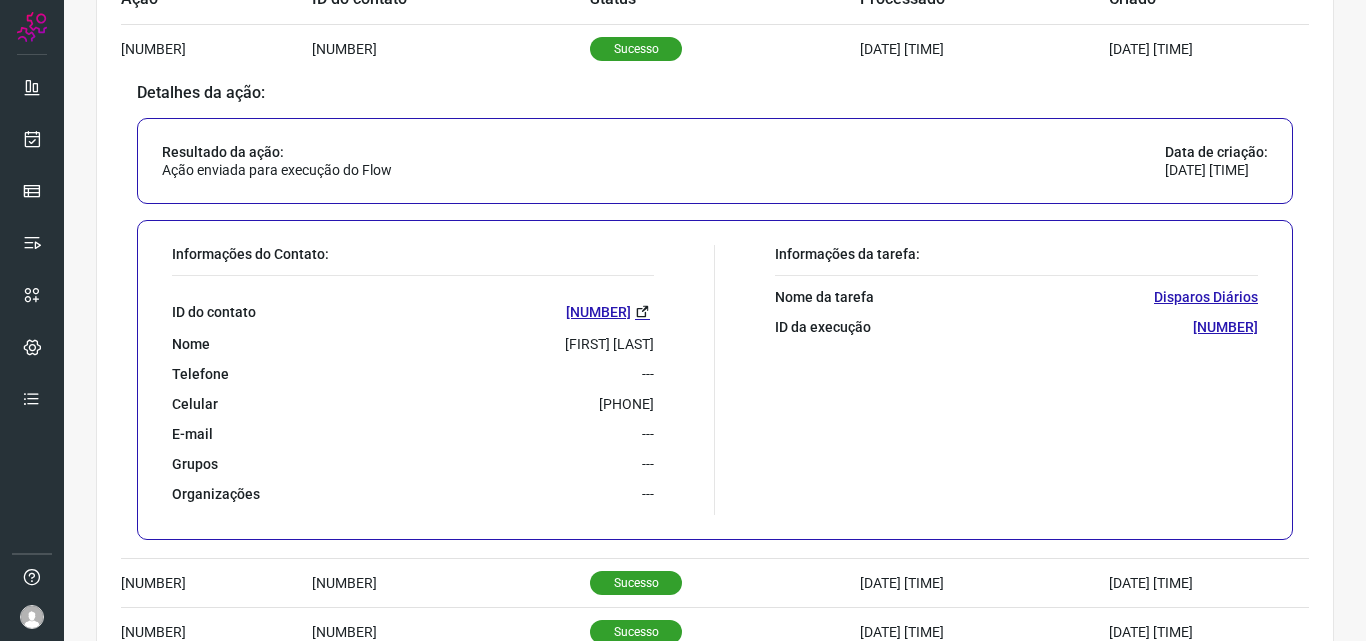 drag, startPoint x: 544, startPoint y: 404, endPoint x: 652, endPoint y: 410, distance: 108.16654 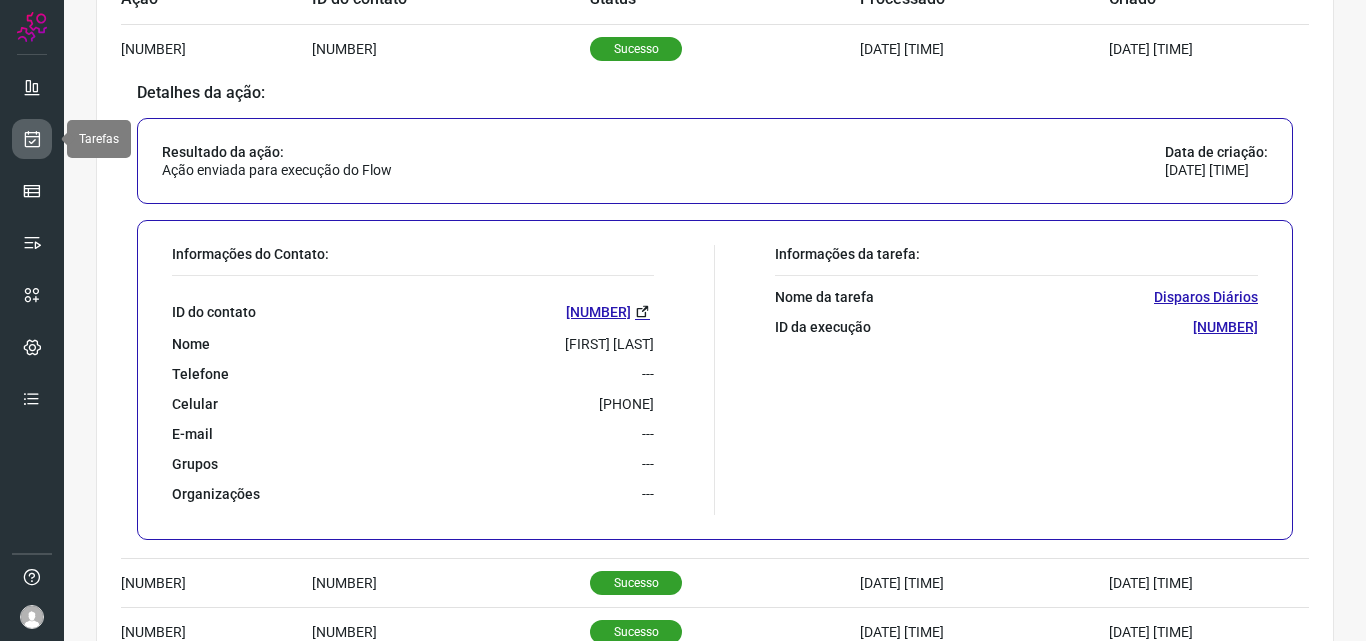 click at bounding box center [32, 139] 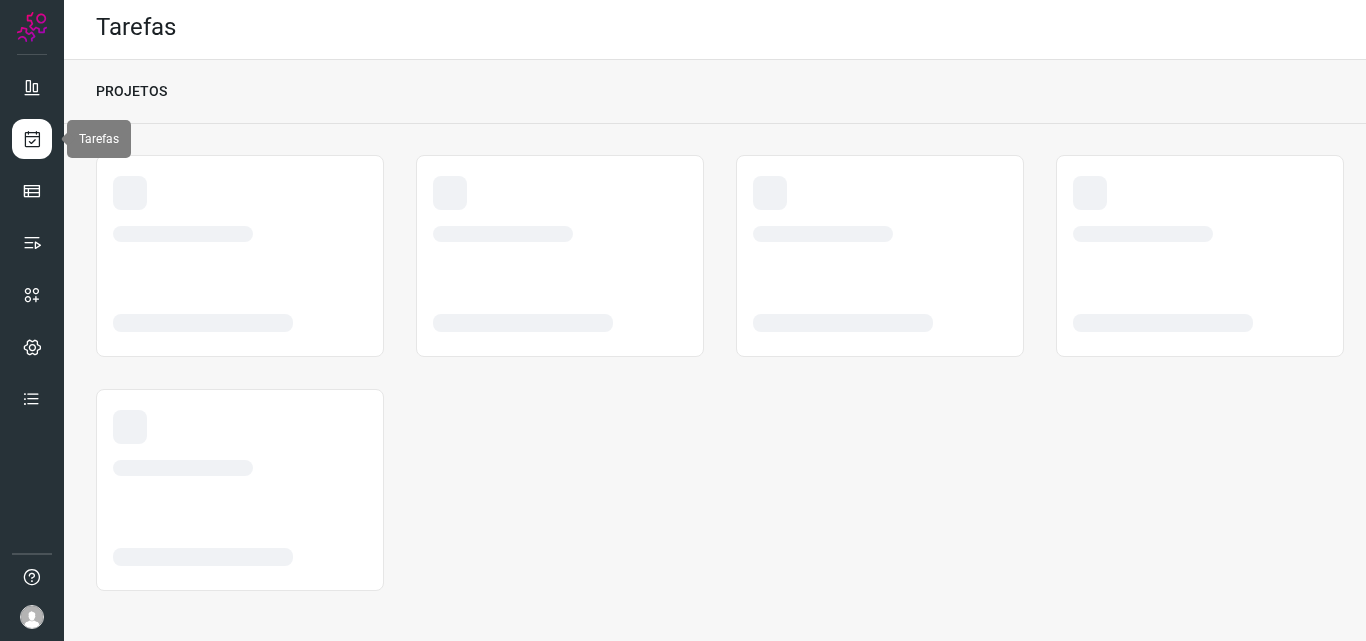 scroll, scrollTop: 4, scrollLeft: 0, axis: vertical 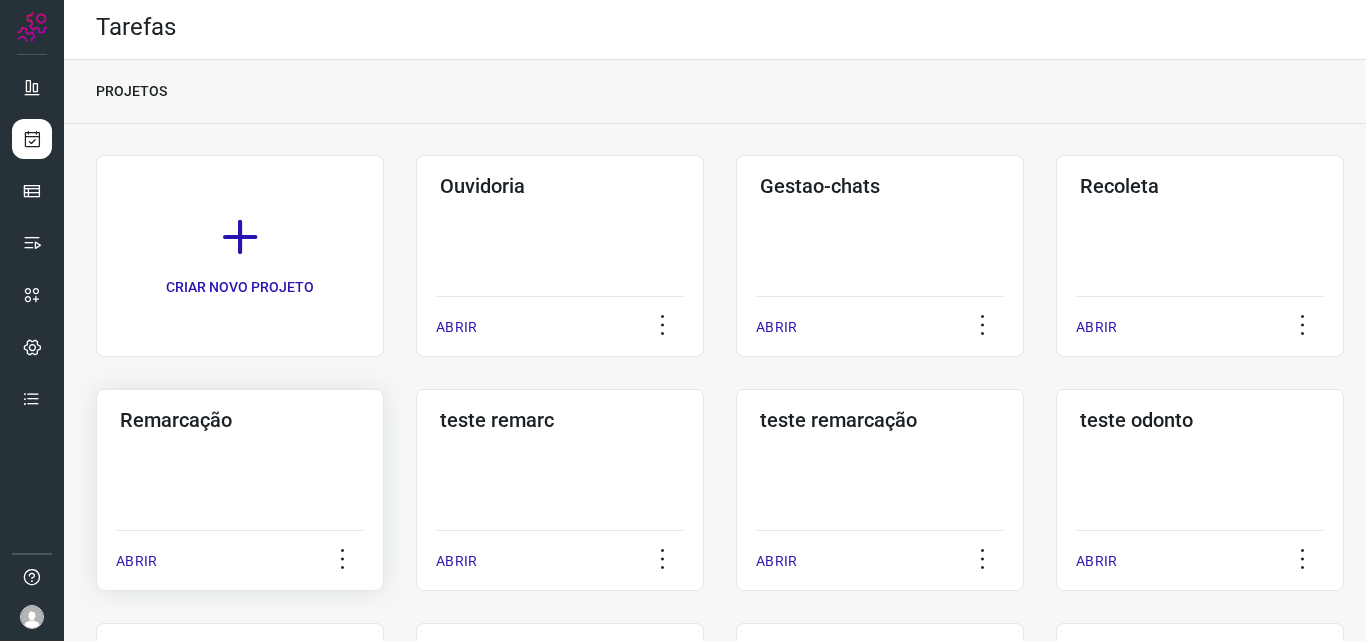 click on "Remarcação  ABRIR" 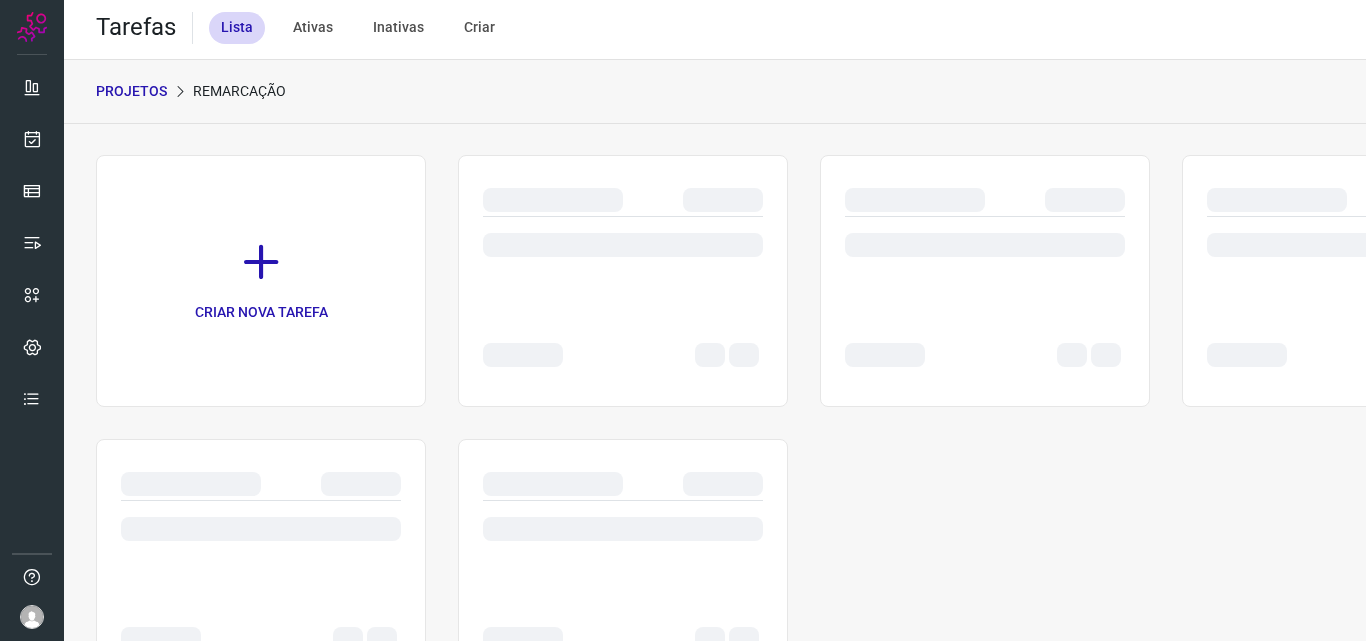 scroll, scrollTop: 0, scrollLeft: 0, axis: both 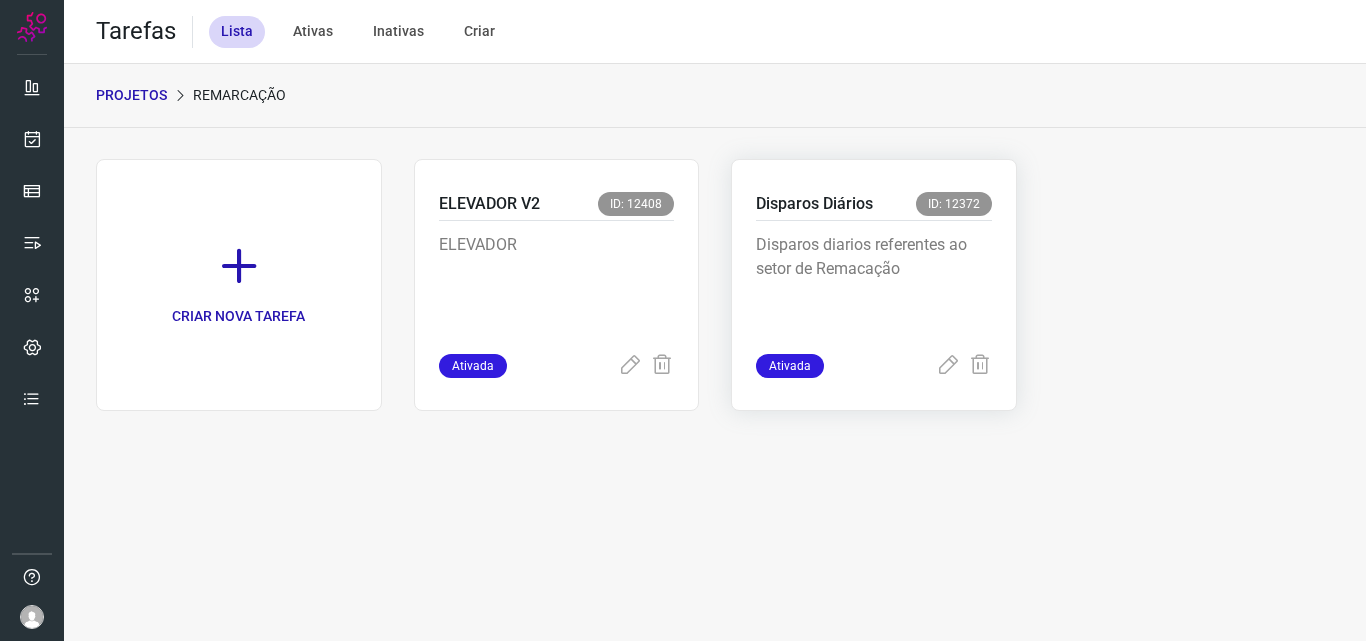 click on "Disparos diarios referentes ao setor de Remacação" at bounding box center (874, 283) 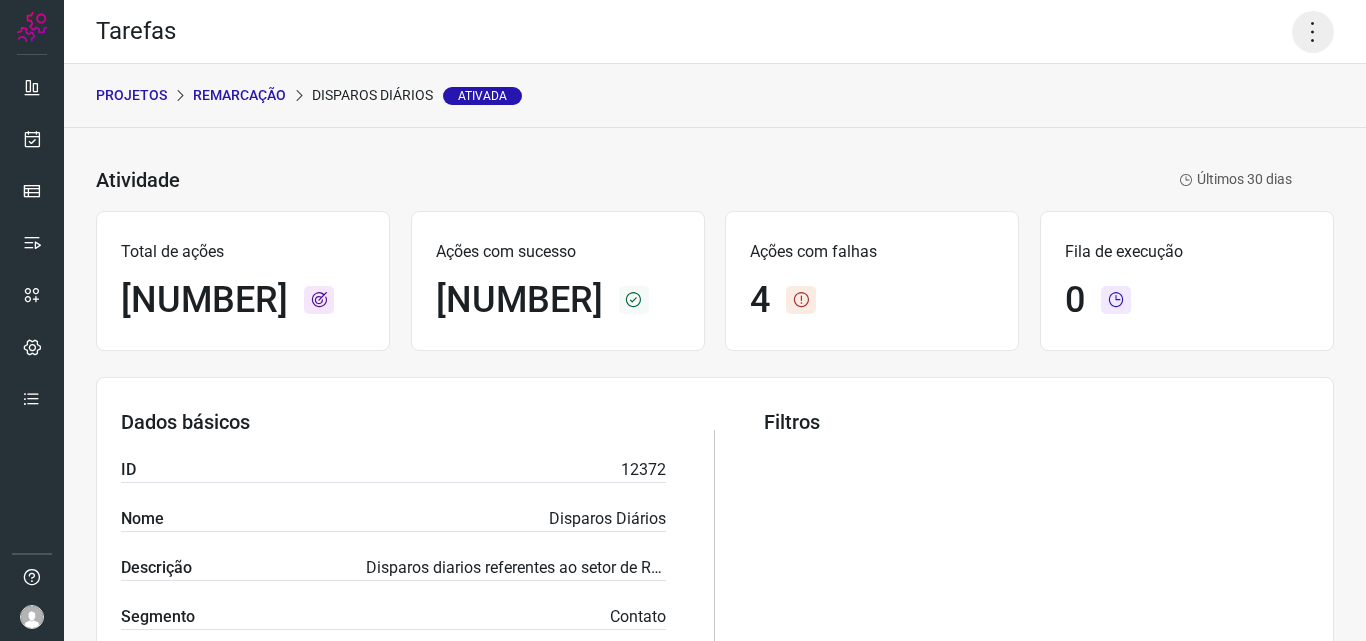 click 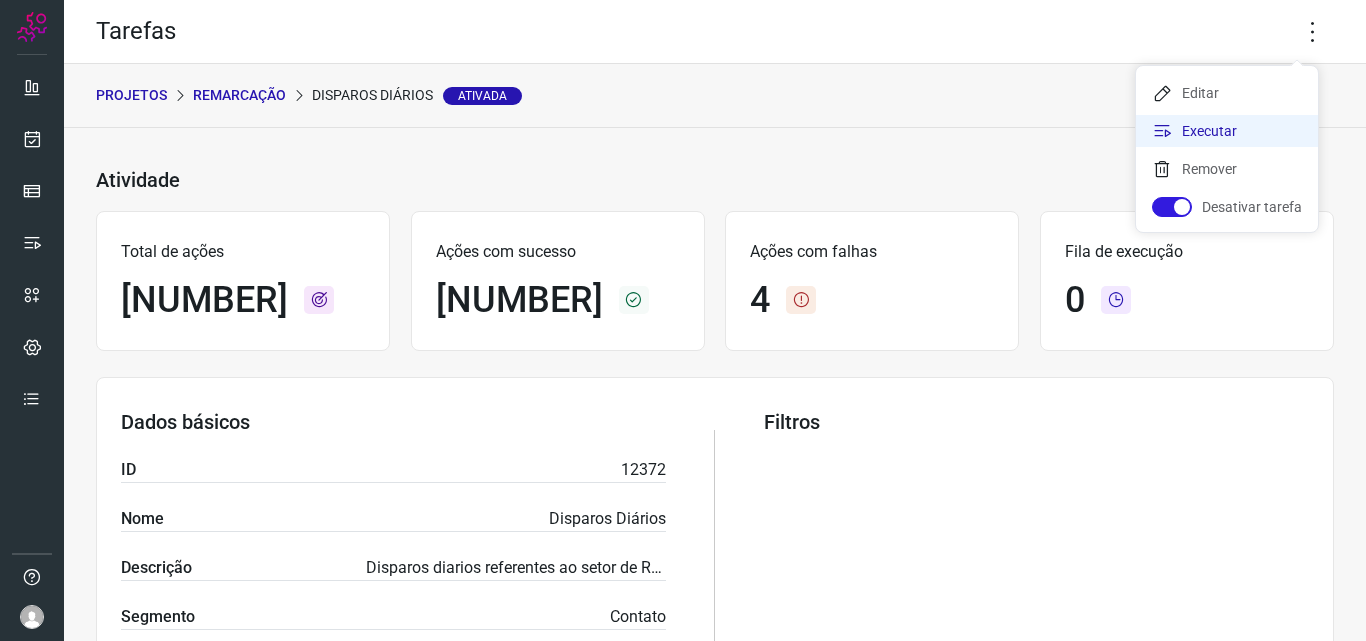 click on "Executar" 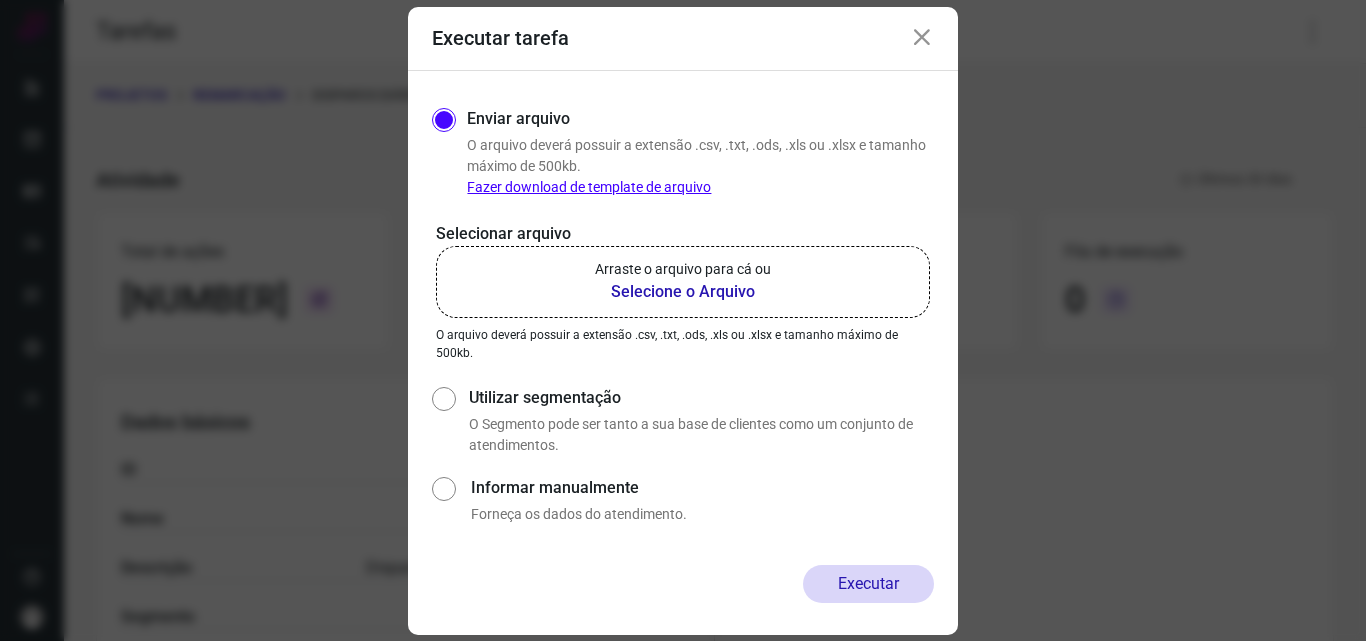click on "Selecione o Arquivo" at bounding box center (683, 292) 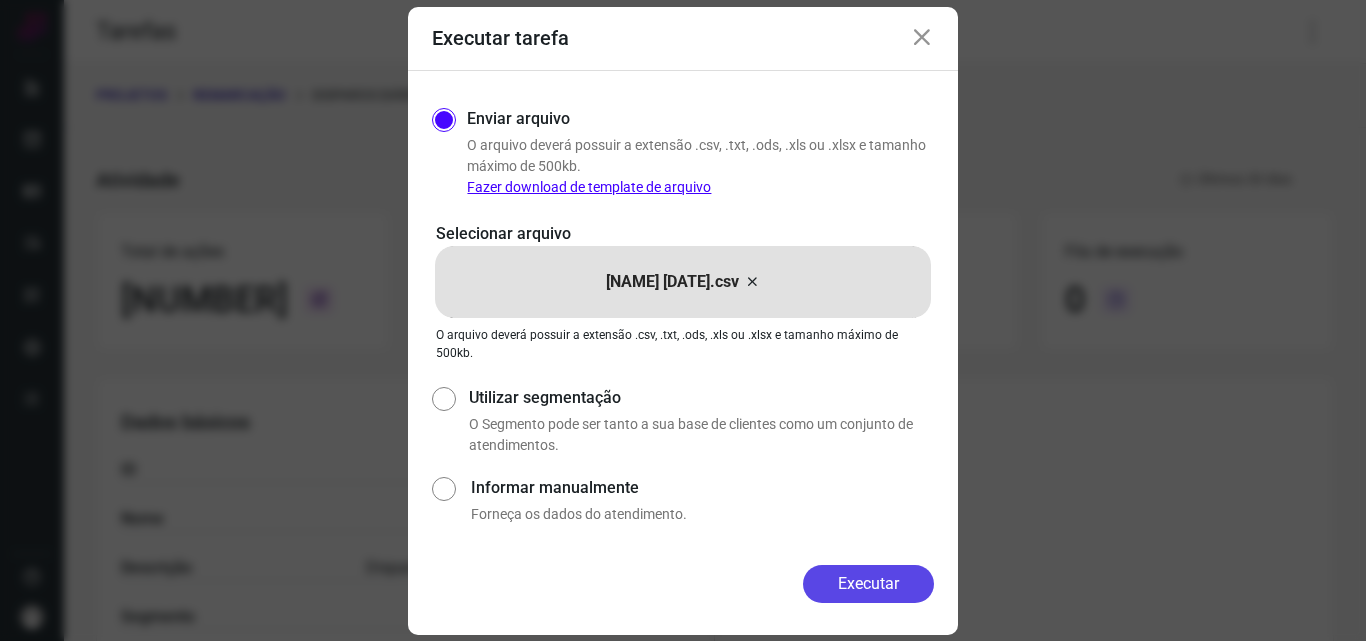 click on "Executar" at bounding box center [868, 584] 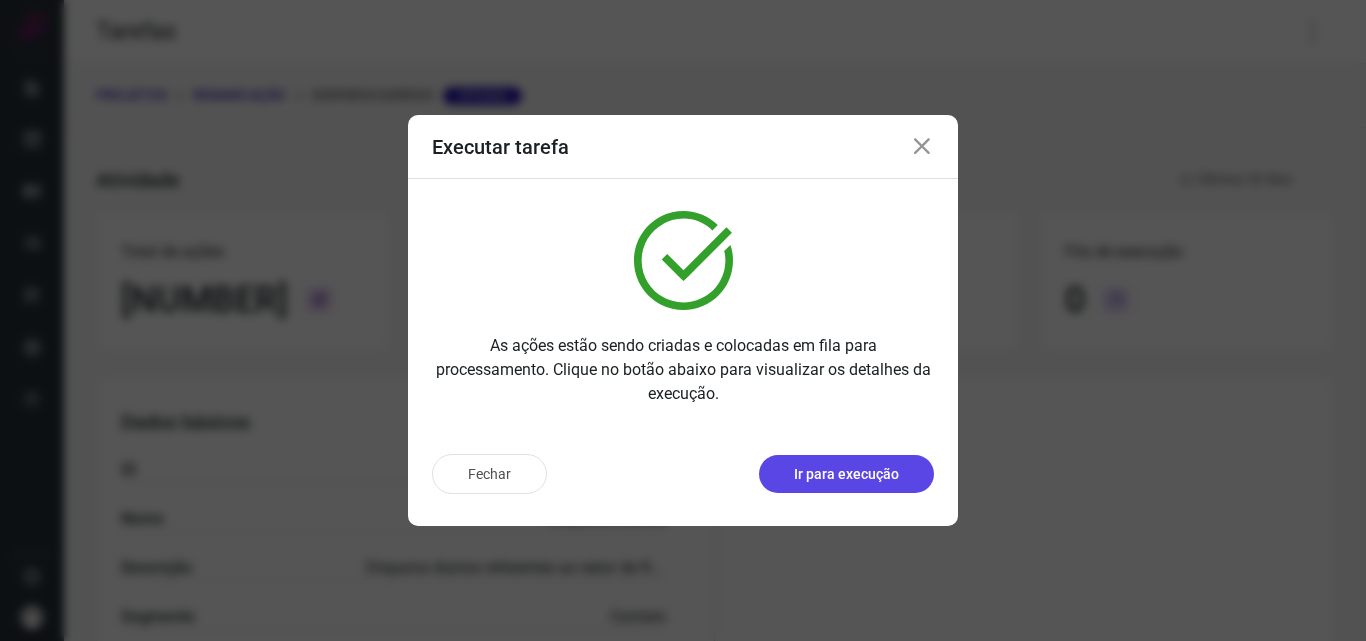 click on "Ir para execução" at bounding box center [846, 474] 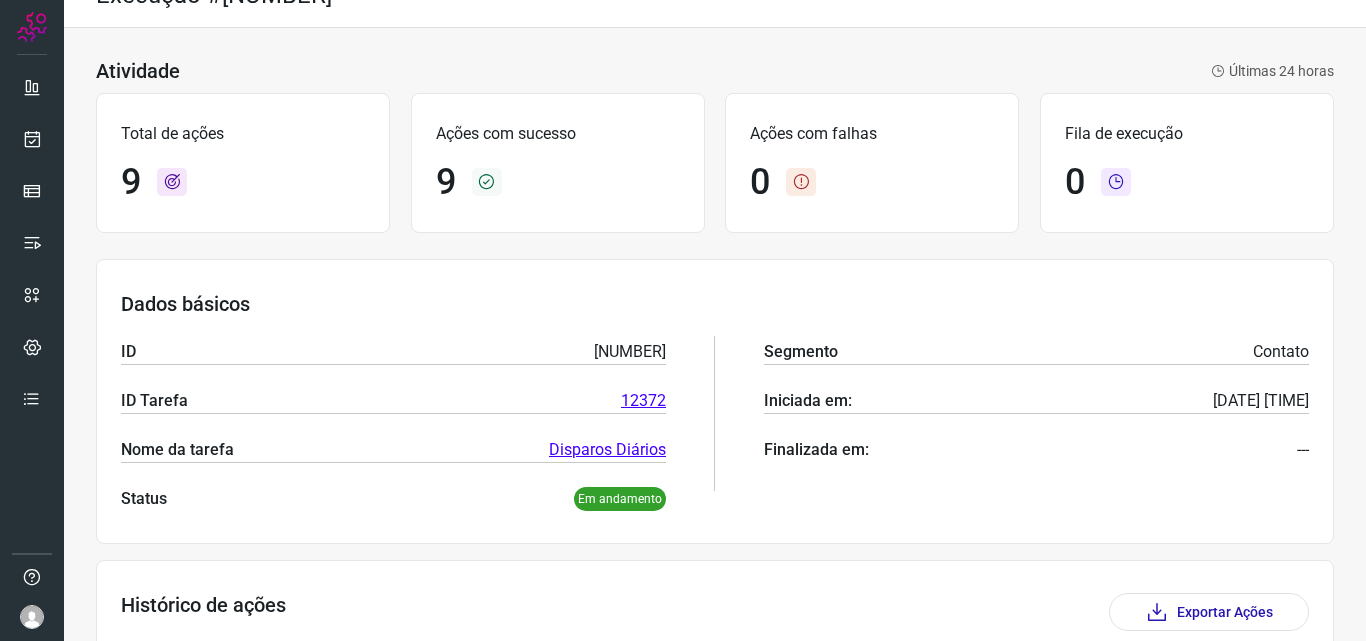 scroll, scrollTop: 0, scrollLeft: 0, axis: both 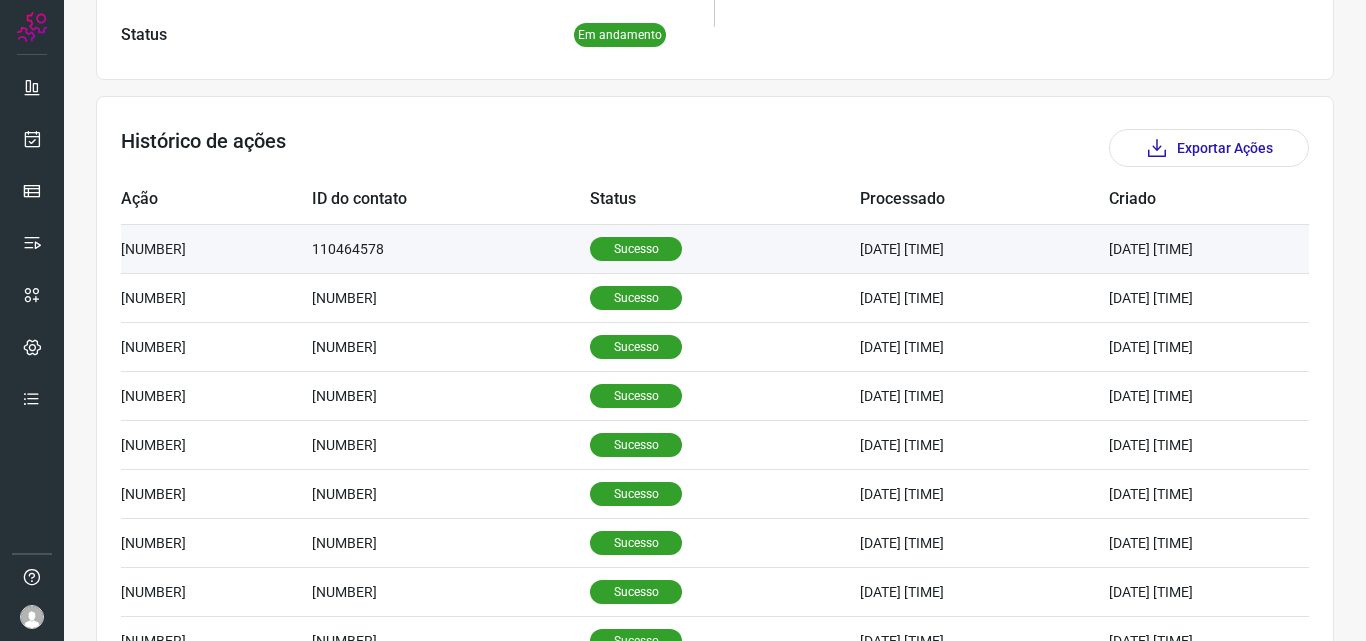 click on "Sucesso" at bounding box center (636, 249) 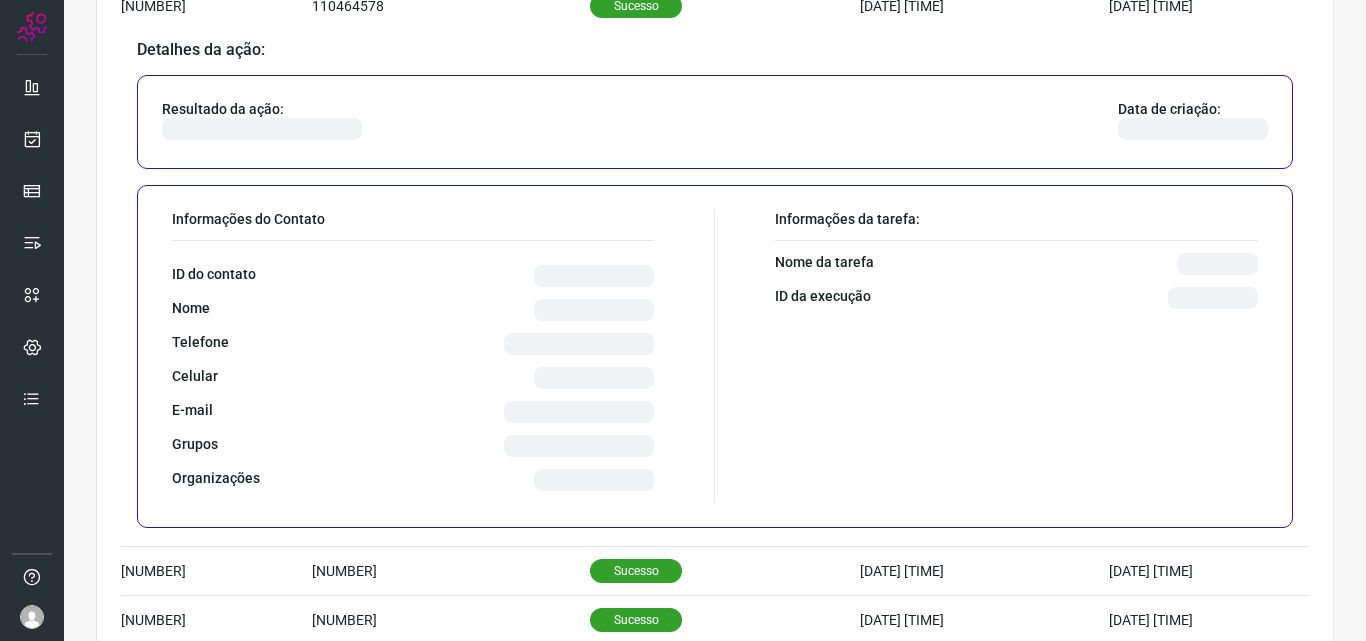 scroll, scrollTop: 800, scrollLeft: 0, axis: vertical 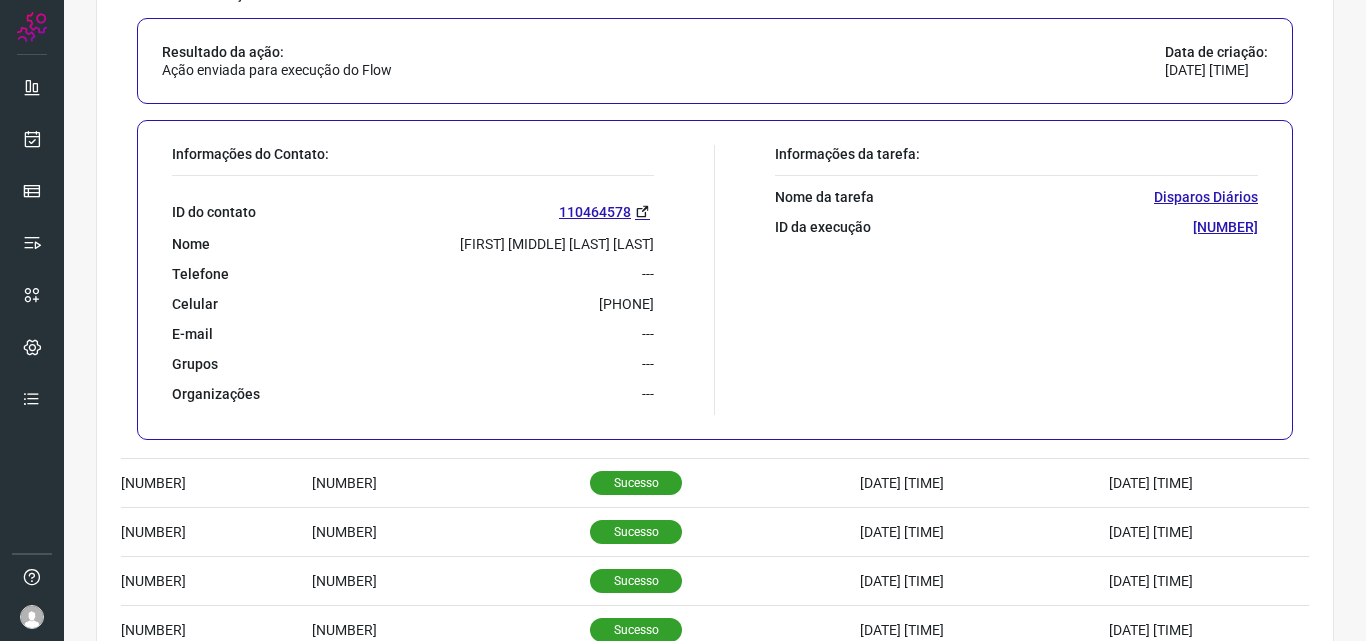 drag, startPoint x: 546, startPoint y: 292, endPoint x: 664, endPoint y: 304, distance: 118.6086 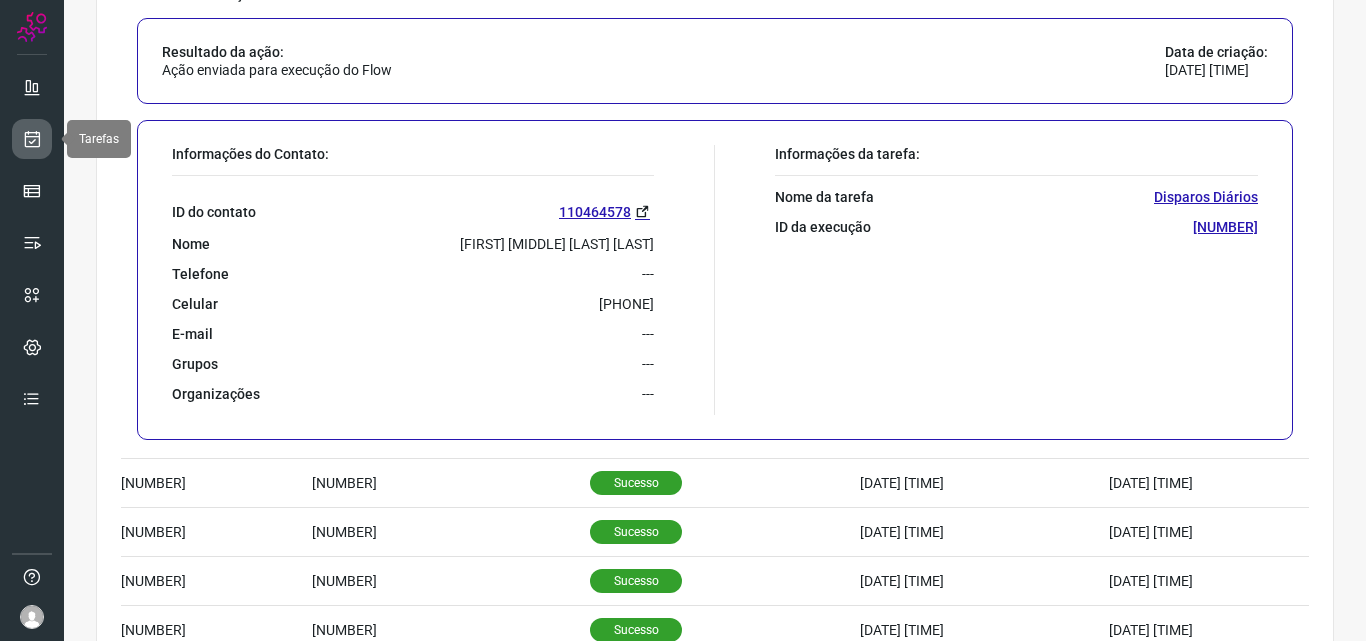 click at bounding box center (32, 139) 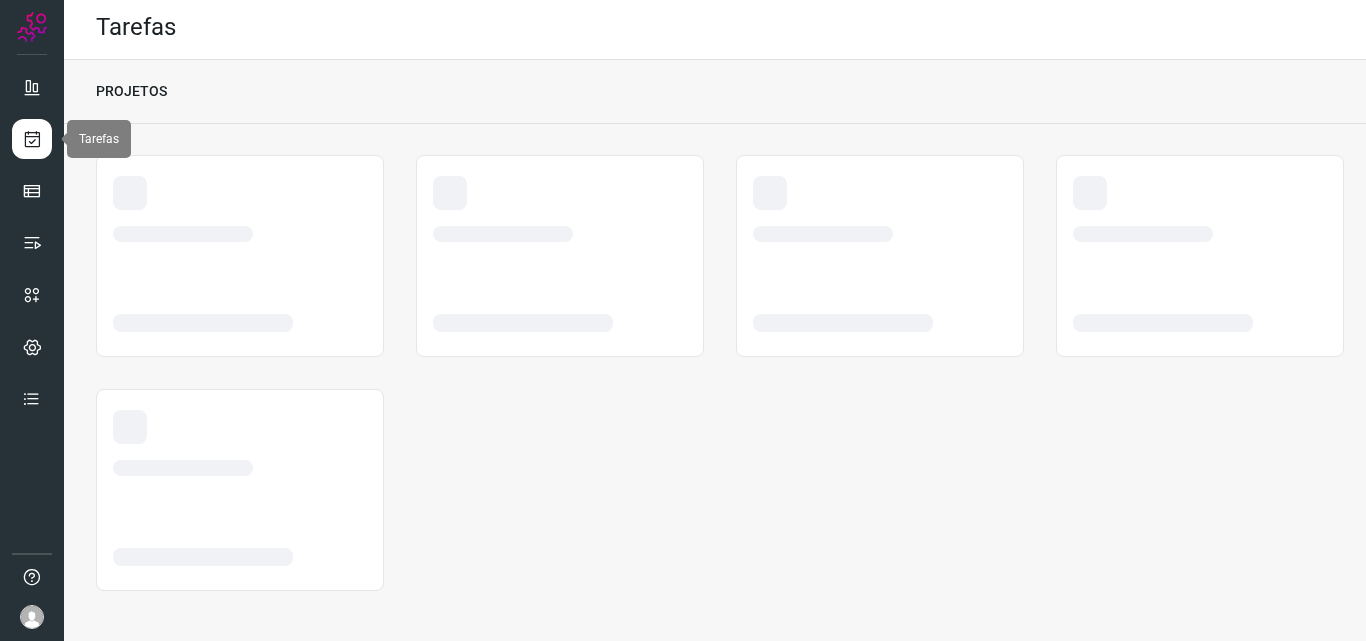 scroll, scrollTop: 4, scrollLeft: 0, axis: vertical 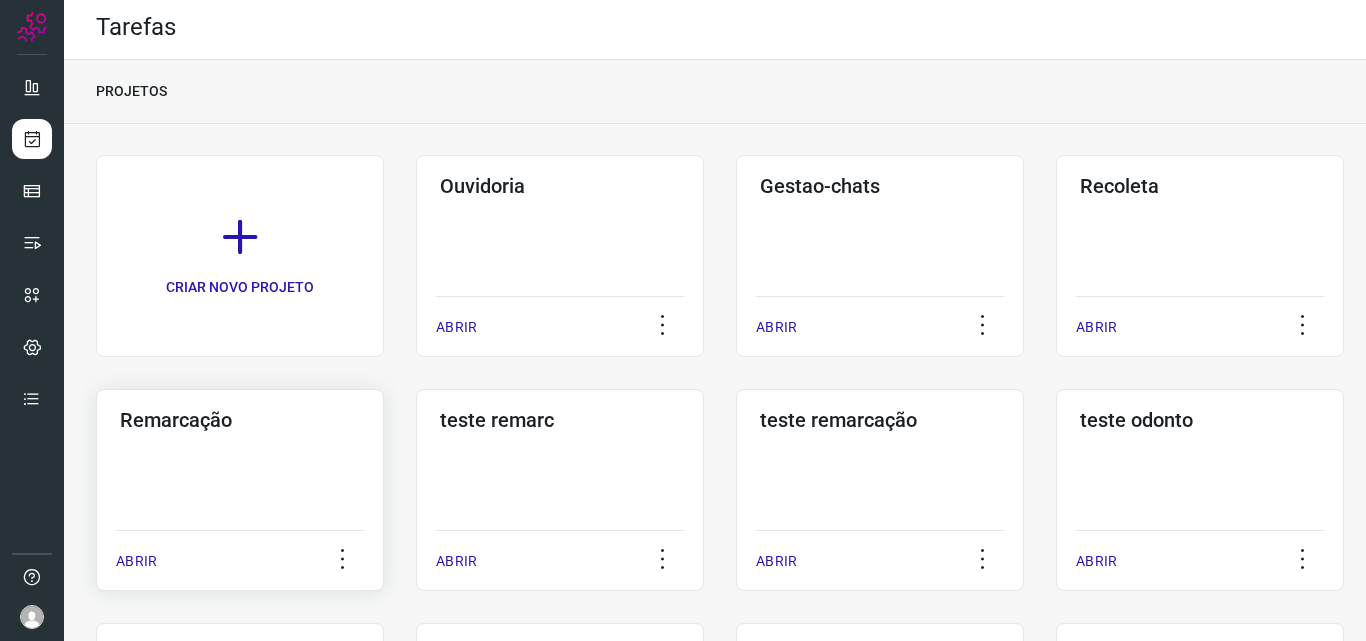 click on "Remarcação  ABRIR" 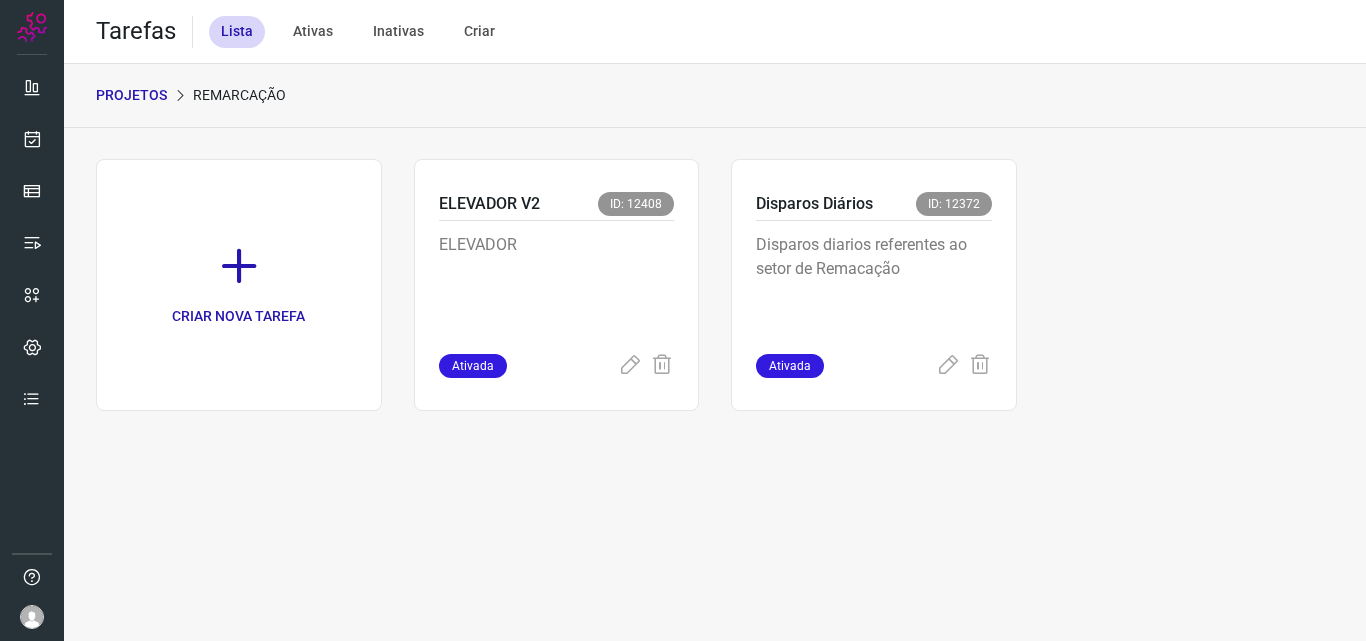 scroll, scrollTop: 0, scrollLeft: 0, axis: both 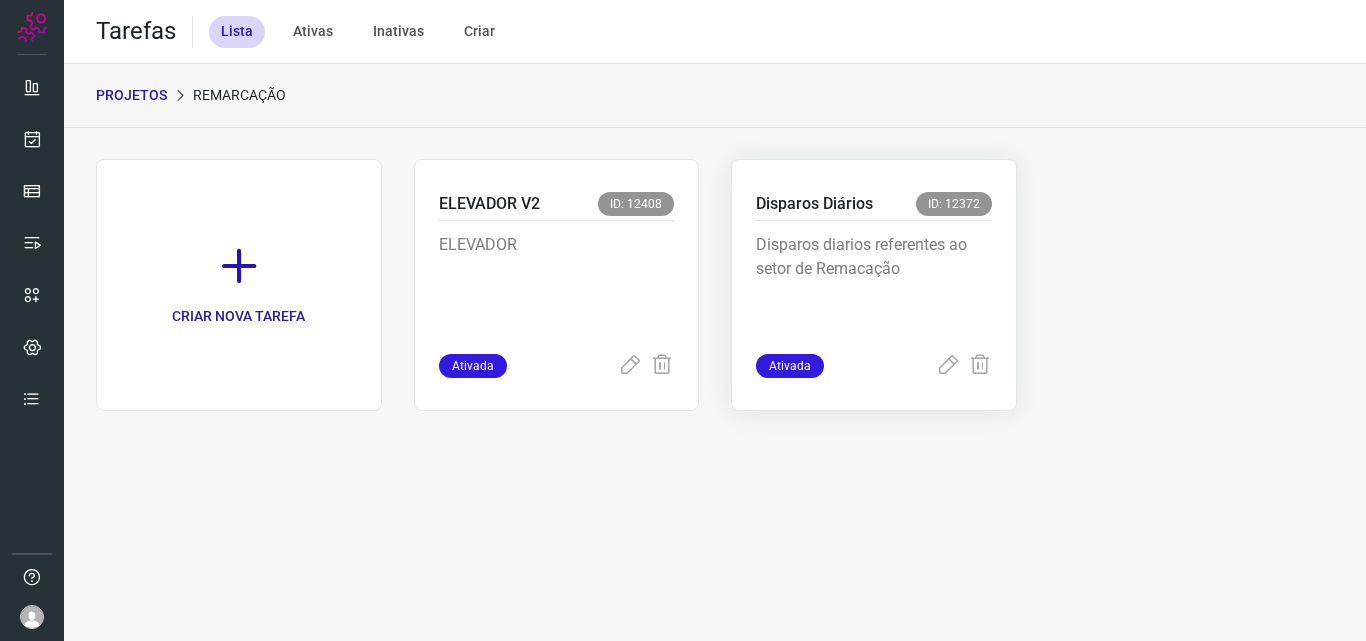 click on "Disparos diarios referentes ao setor de Remacação" at bounding box center (874, 283) 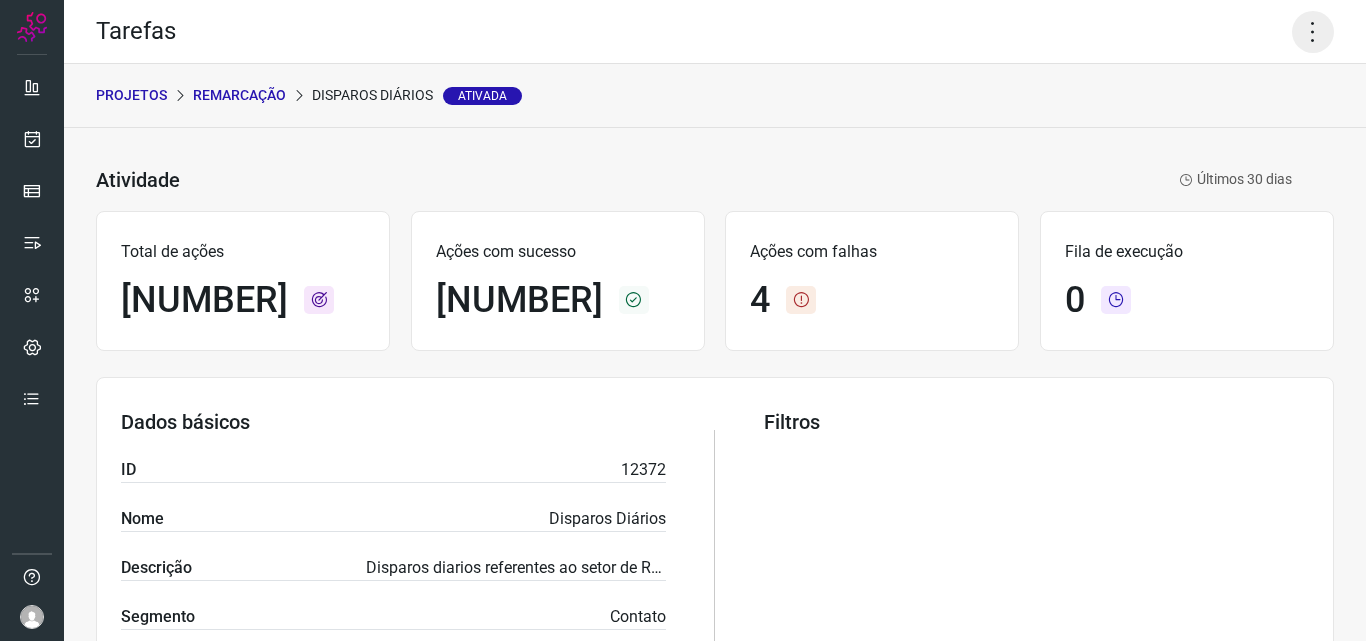 click 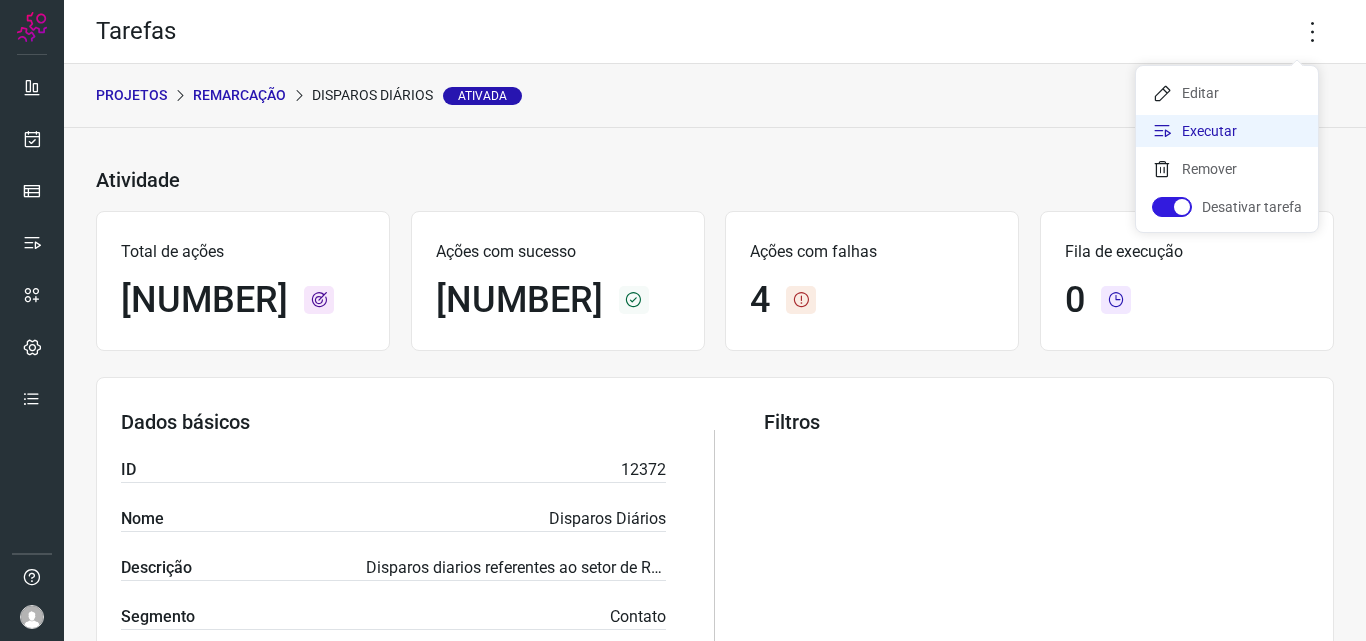 click on "Executar" 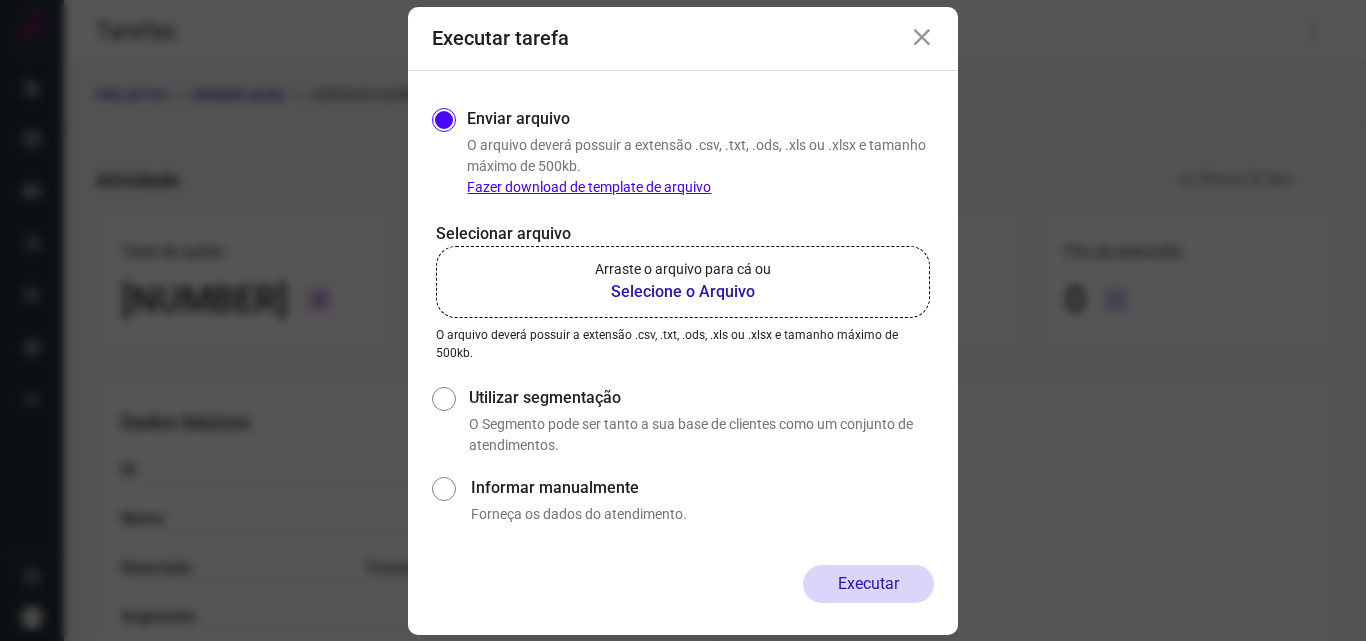 click on "Selecione o Arquivo" at bounding box center [683, 292] 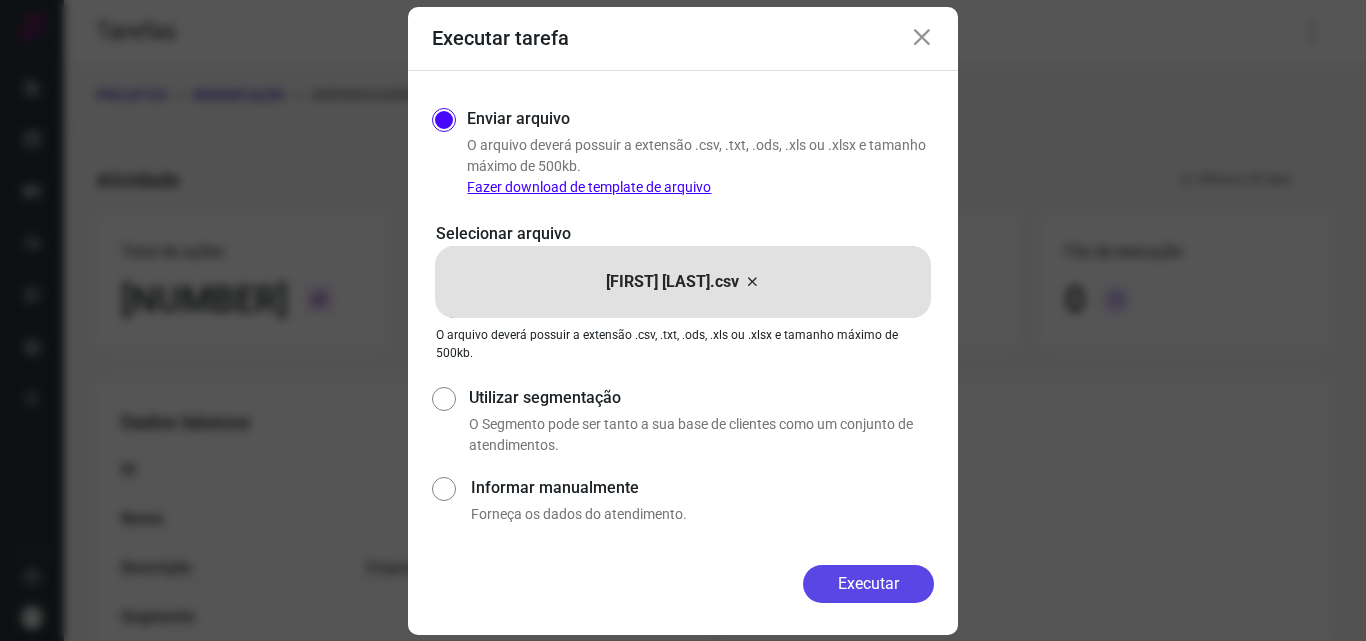 click on "Executar" at bounding box center [868, 584] 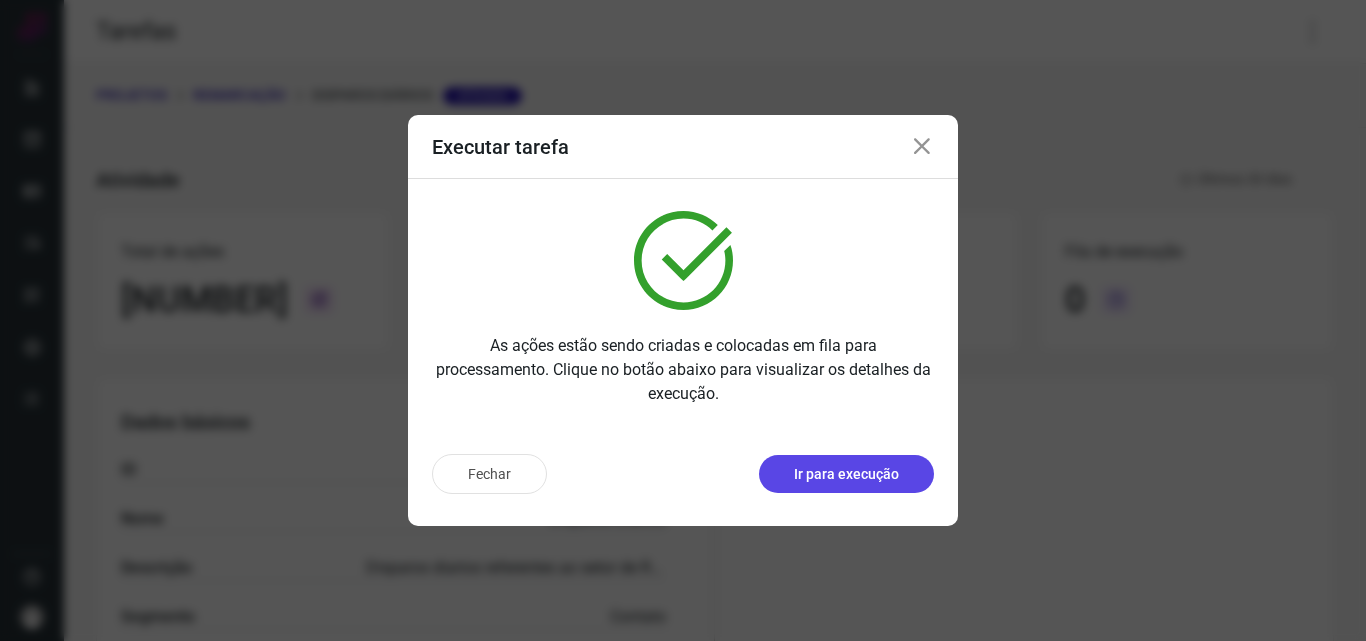 click on "Ir para execução" at bounding box center (846, 474) 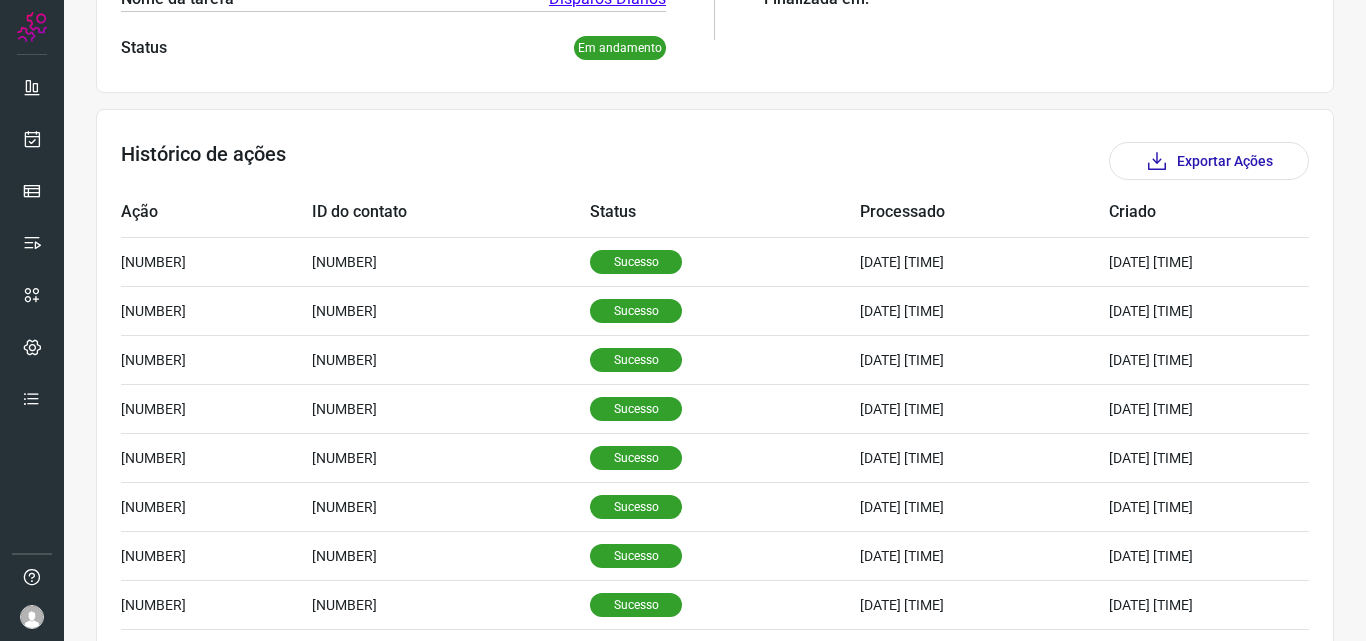 scroll, scrollTop: 500, scrollLeft: 0, axis: vertical 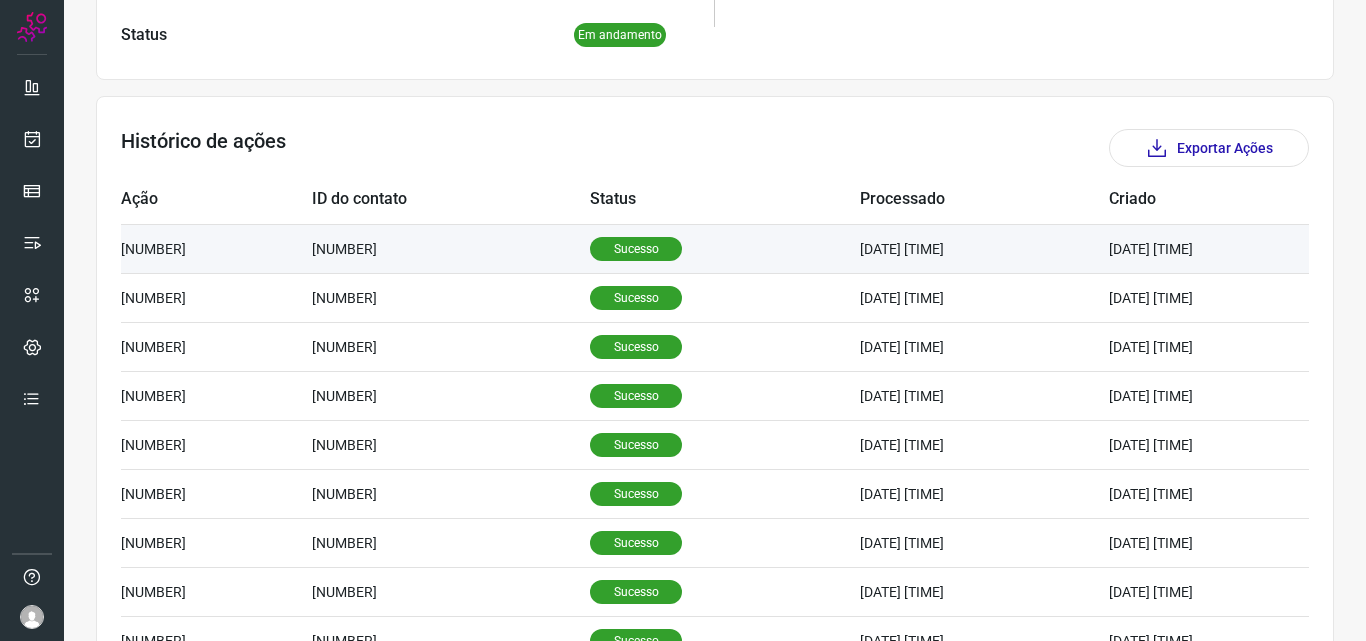 click on "Sucesso" at bounding box center (636, 249) 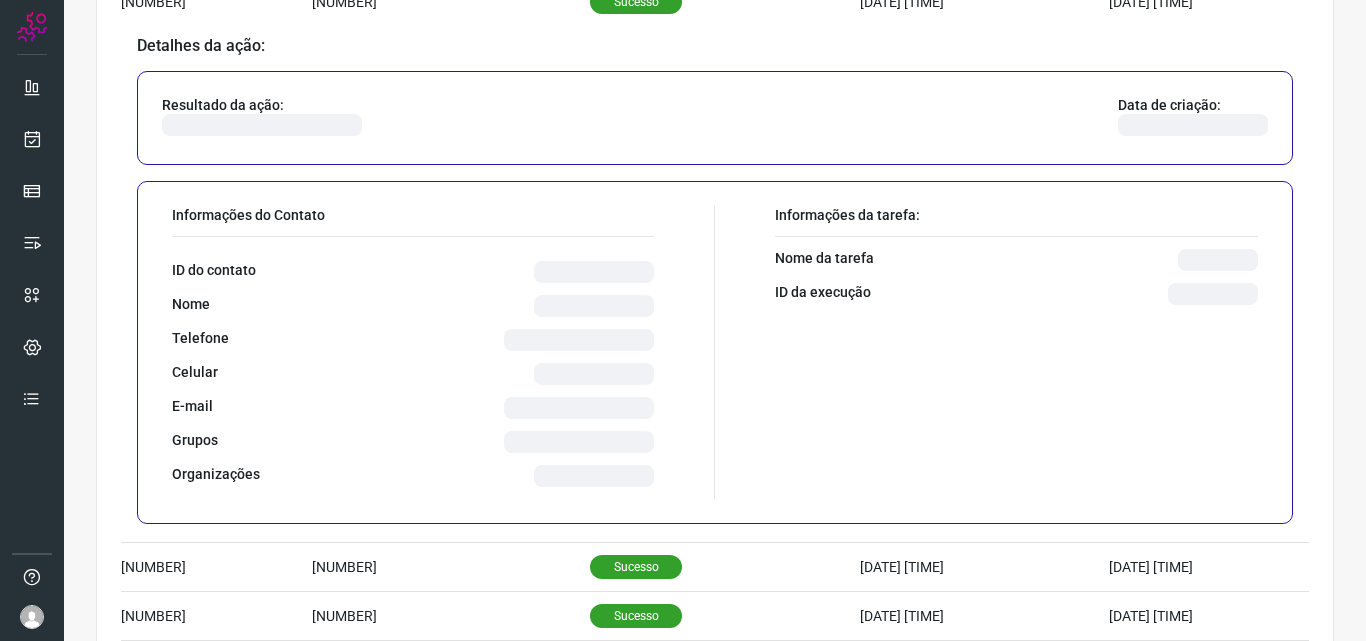 scroll, scrollTop: 800, scrollLeft: 0, axis: vertical 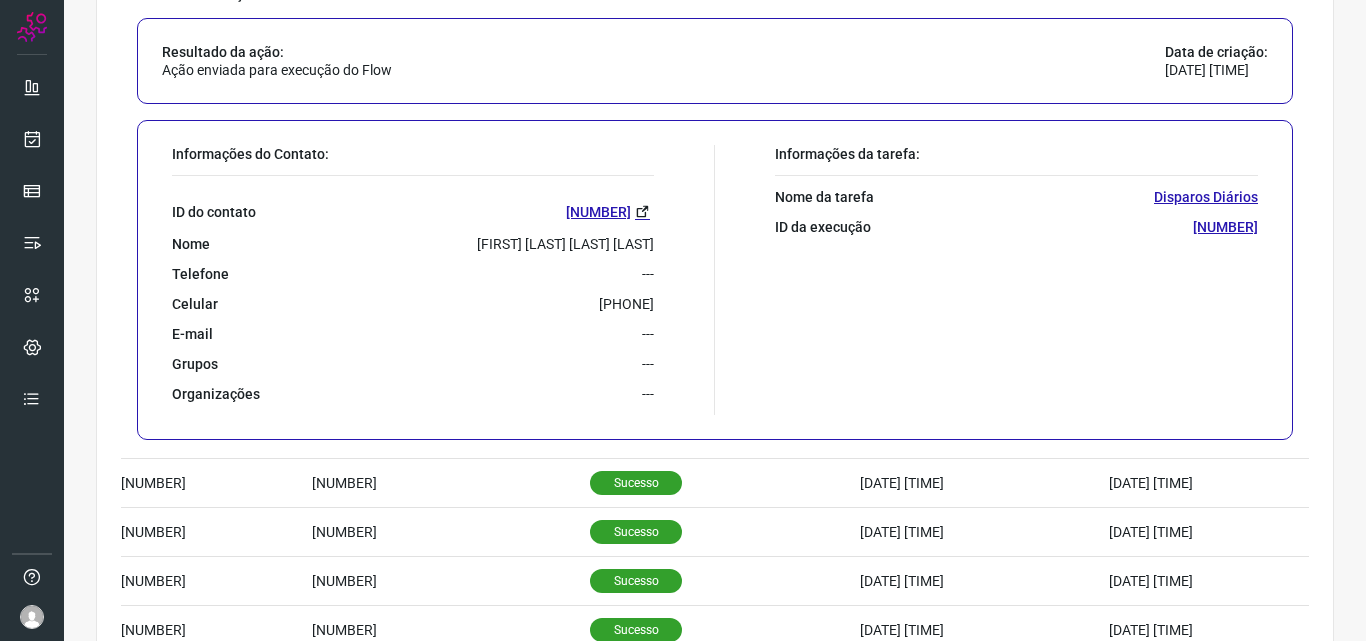 drag, startPoint x: 550, startPoint y: 306, endPoint x: 647, endPoint y: 310, distance: 97.082436 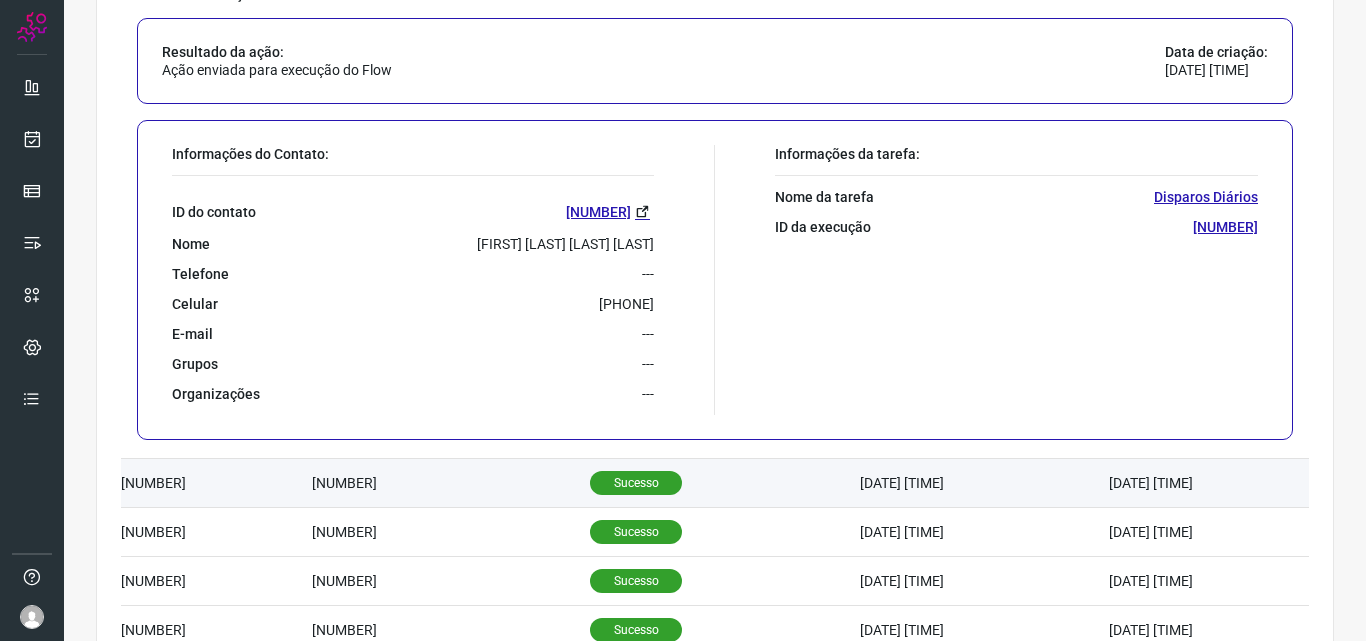 click on "Sucesso" at bounding box center [636, 483] 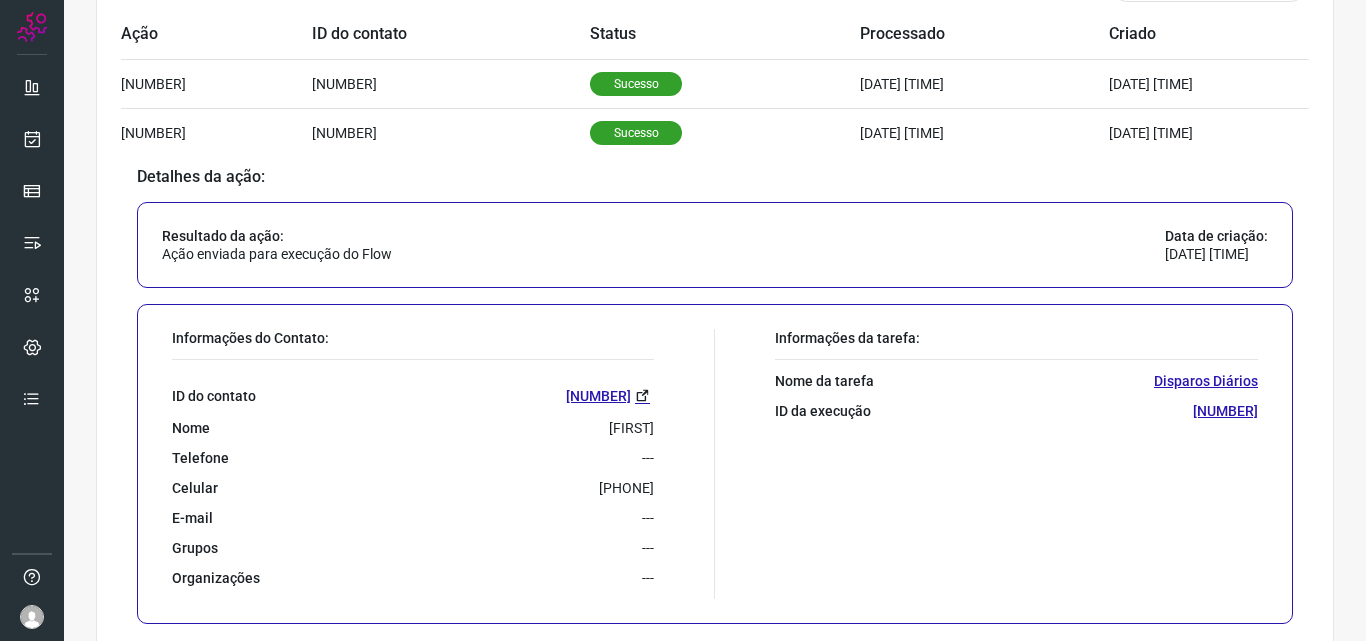 scroll, scrollTop: 714, scrollLeft: 0, axis: vertical 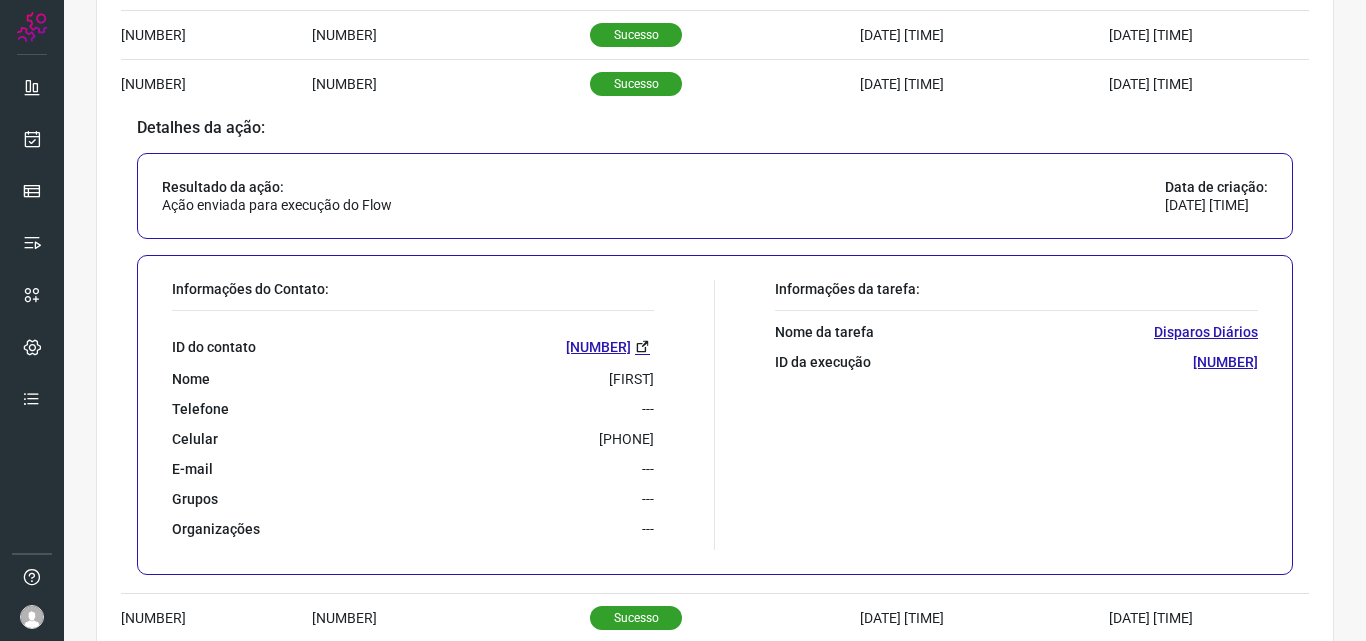 drag, startPoint x: 539, startPoint y: 438, endPoint x: 654, endPoint y: 445, distance: 115.212845 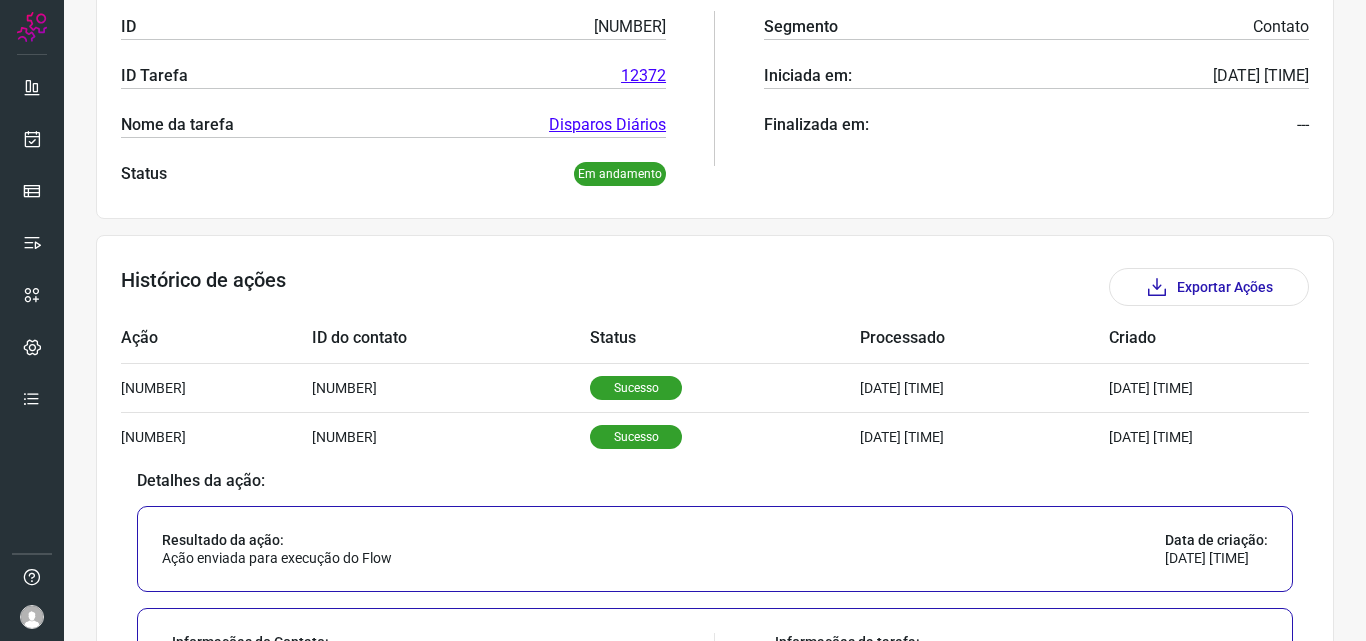 scroll, scrollTop: 0, scrollLeft: 0, axis: both 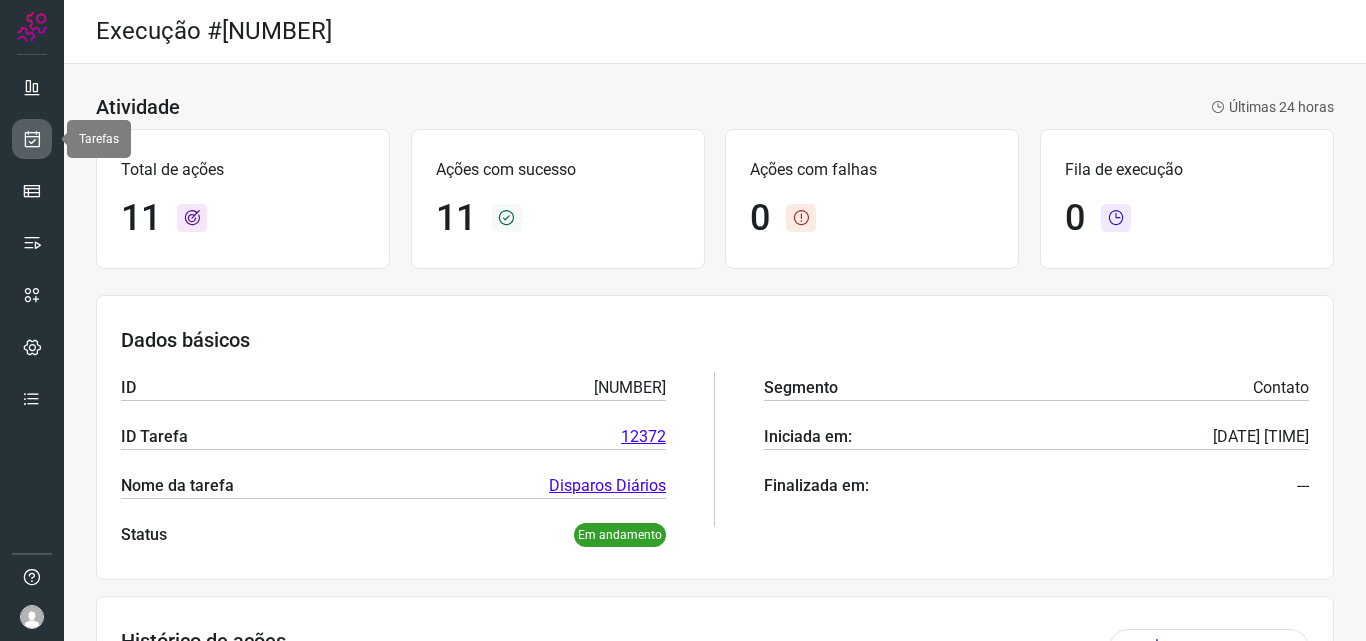 click at bounding box center (32, 139) 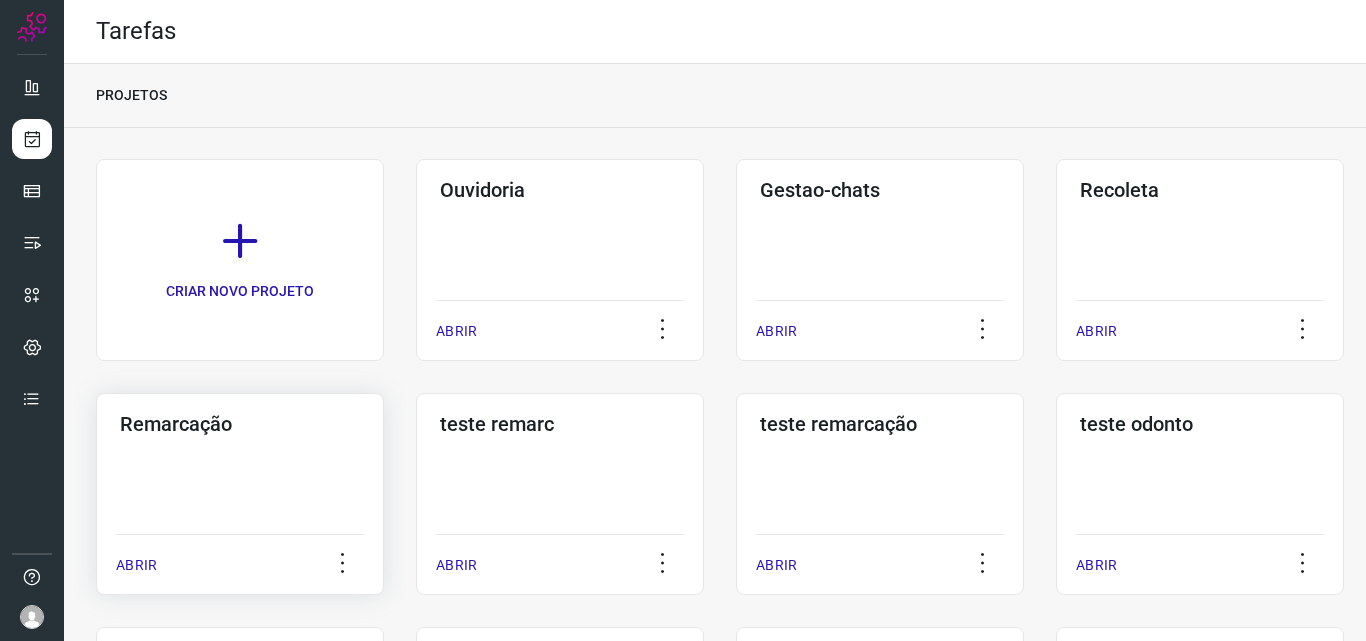 click on "Remarcação" at bounding box center [240, 424] 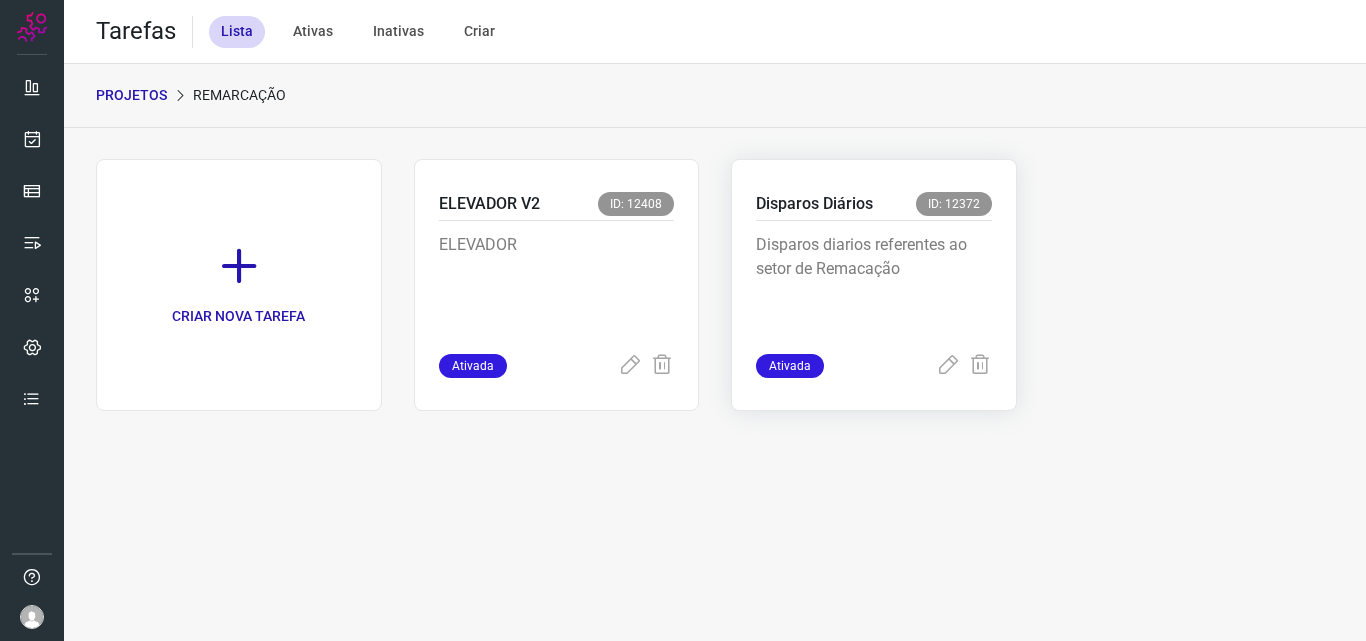 click on "Disparos diarios referentes ao setor de Remacação" at bounding box center (874, 283) 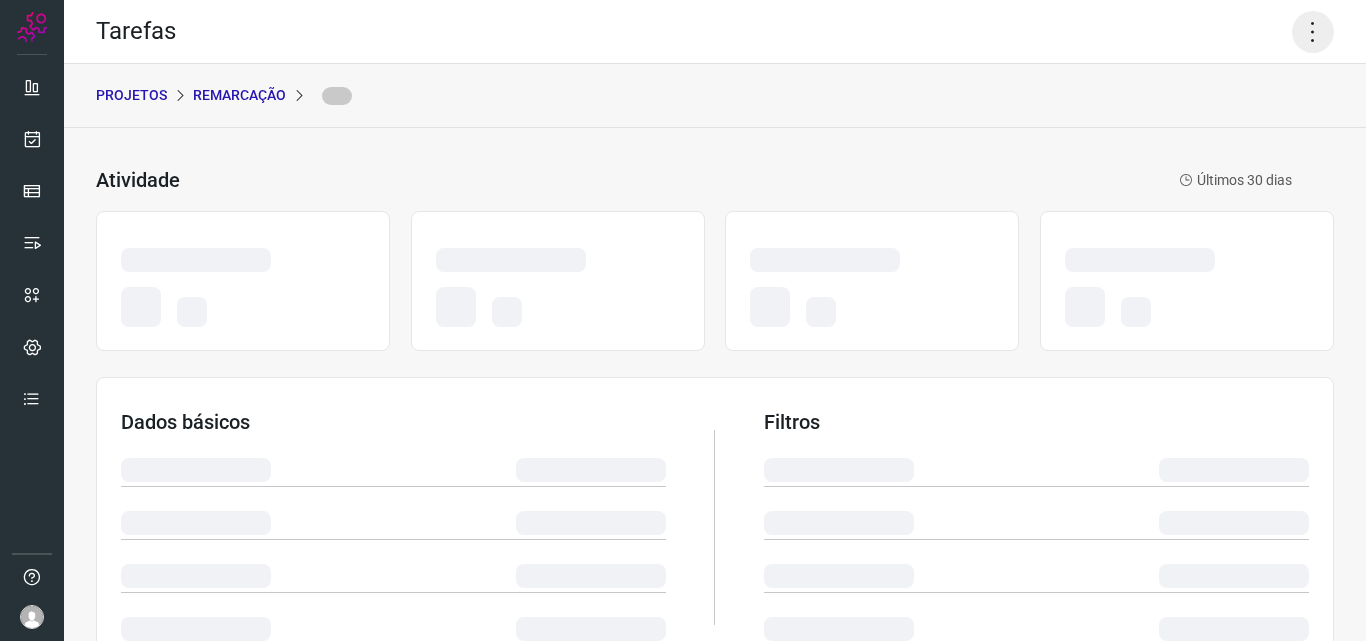 click 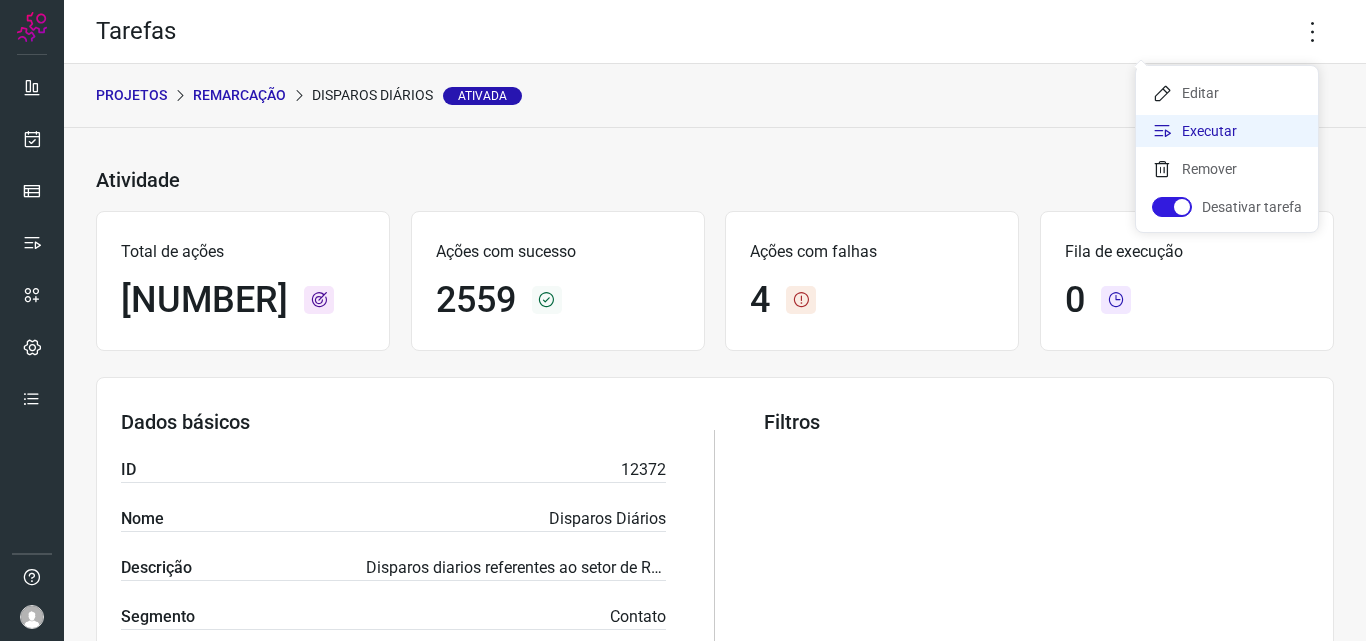 click on "Executar" 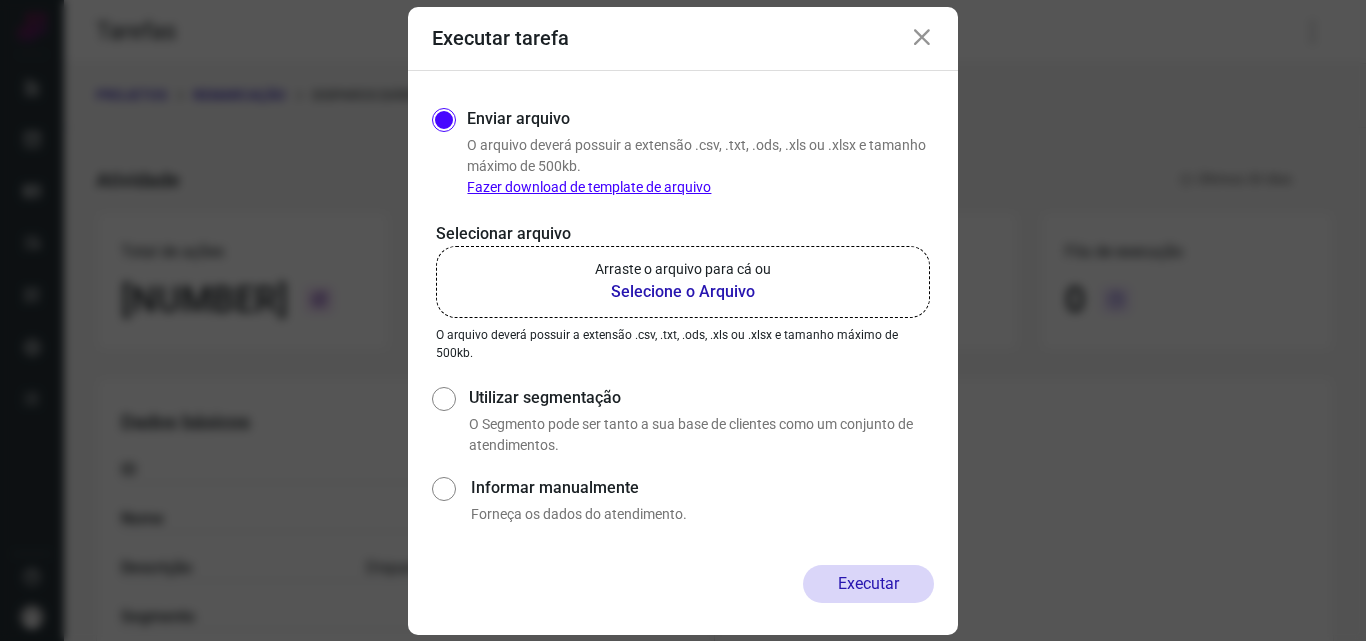 click on "Selecione o Arquivo" at bounding box center [683, 292] 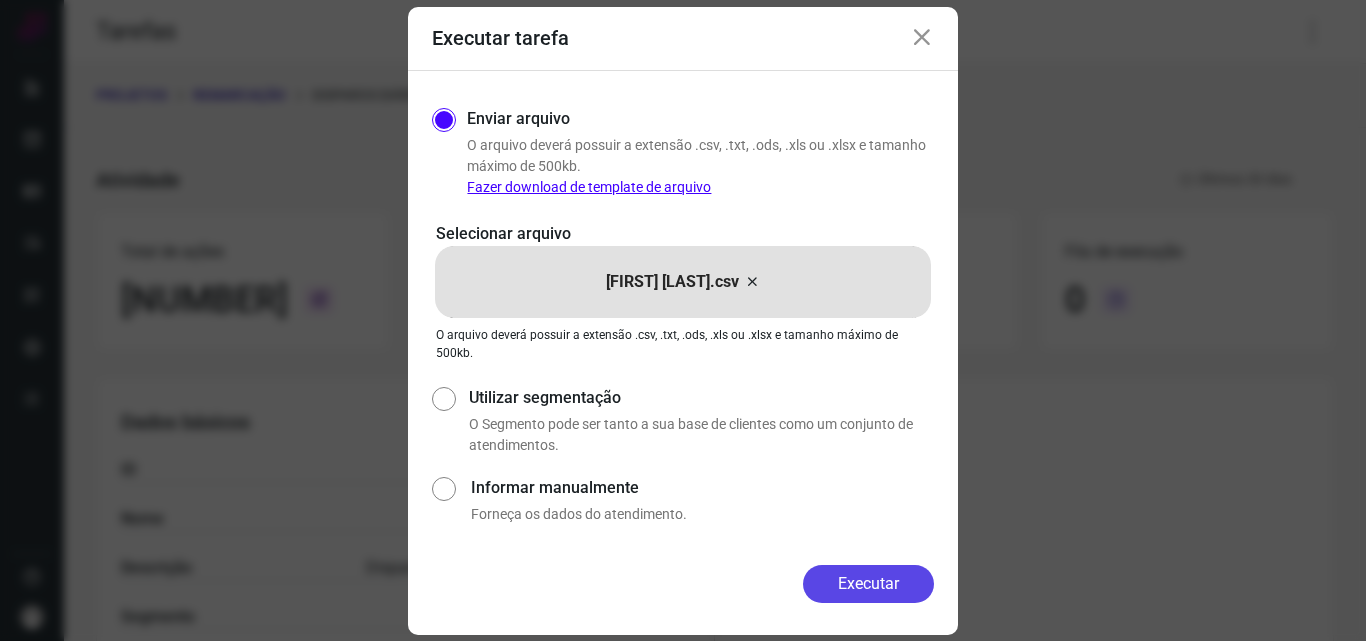 click on "Executar" at bounding box center [868, 584] 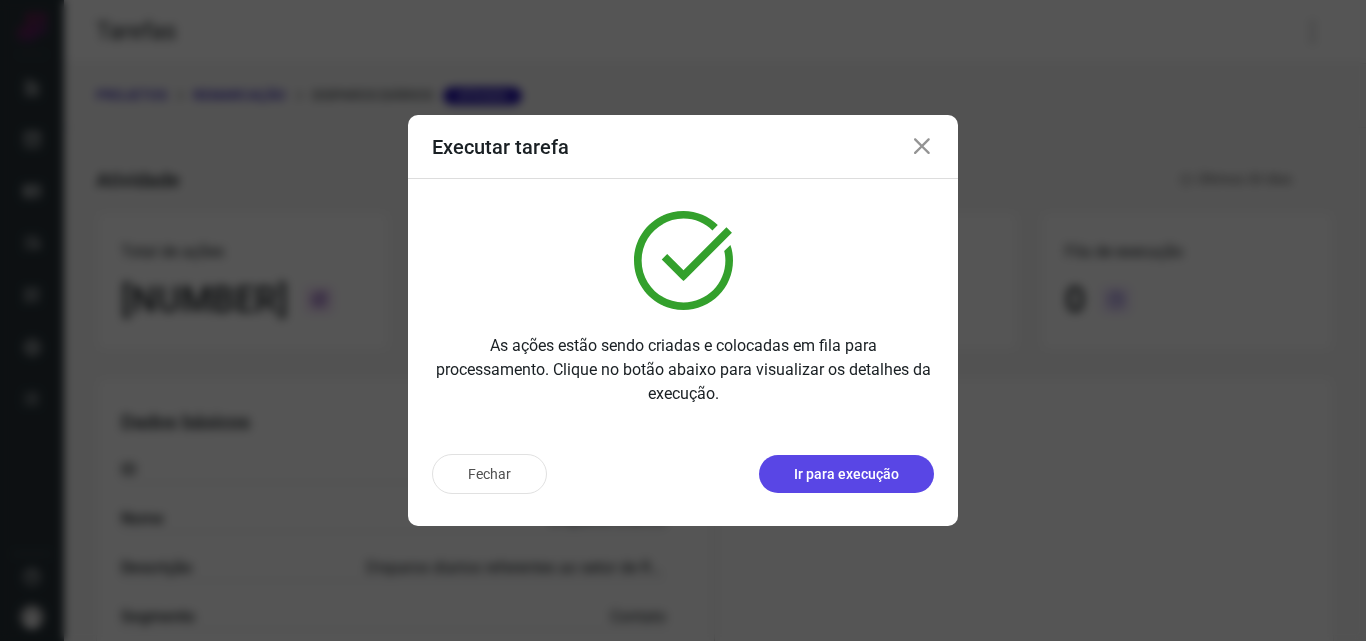 click on "Ir para execução" at bounding box center (846, 474) 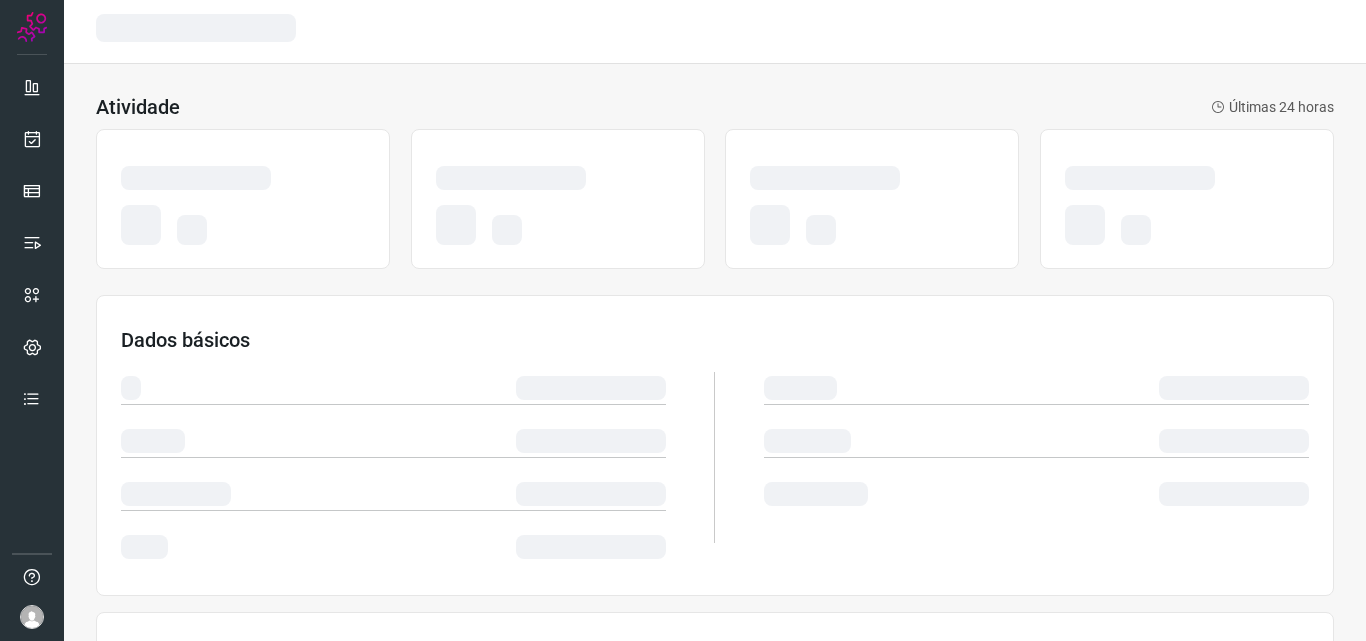 scroll, scrollTop: 0, scrollLeft: 0, axis: both 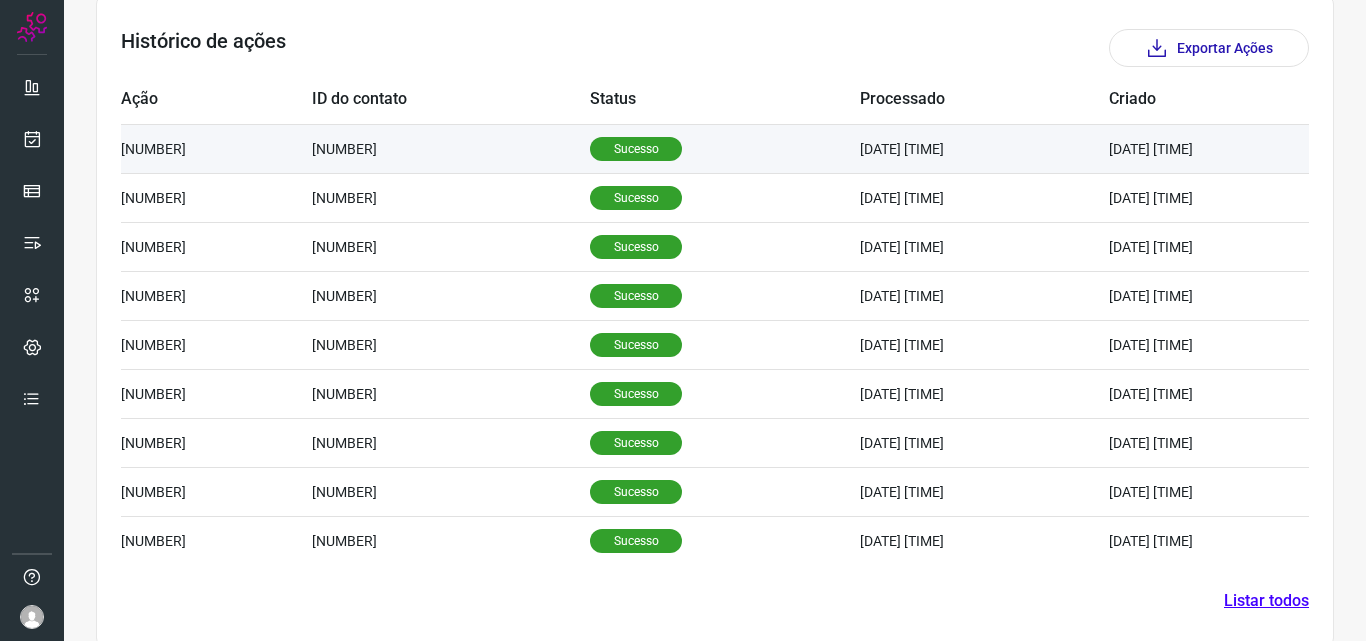 click on "Sucesso" at bounding box center (725, 148) 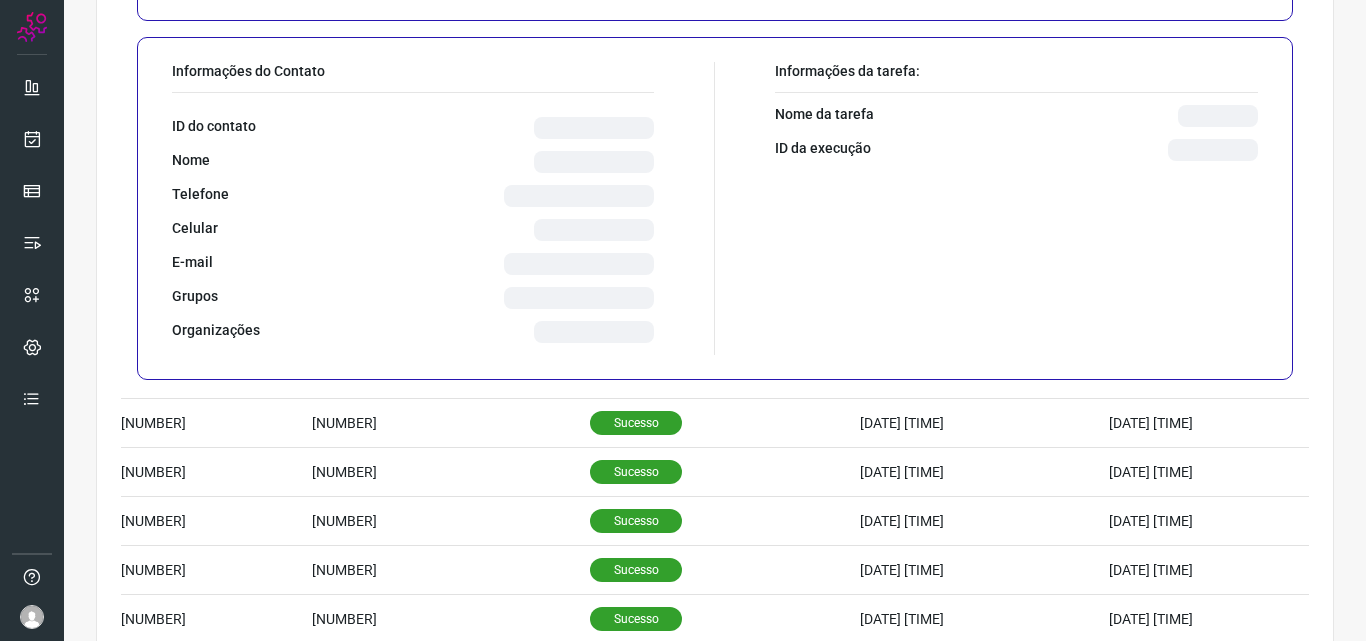 scroll, scrollTop: 900, scrollLeft: 0, axis: vertical 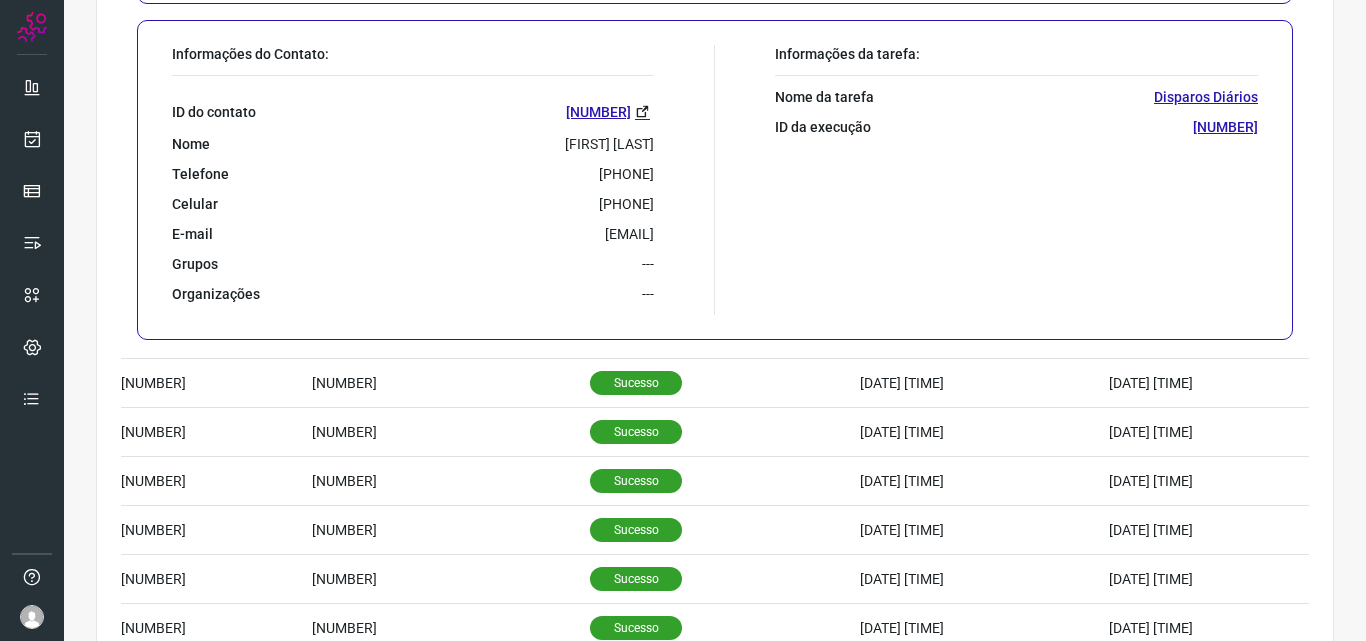 drag, startPoint x: 549, startPoint y: 171, endPoint x: 642, endPoint y: 168, distance: 93.04838 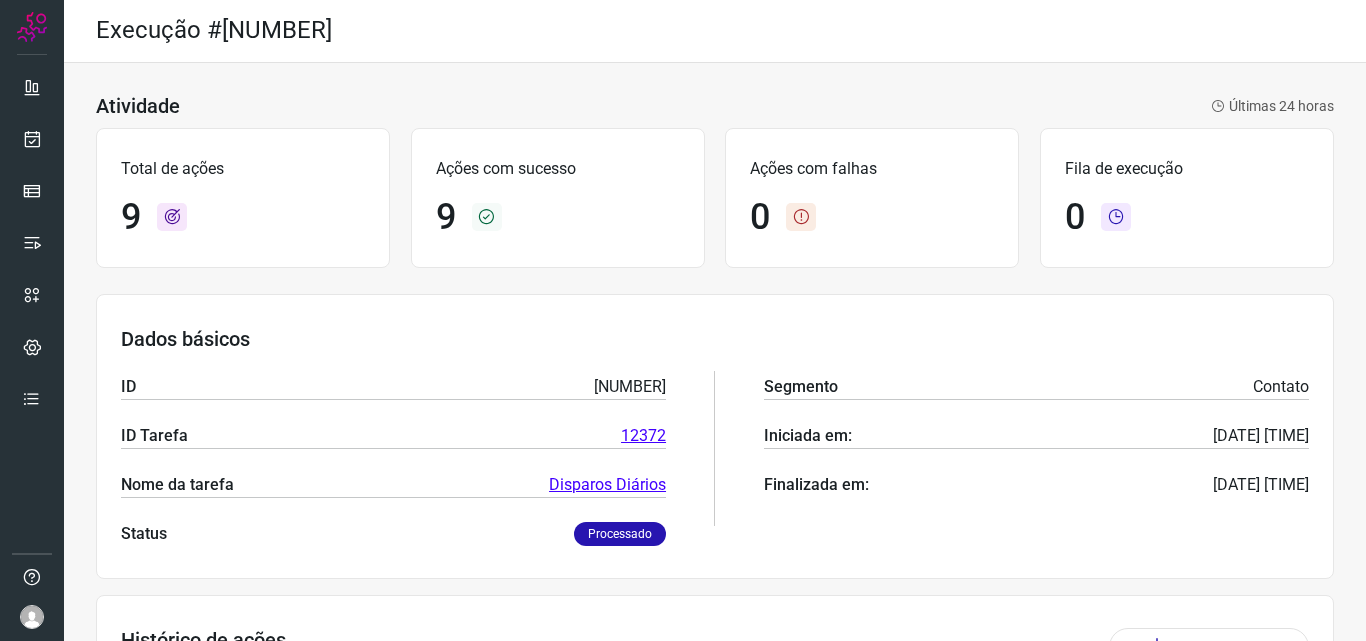 scroll, scrollTop: 0, scrollLeft: 0, axis: both 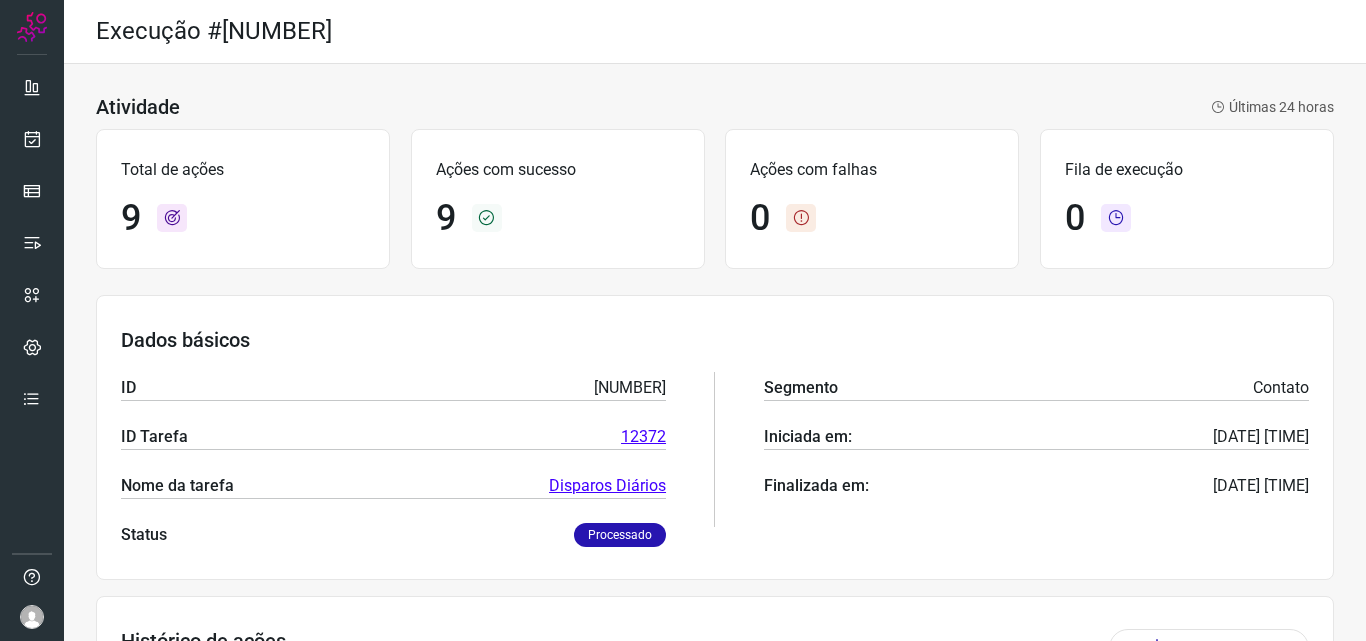 click on "Atividade  Últimas 24 horas" at bounding box center [715, 107] 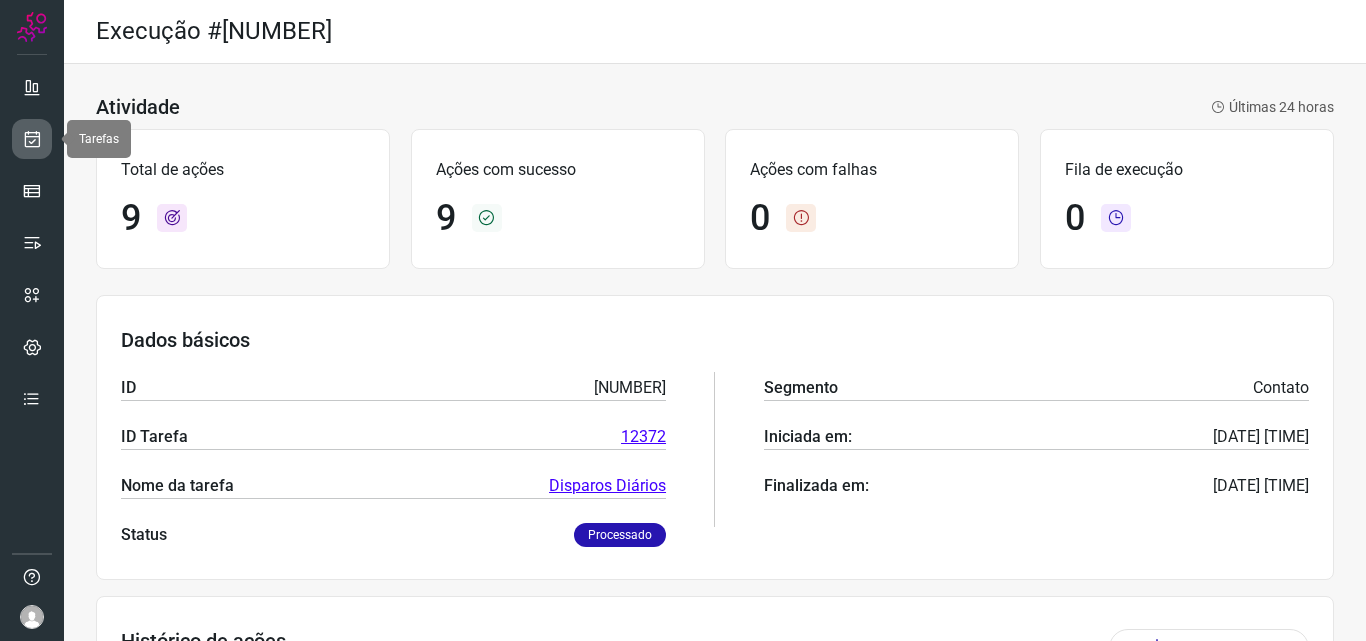 click at bounding box center (32, 139) 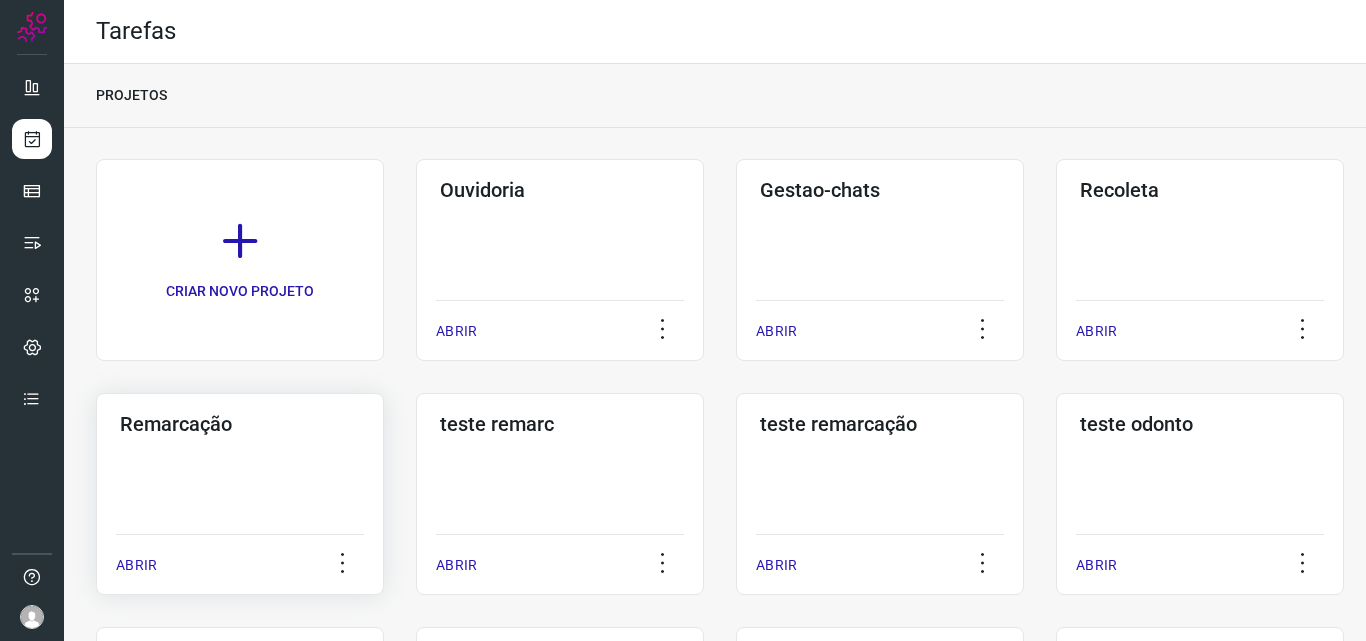 click on "Remarcação  ABRIR" 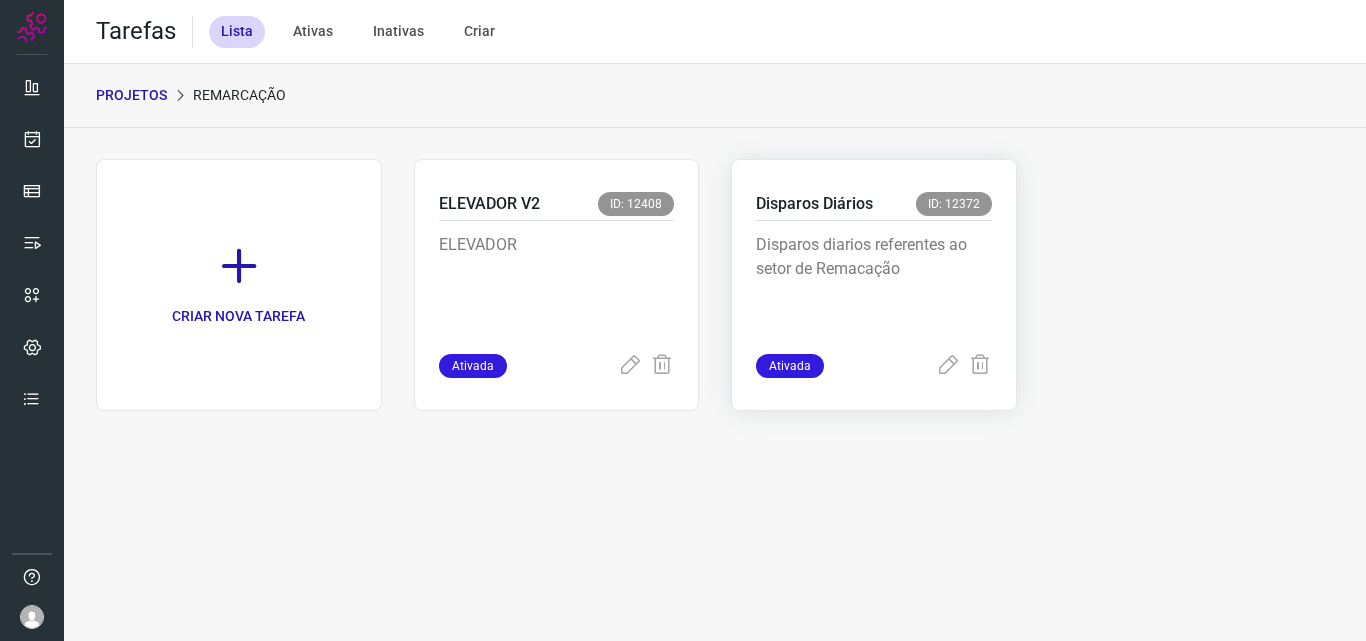 click on "Disparos diarios referentes ao setor de Remacação" at bounding box center (874, 283) 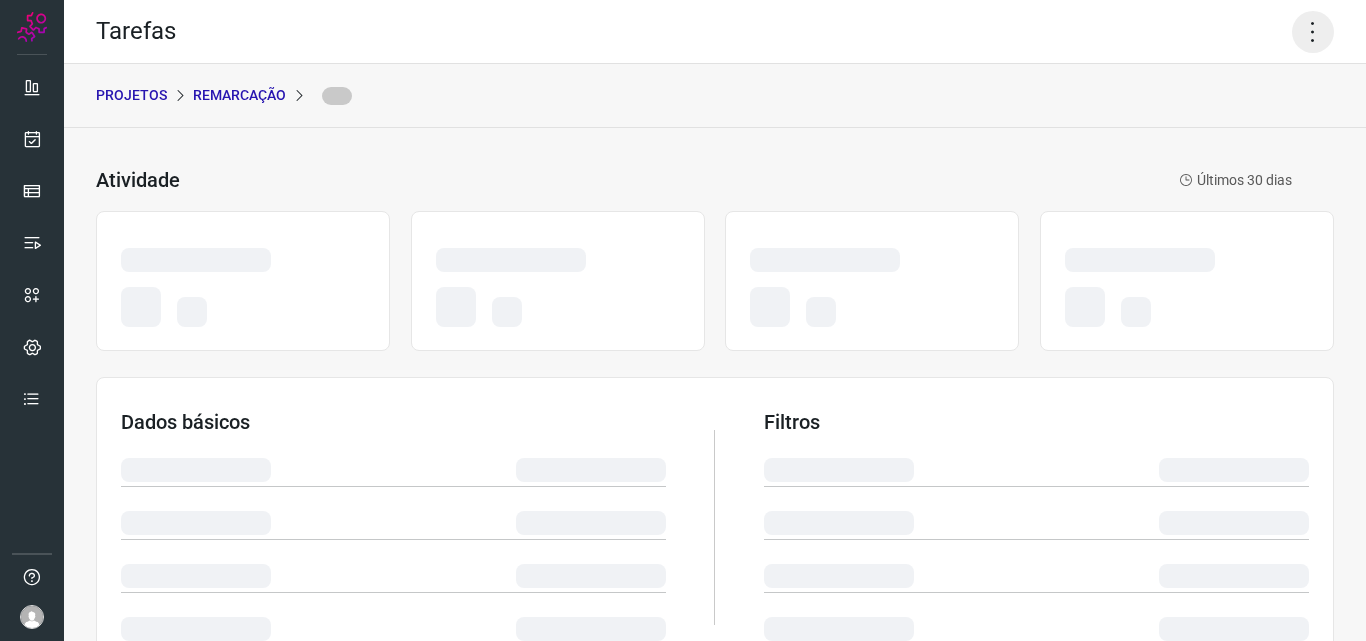 click 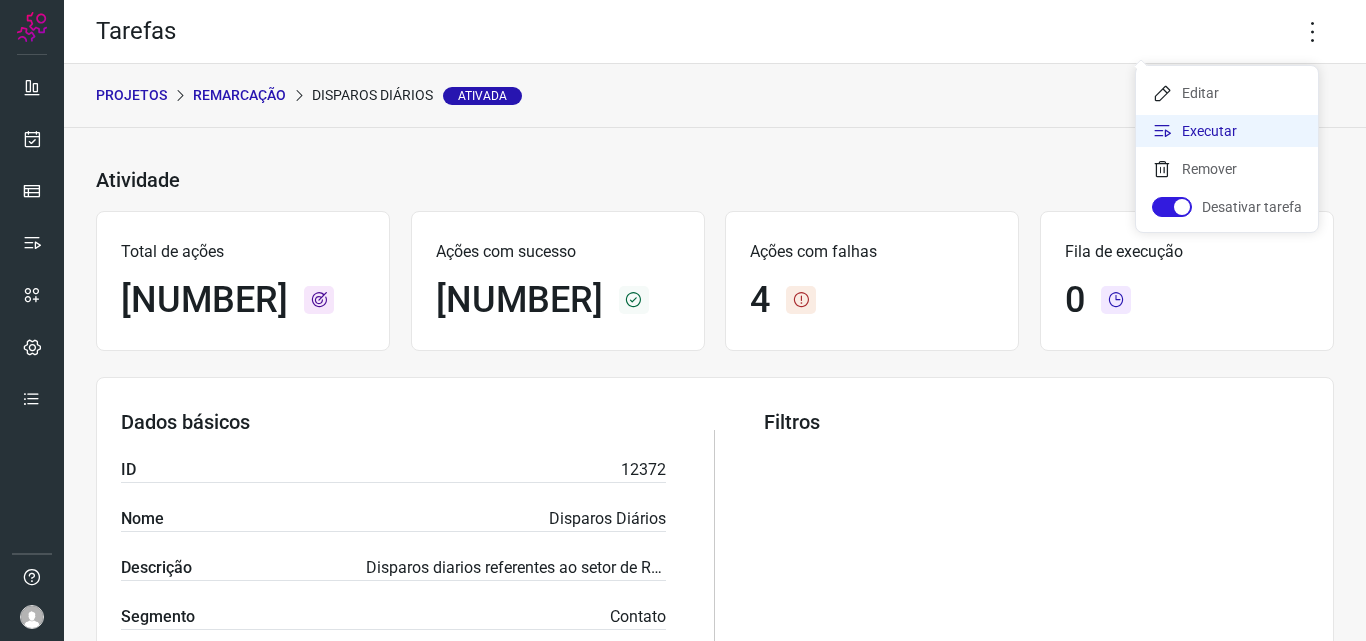 click on "Executar" 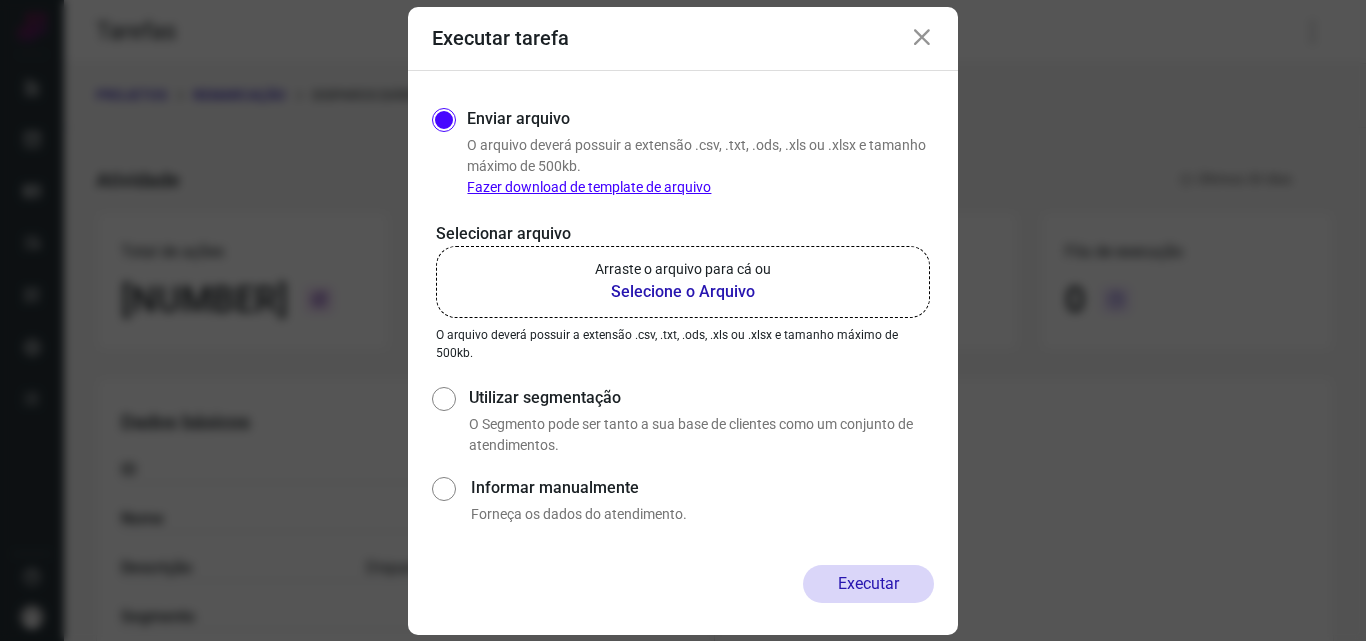 click at bounding box center (922, 38) 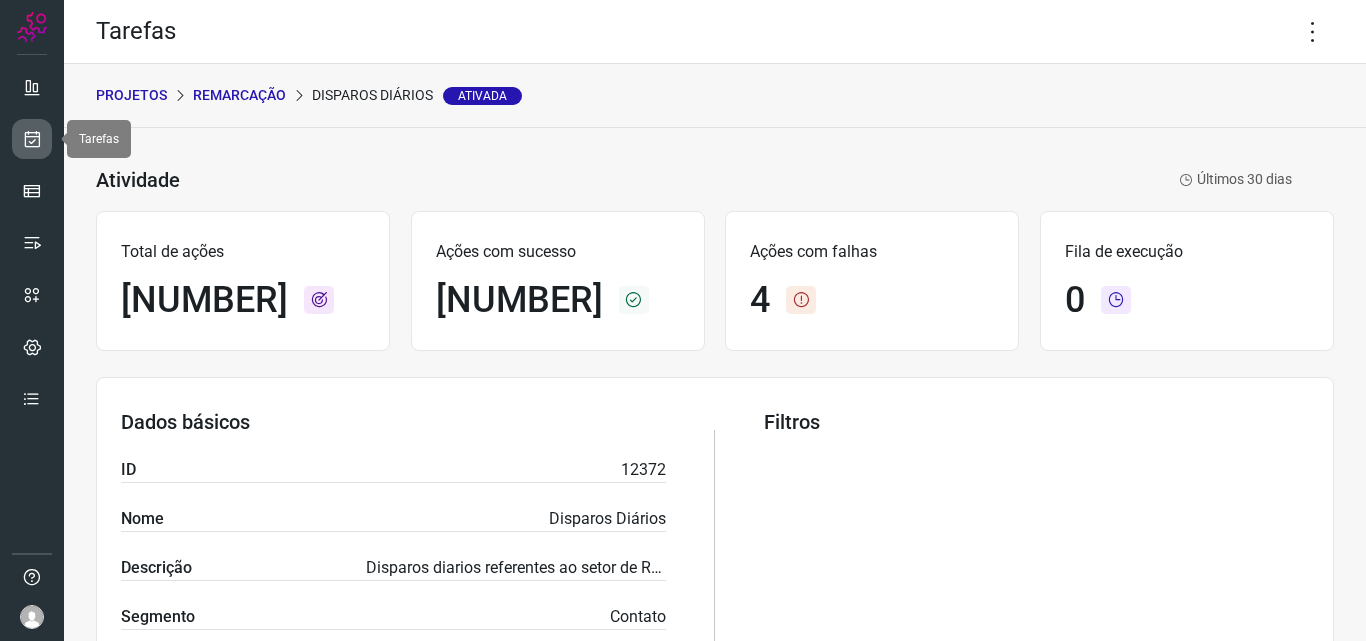 click at bounding box center (32, 139) 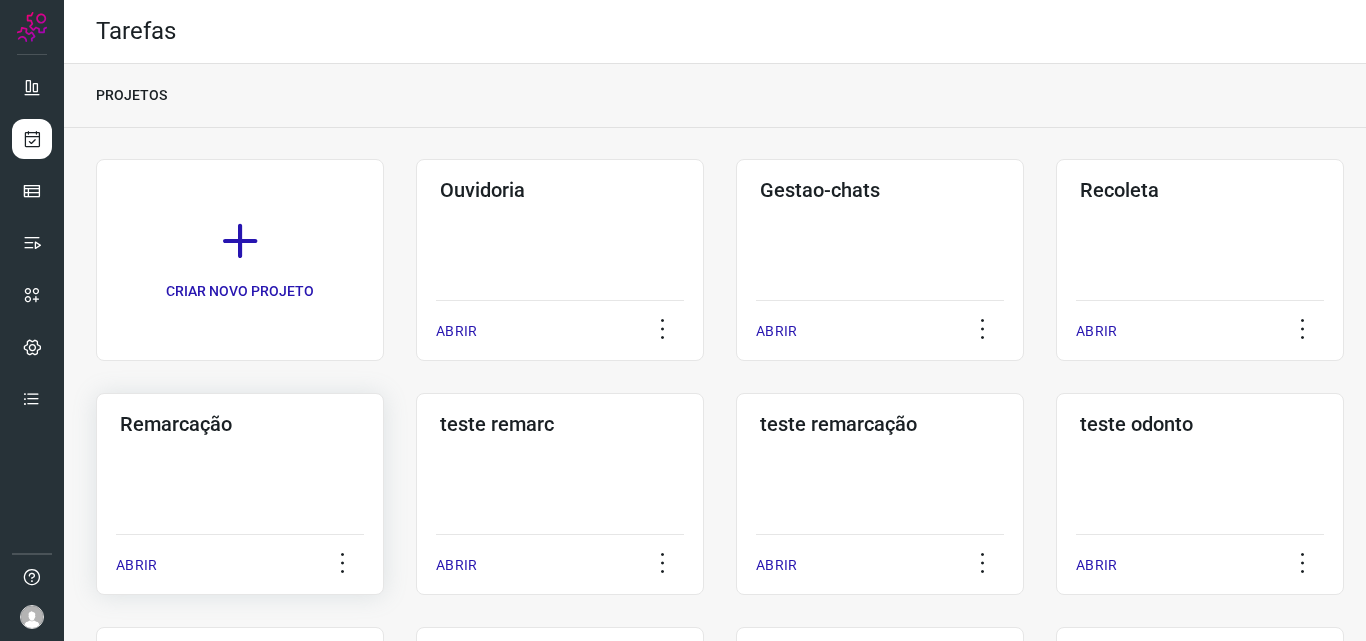 click on "Remarcação  ABRIR" 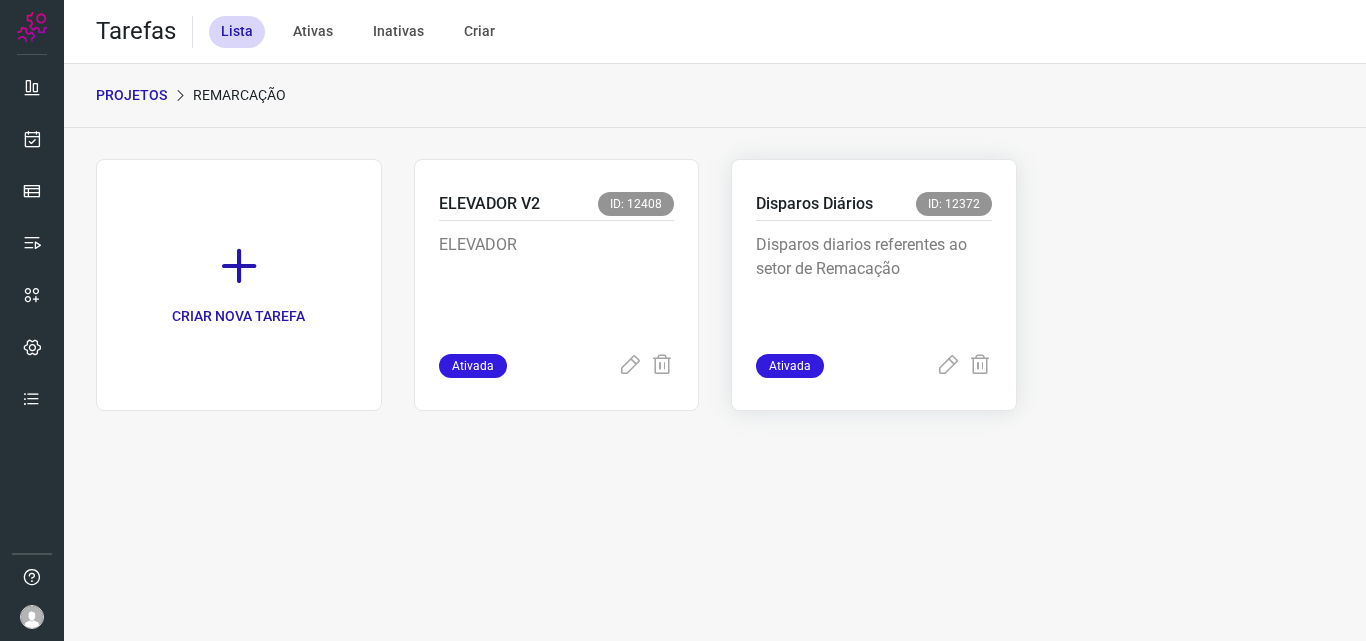 click on "Disparos diarios referentes ao setor de Remacação" at bounding box center [874, 283] 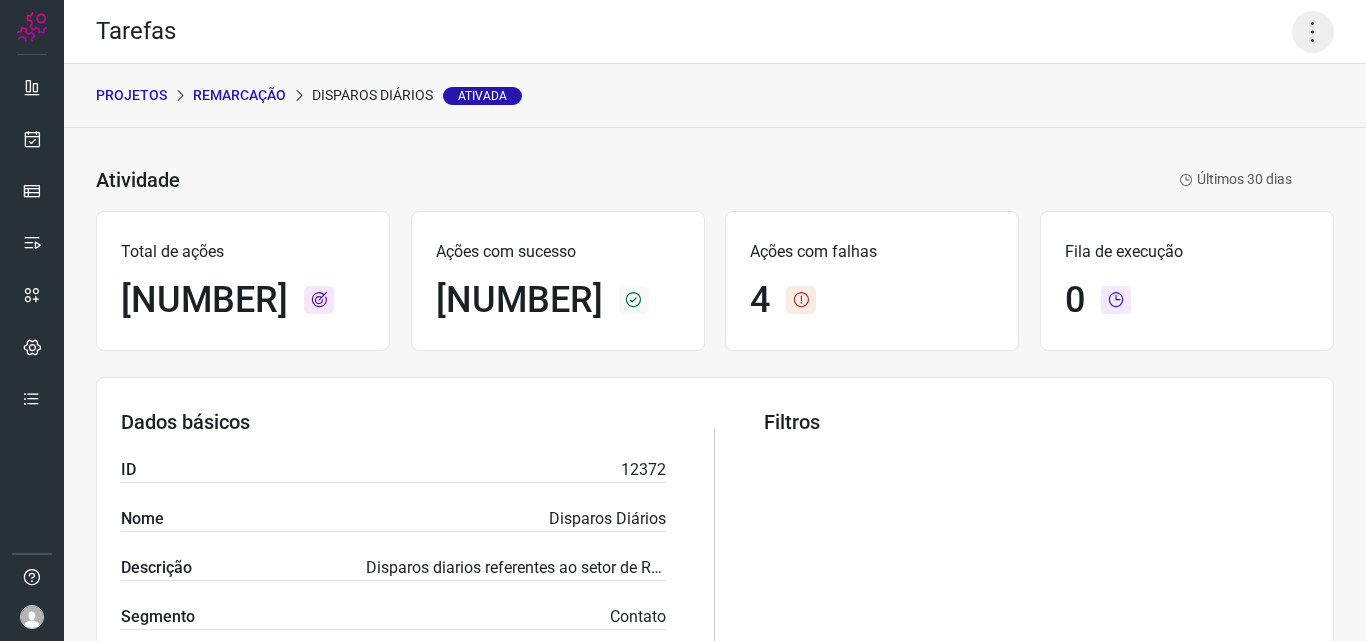 click 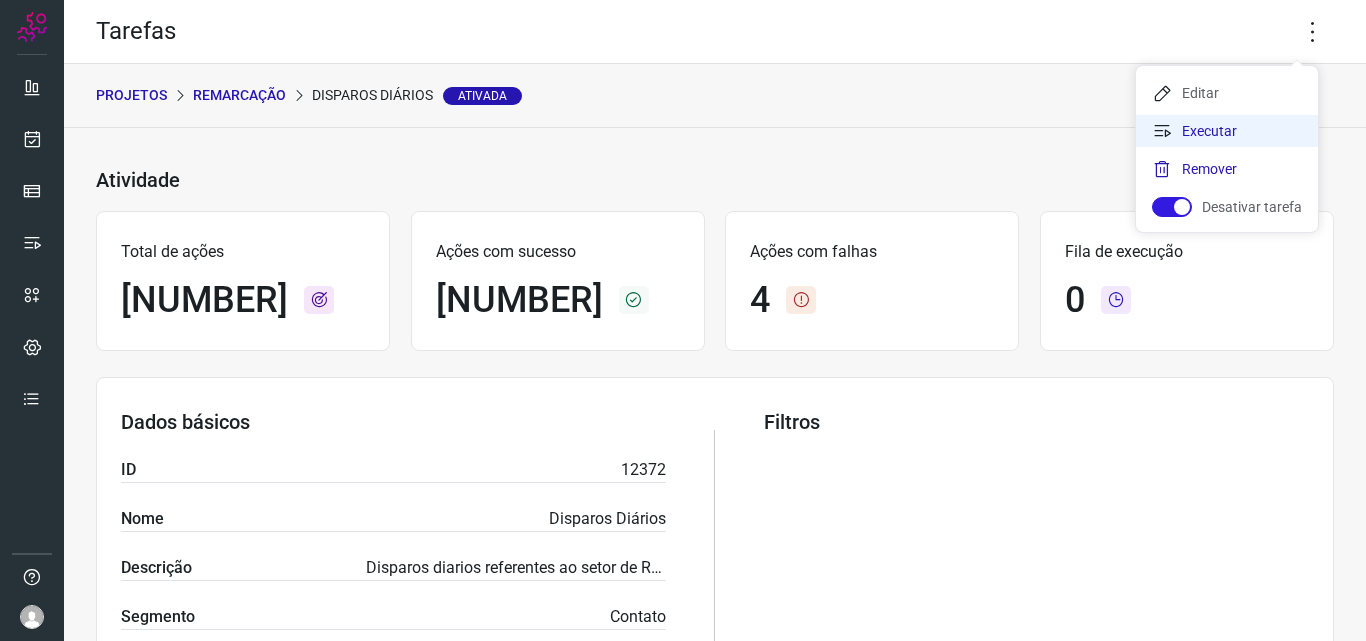 click on "Executar" 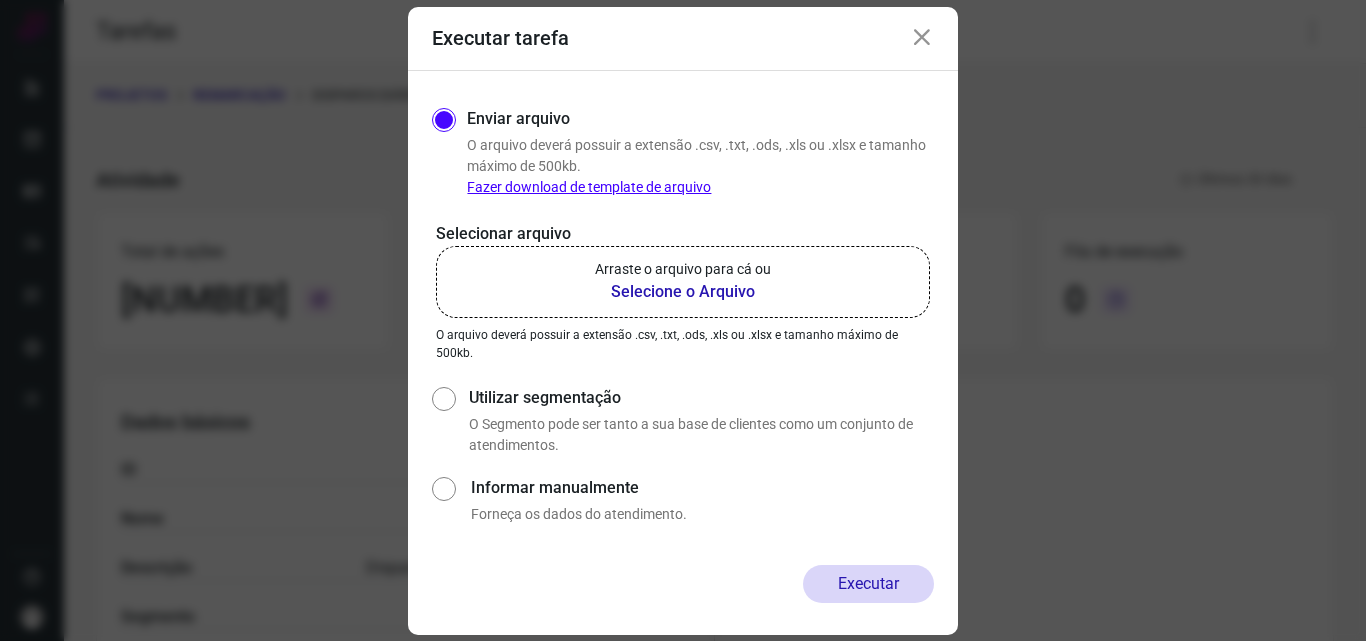 click on "Selecione o Arquivo" at bounding box center (683, 292) 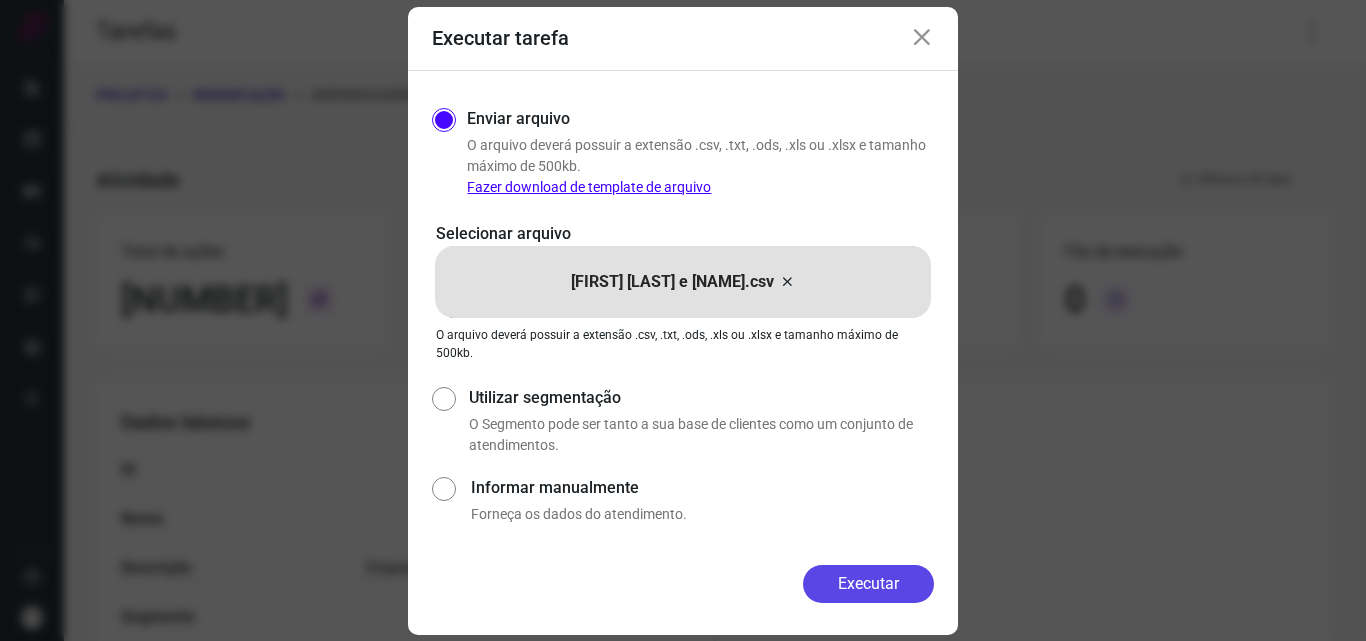 click on "Executar" at bounding box center (868, 584) 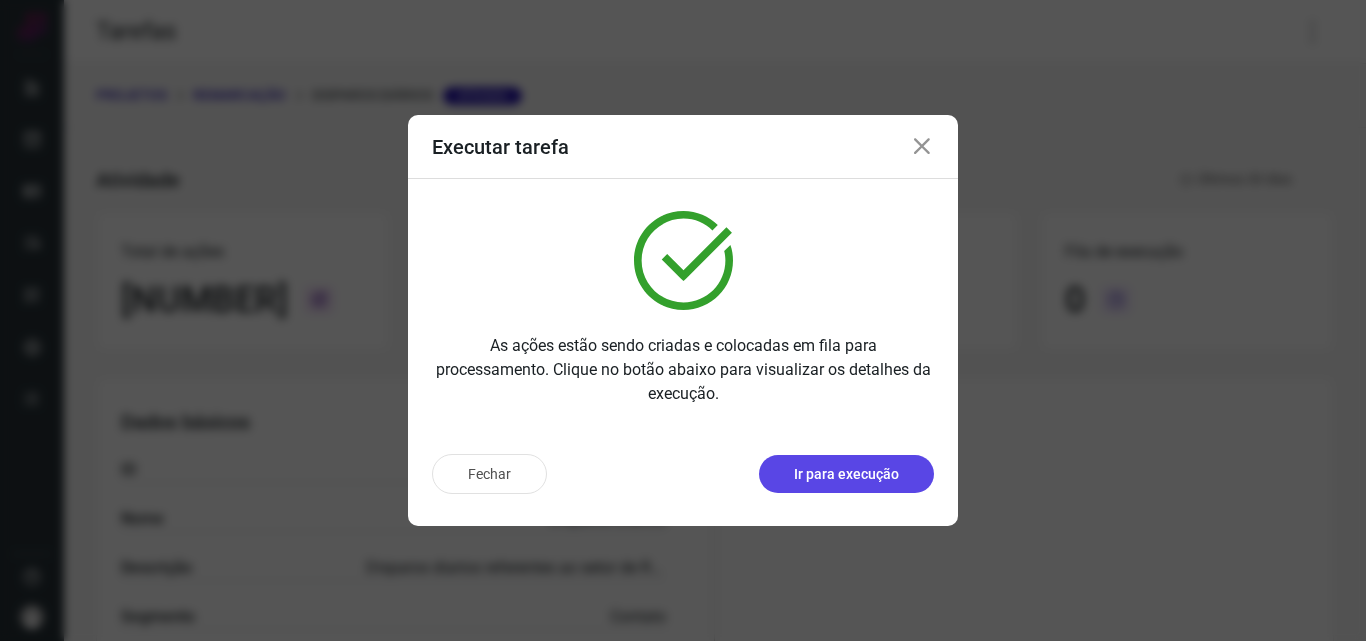 click on "Ir para execução" at bounding box center [846, 474] 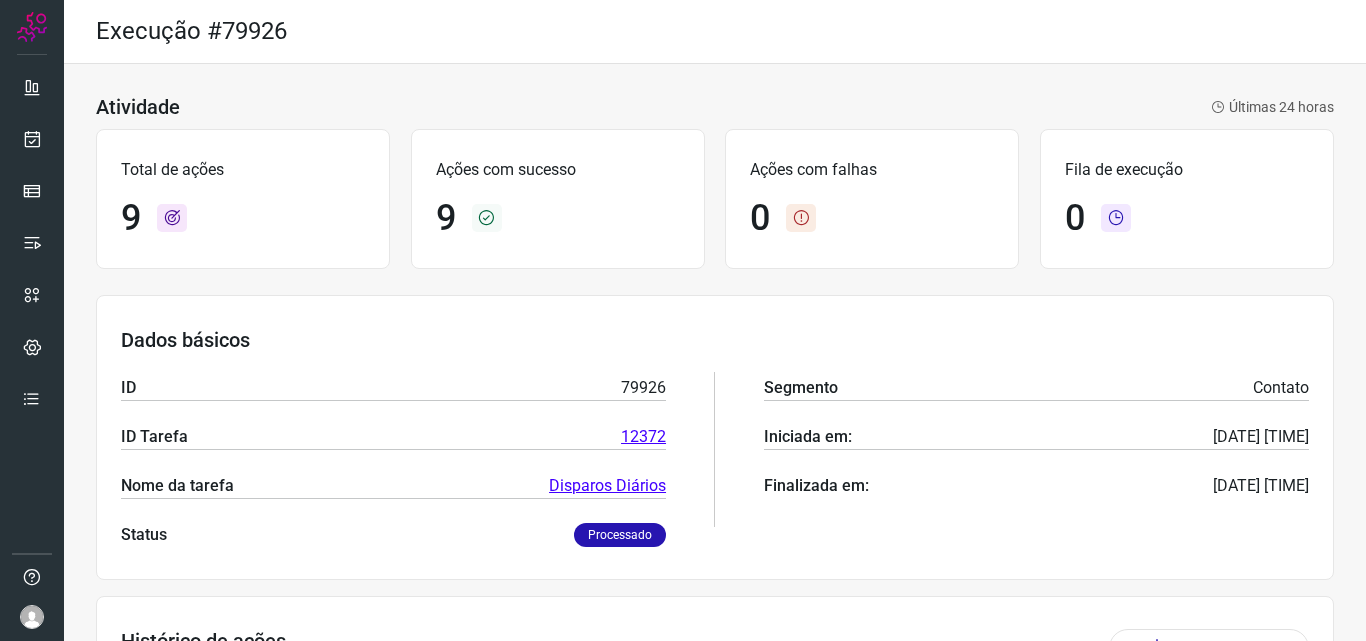 scroll, scrollTop: 0, scrollLeft: 0, axis: both 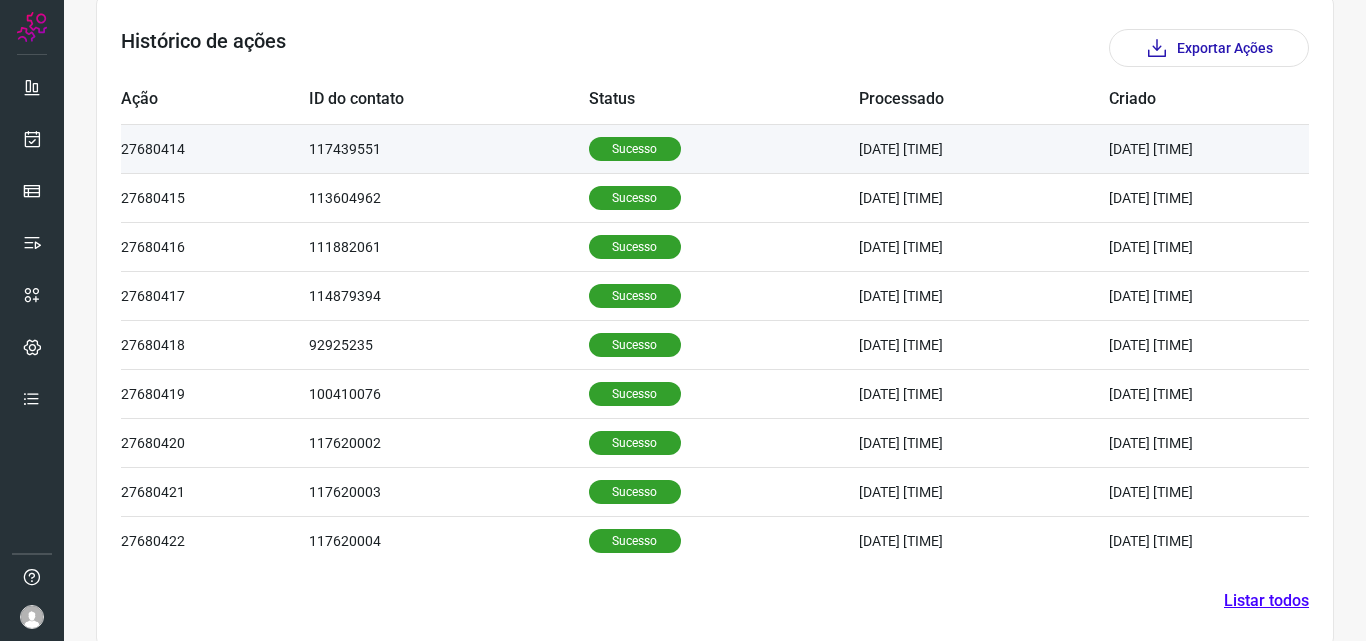 click on "Sucesso" at bounding box center (635, 149) 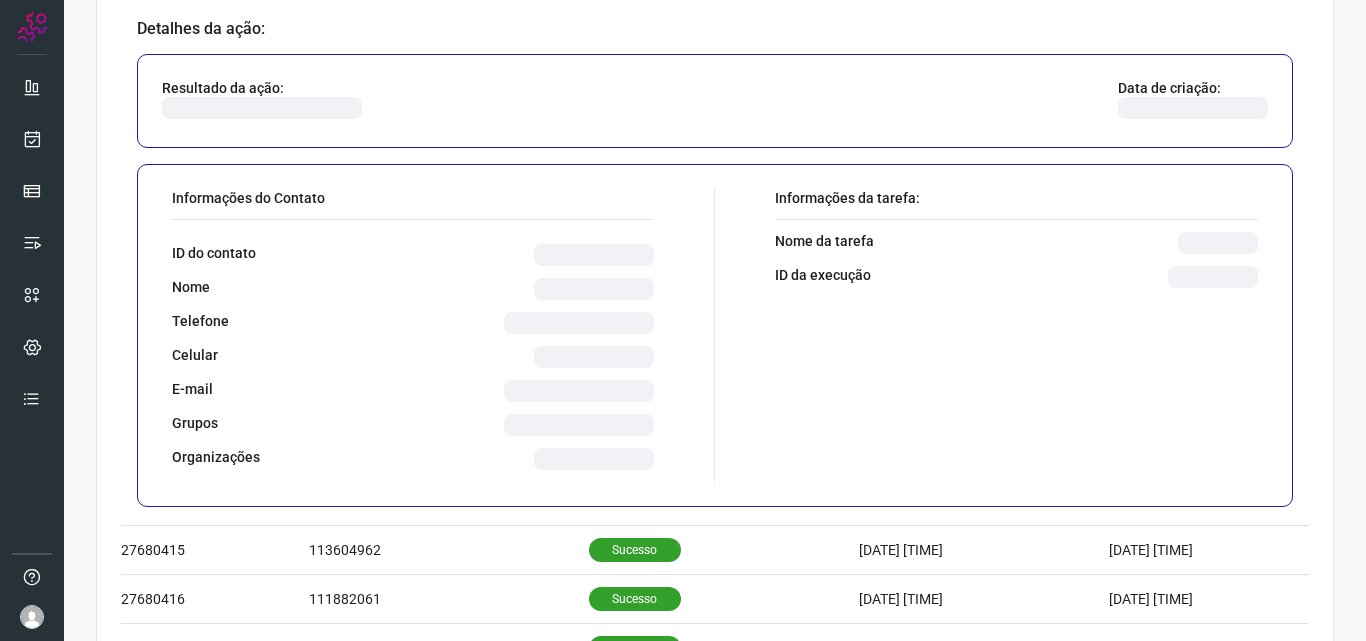 scroll, scrollTop: 800, scrollLeft: 0, axis: vertical 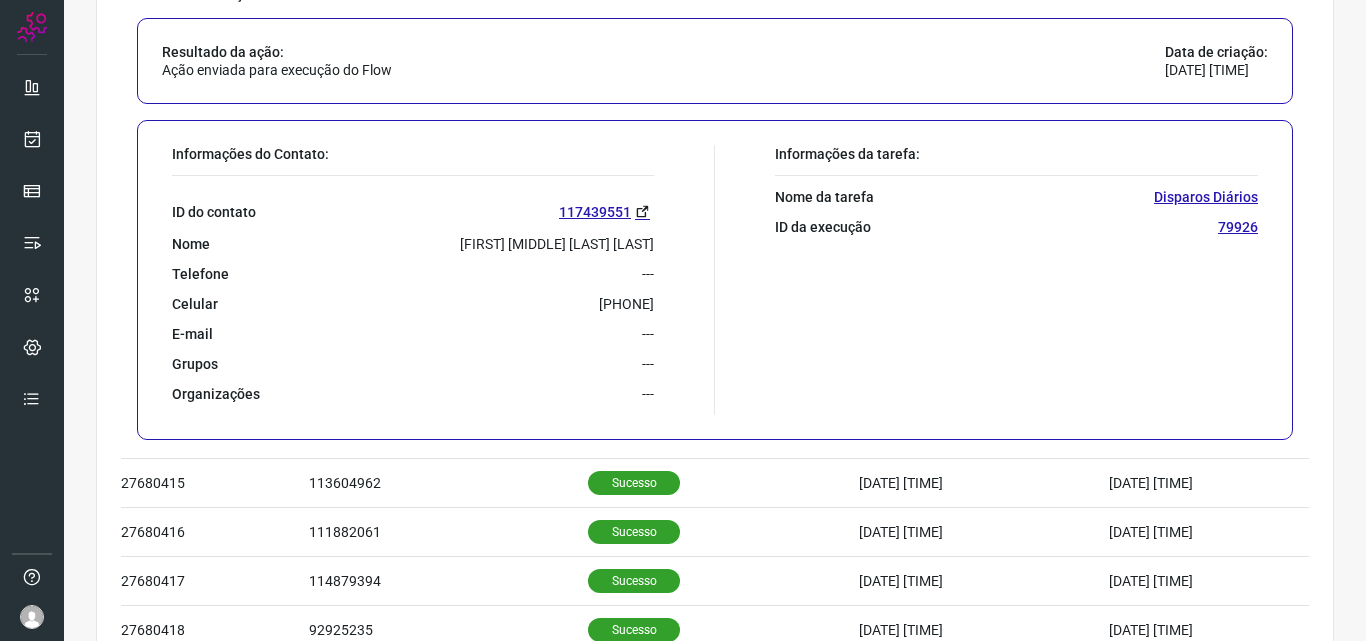 drag, startPoint x: 545, startPoint y: 309, endPoint x: 653, endPoint y: 301, distance: 108.29589 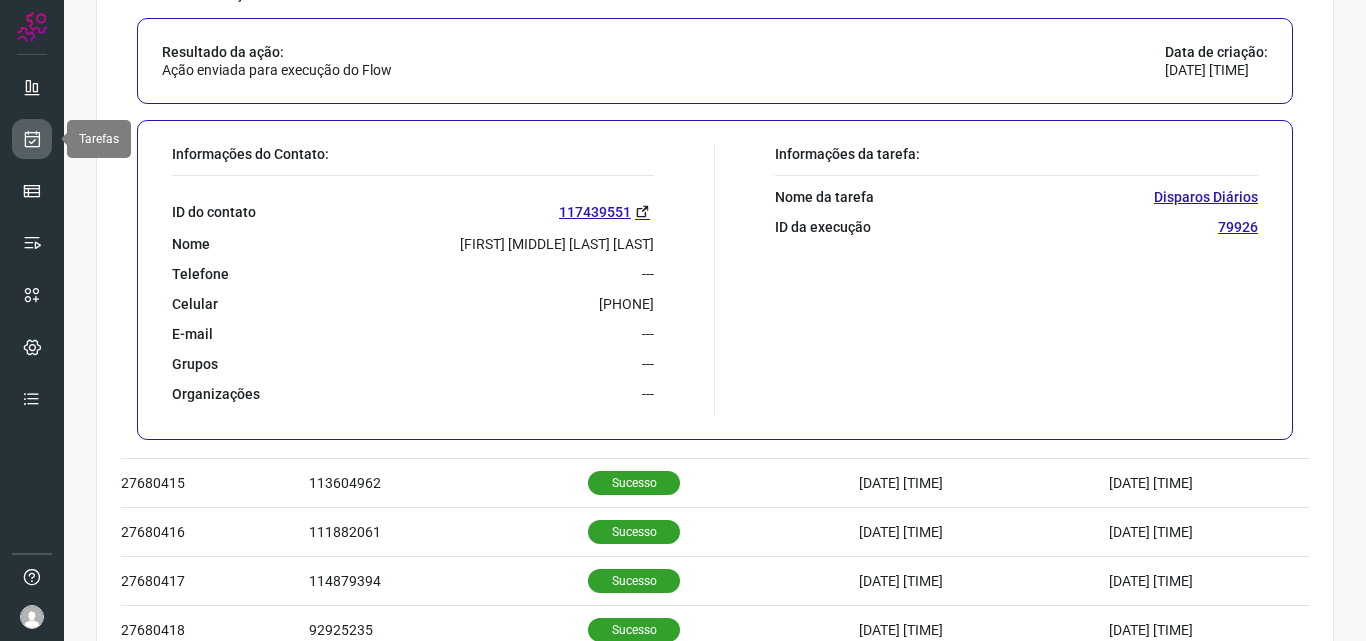 click at bounding box center [32, 139] 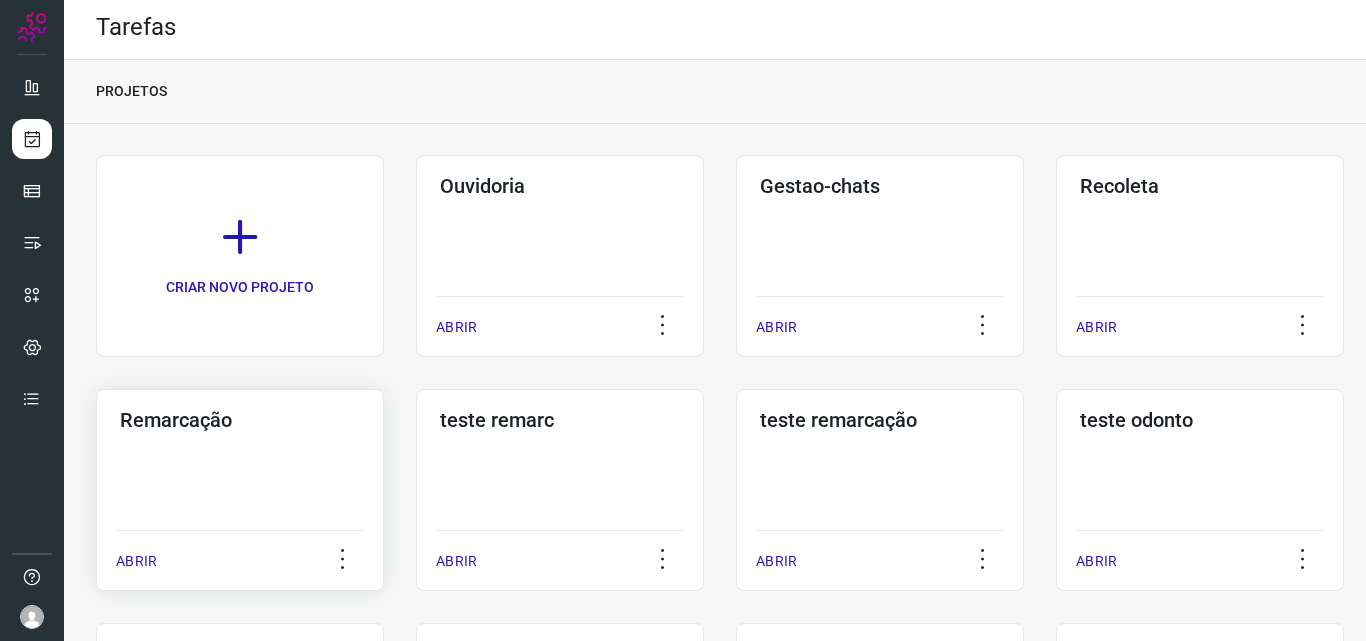 click on "Remarcação" at bounding box center (240, 420) 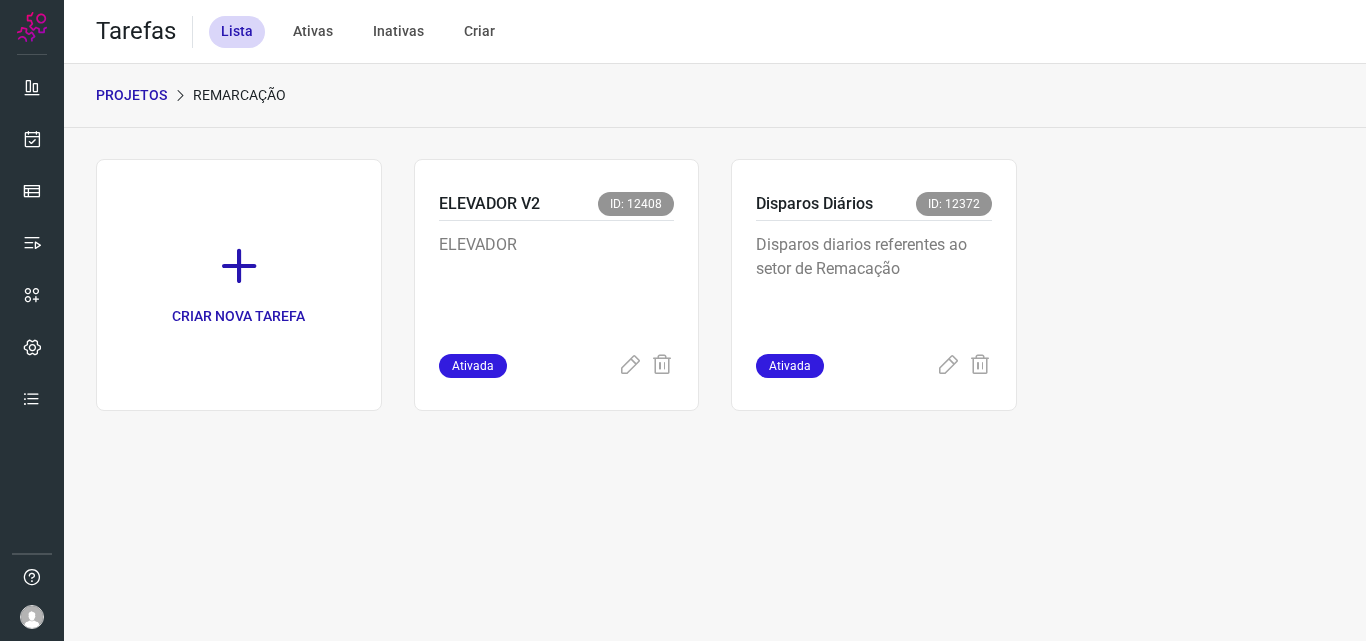 scroll, scrollTop: 0, scrollLeft: 0, axis: both 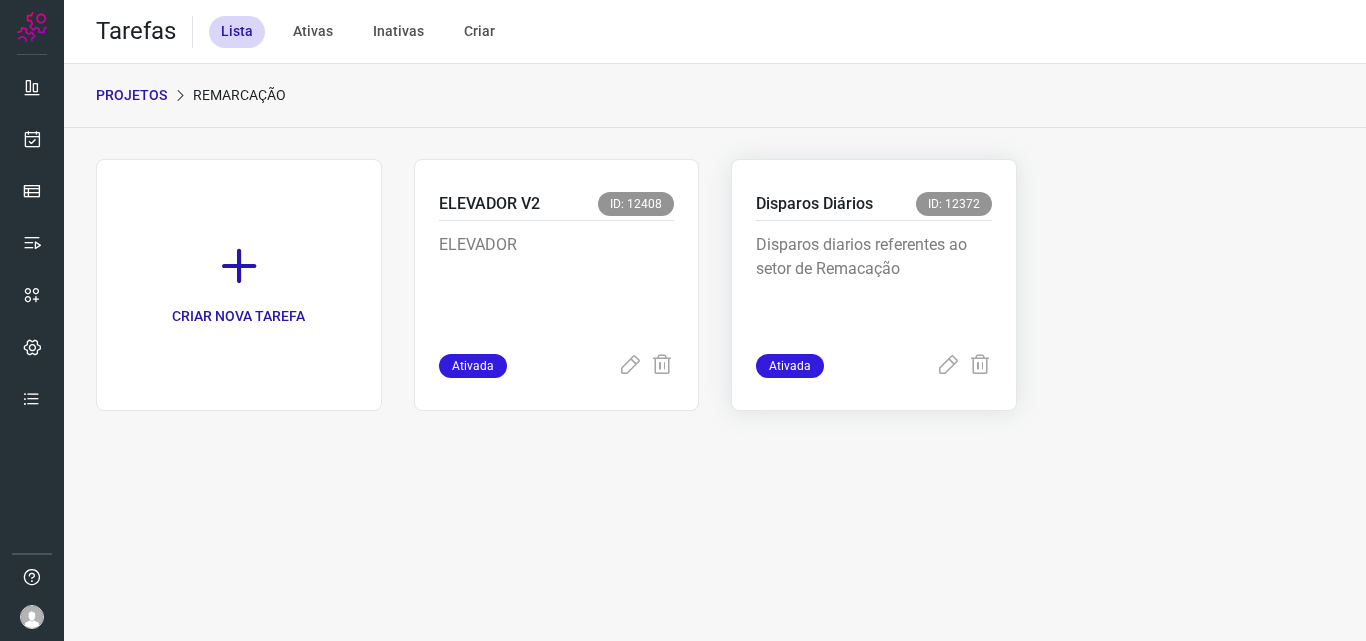 click on "Disparos diarios referentes ao setor de Remacação" at bounding box center [874, 283] 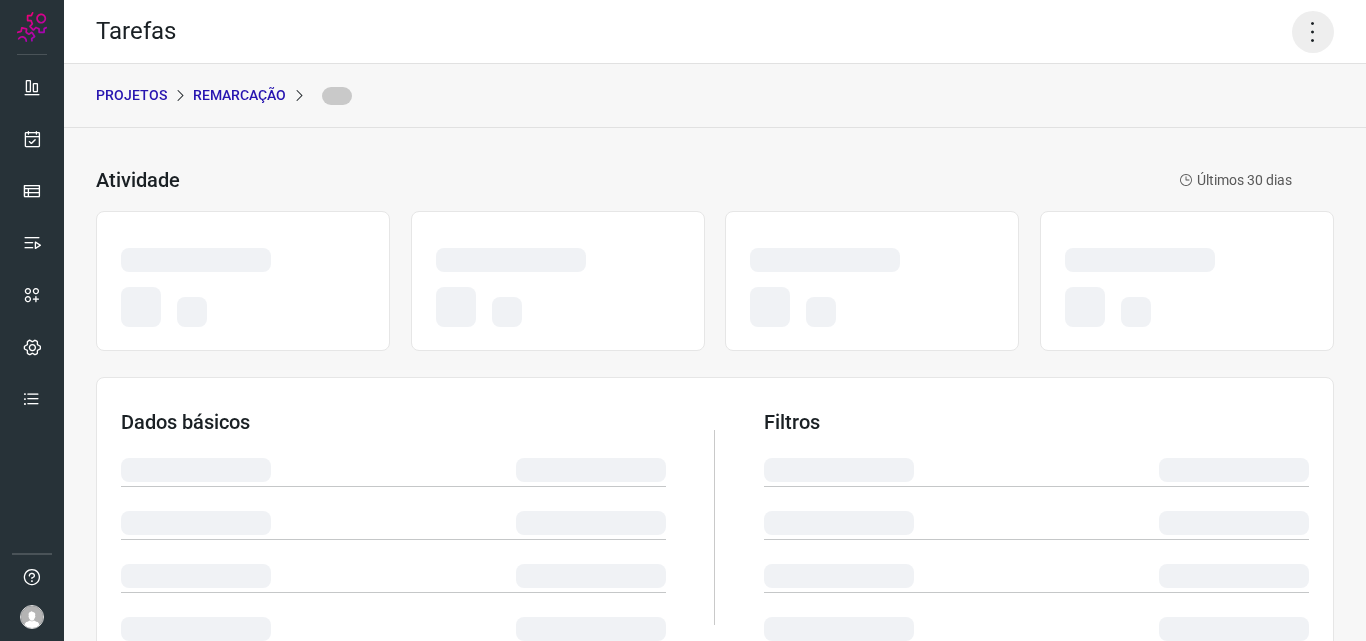 click 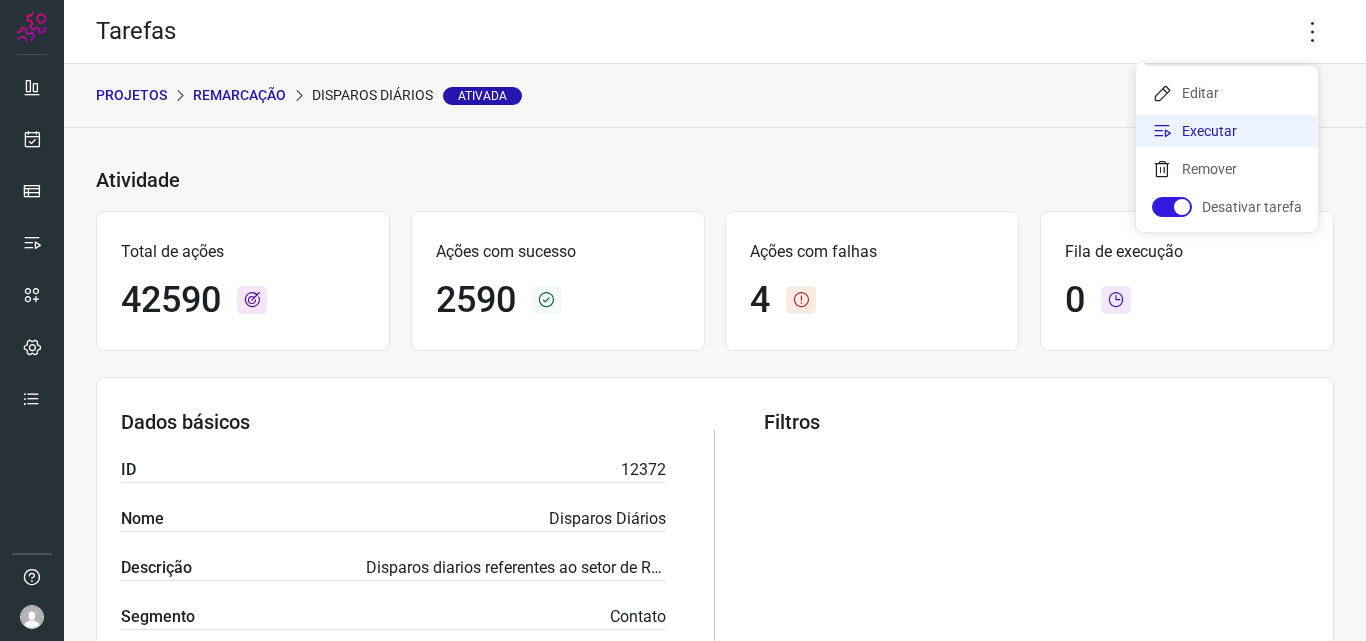 click on "Executar" 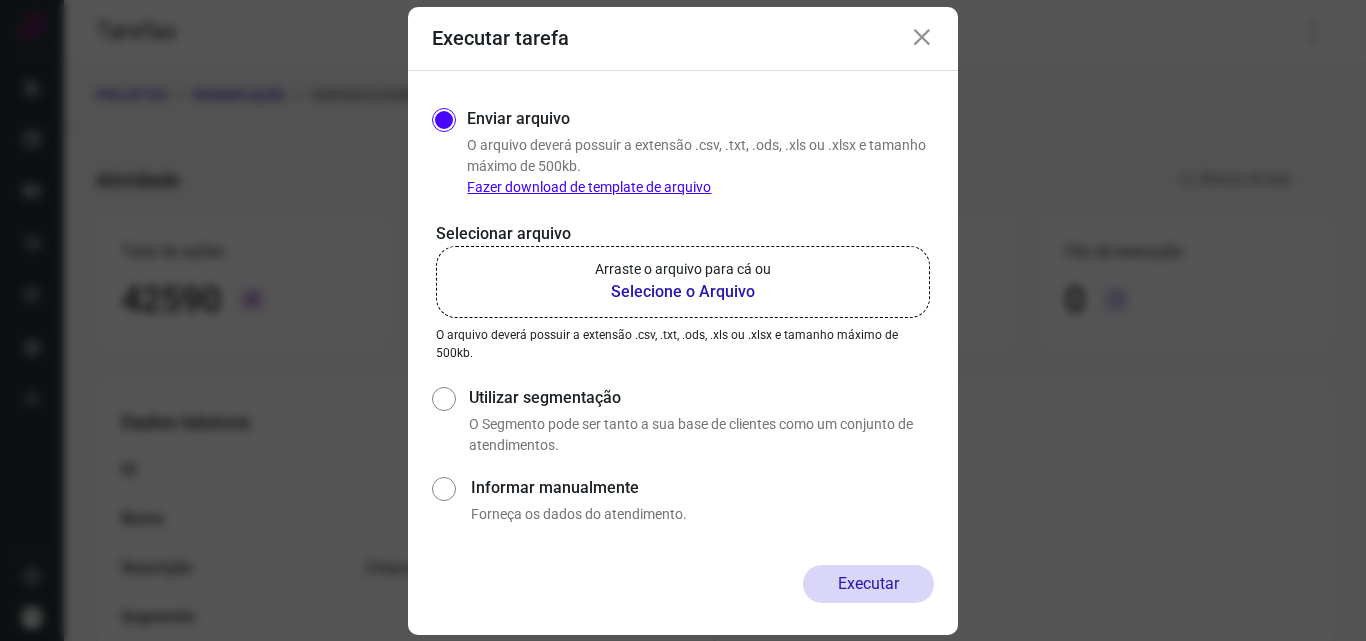 click on "Selecione o Arquivo" at bounding box center (683, 292) 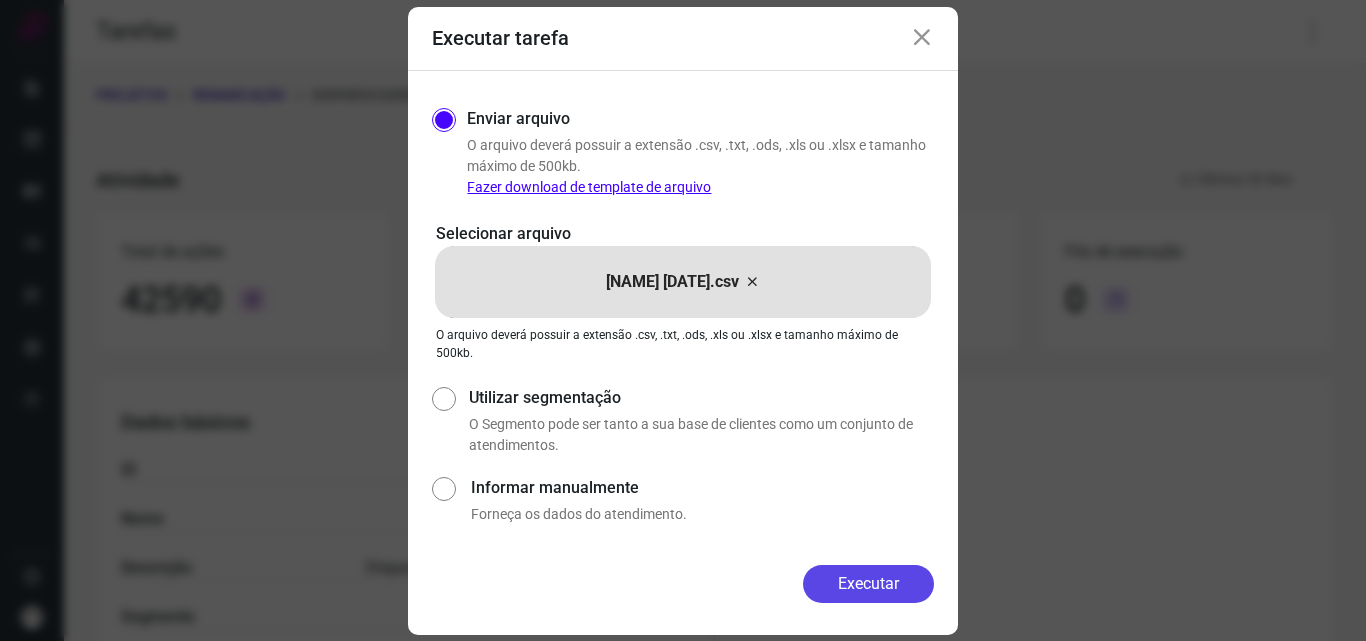 click on "Executar" at bounding box center [868, 584] 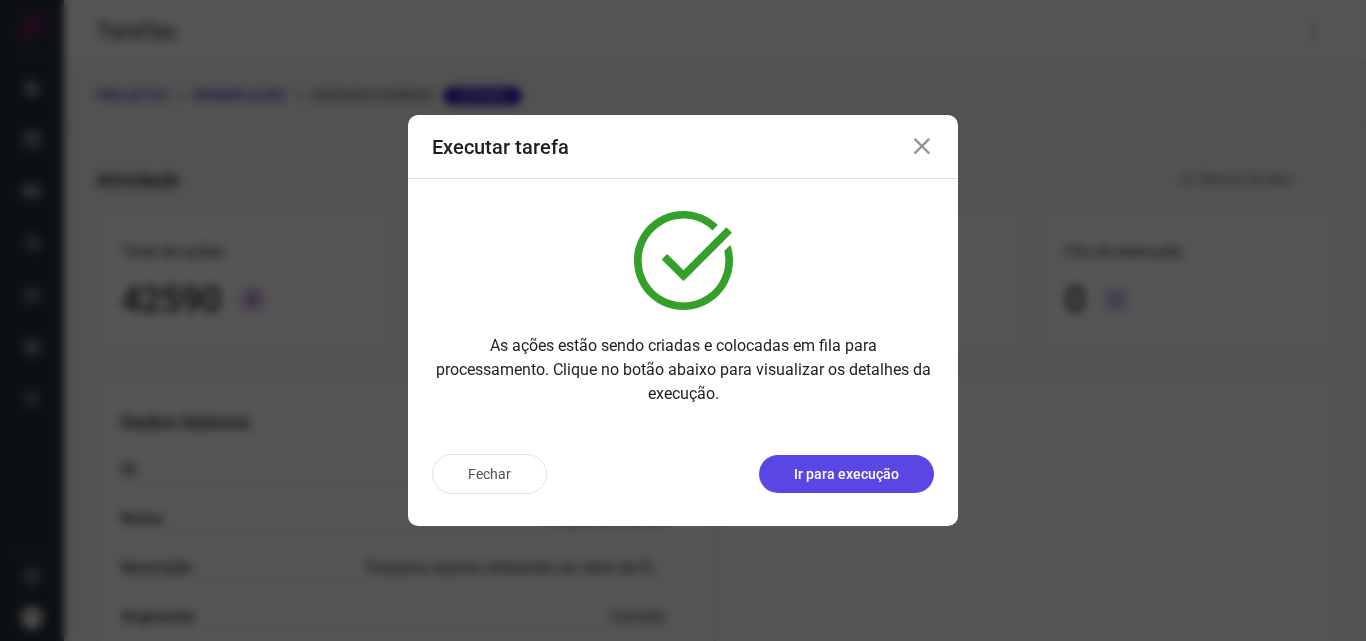 drag, startPoint x: 895, startPoint y: 476, endPoint x: 894, endPoint y: 463, distance: 13.038404 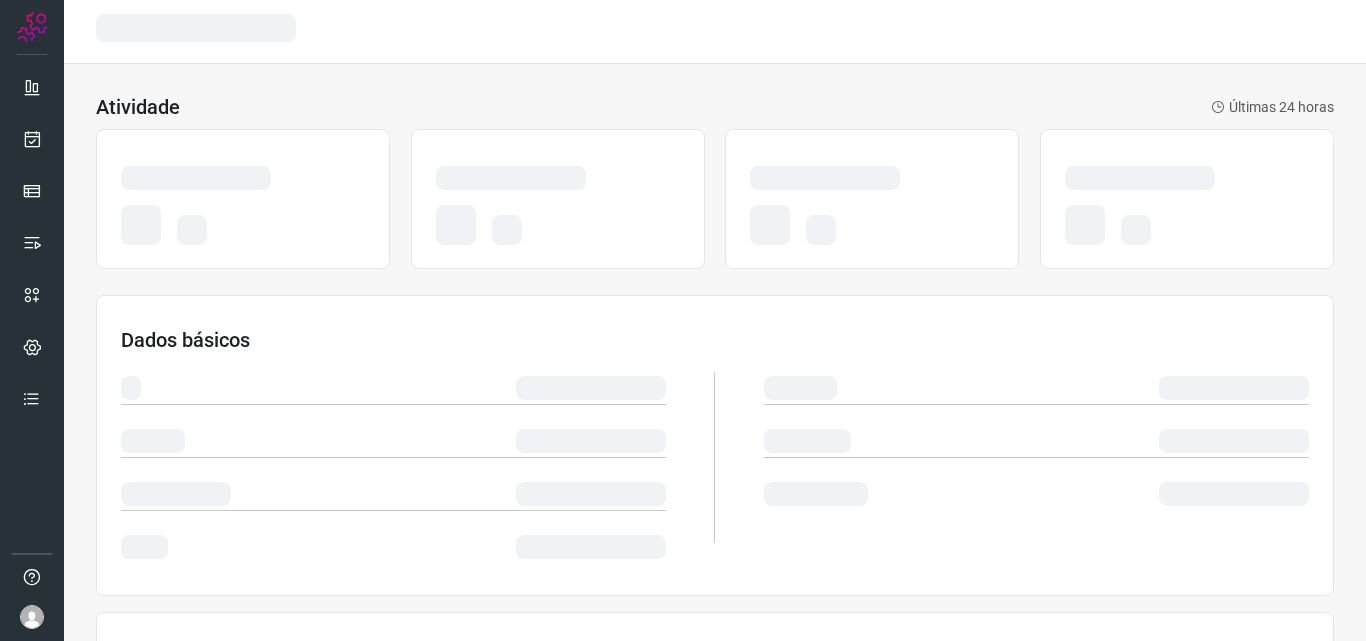 scroll, scrollTop: 0, scrollLeft: 0, axis: both 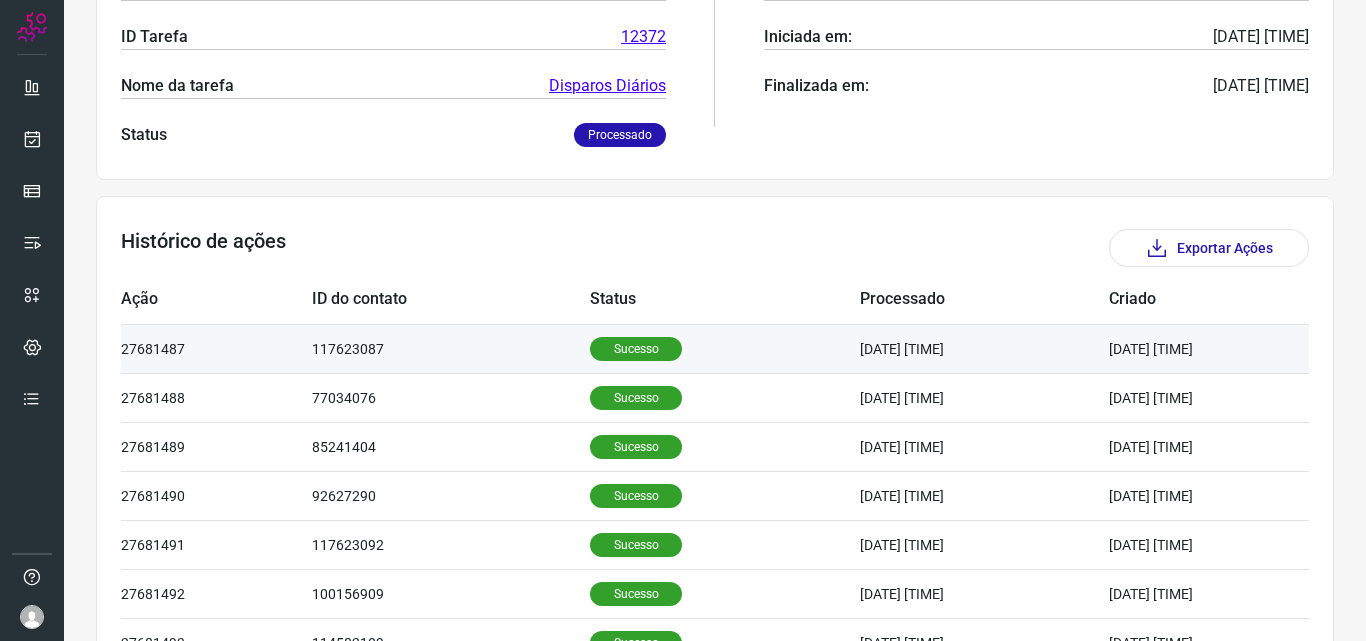 click on "Sucesso" at bounding box center (636, 349) 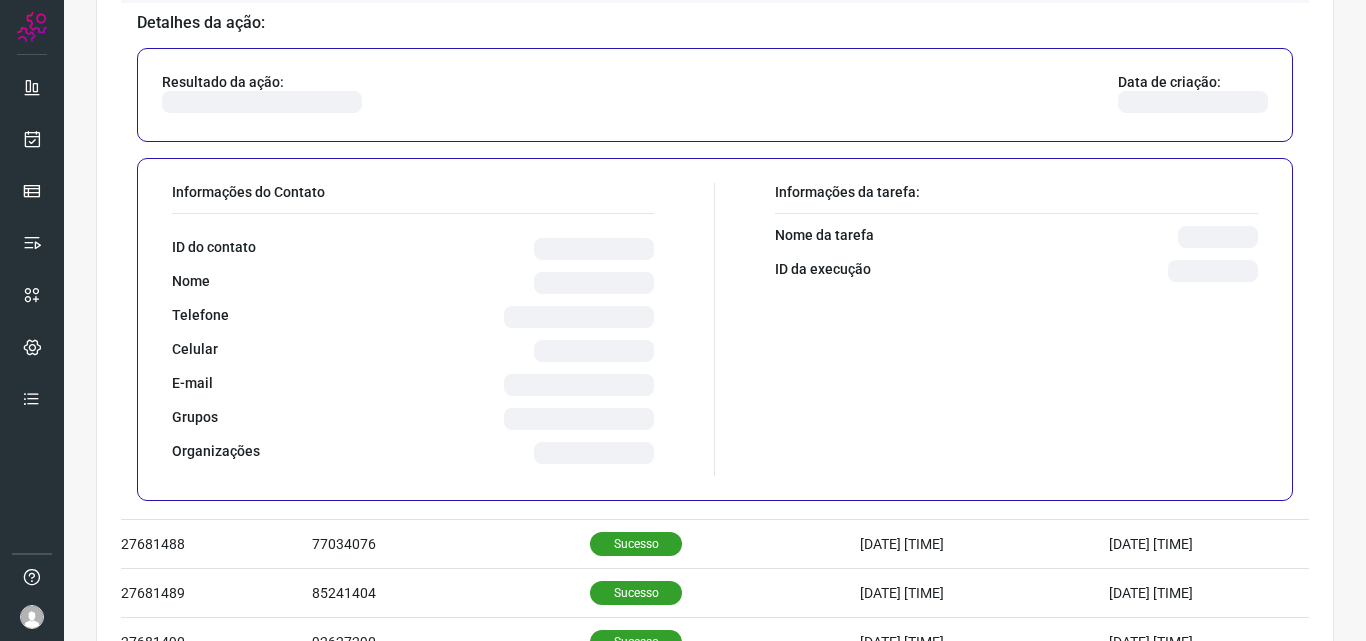 scroll, scrollTop: 800, scrollLeft: 0, axis: vertical 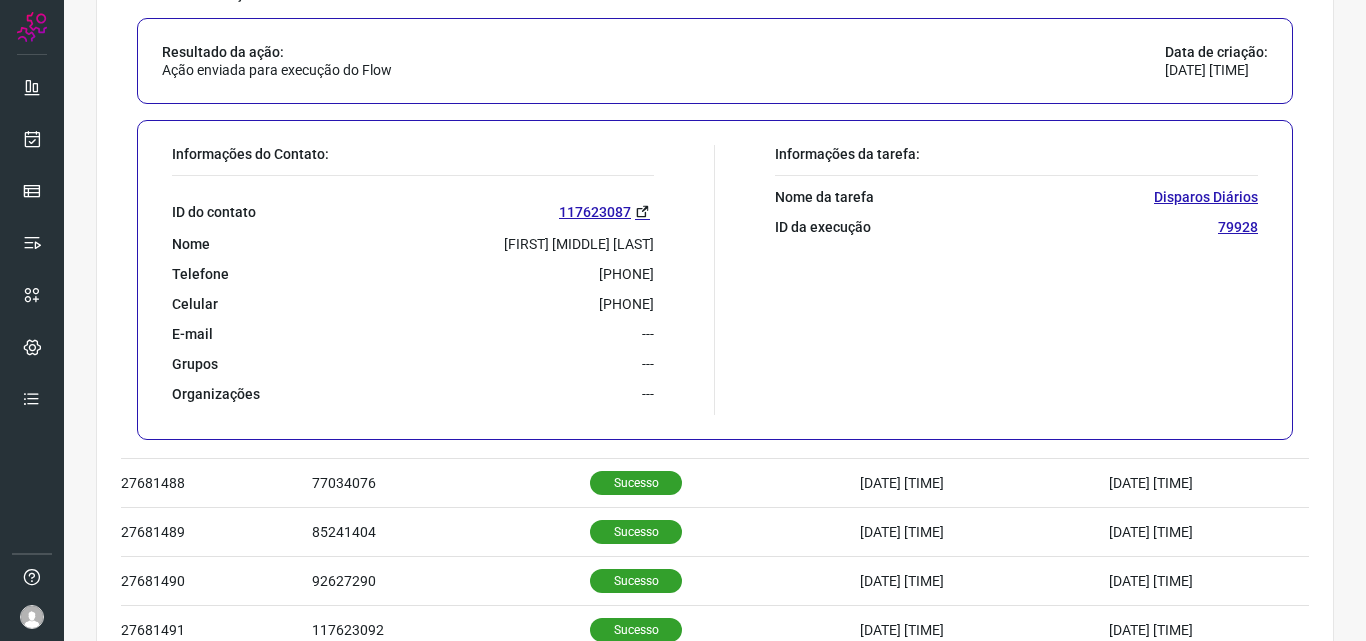 drag, startPoint x: 543, startPoint y: 276, endPoint x: 652, endPoint y: 276, distance: 109 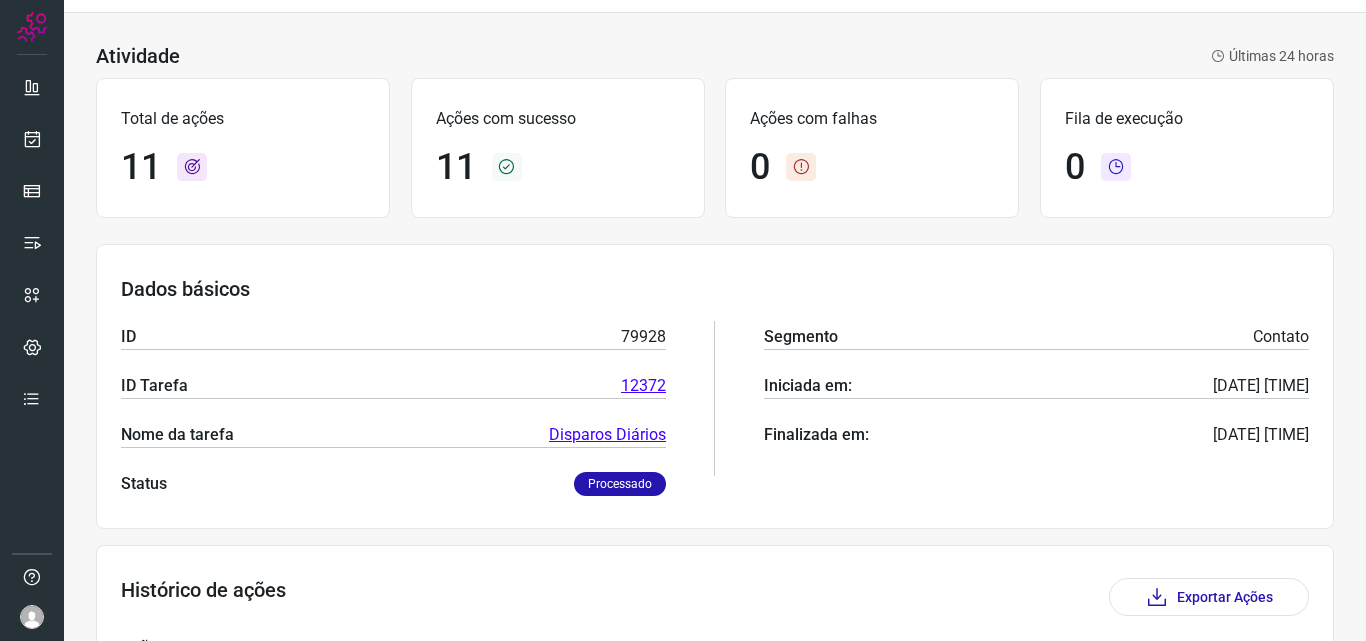 scroll, scrollTop: 0, scrollLeft: 0, axis: both 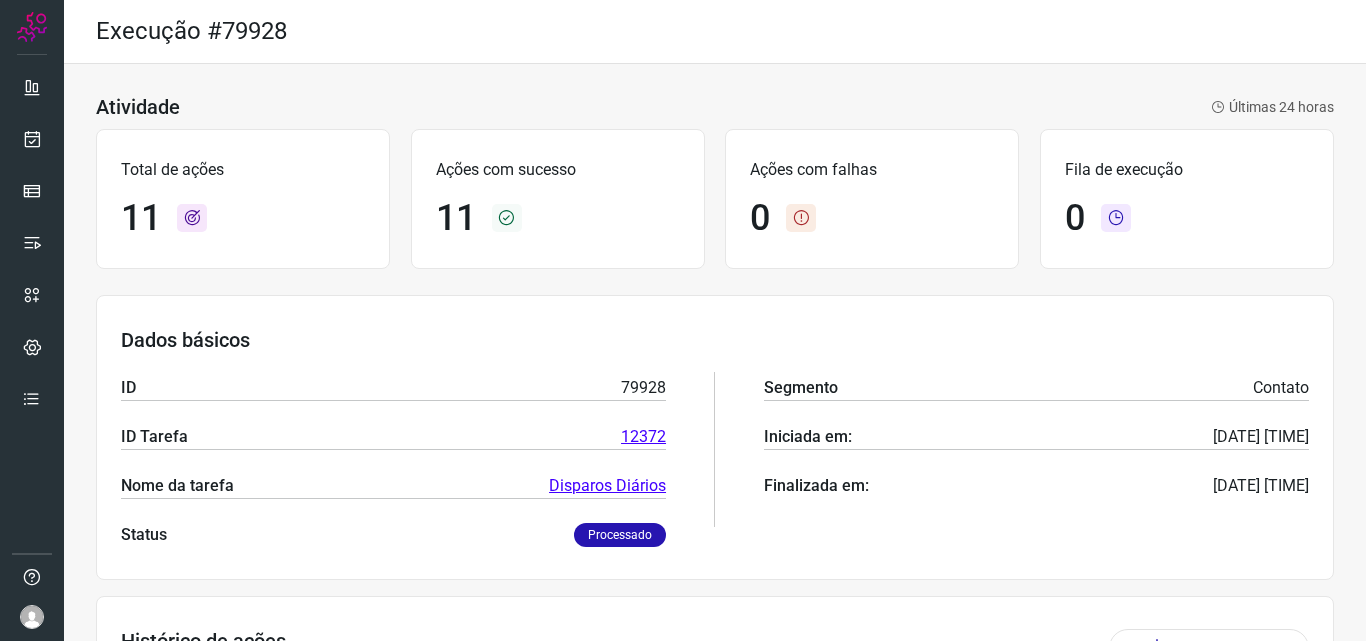 click on "Execução #79928" at bounding box center [715, 32] 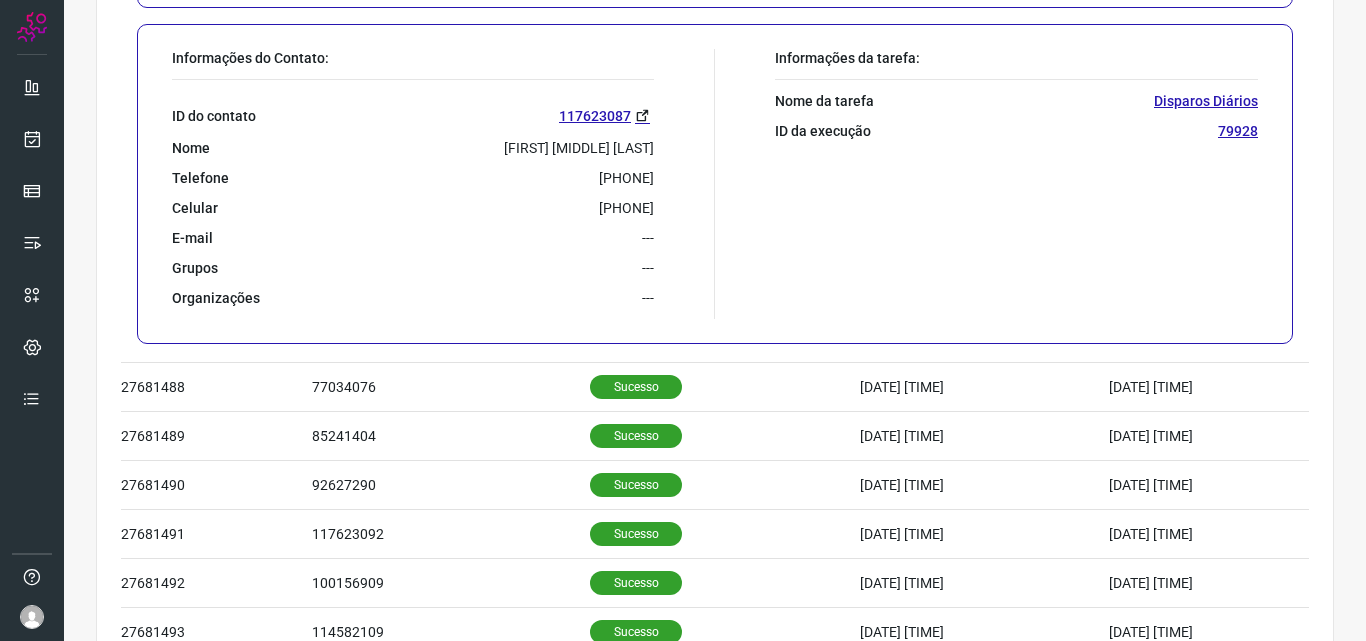 scroll, scrollTop: 900, scrollLeft: 0, axis: vertical 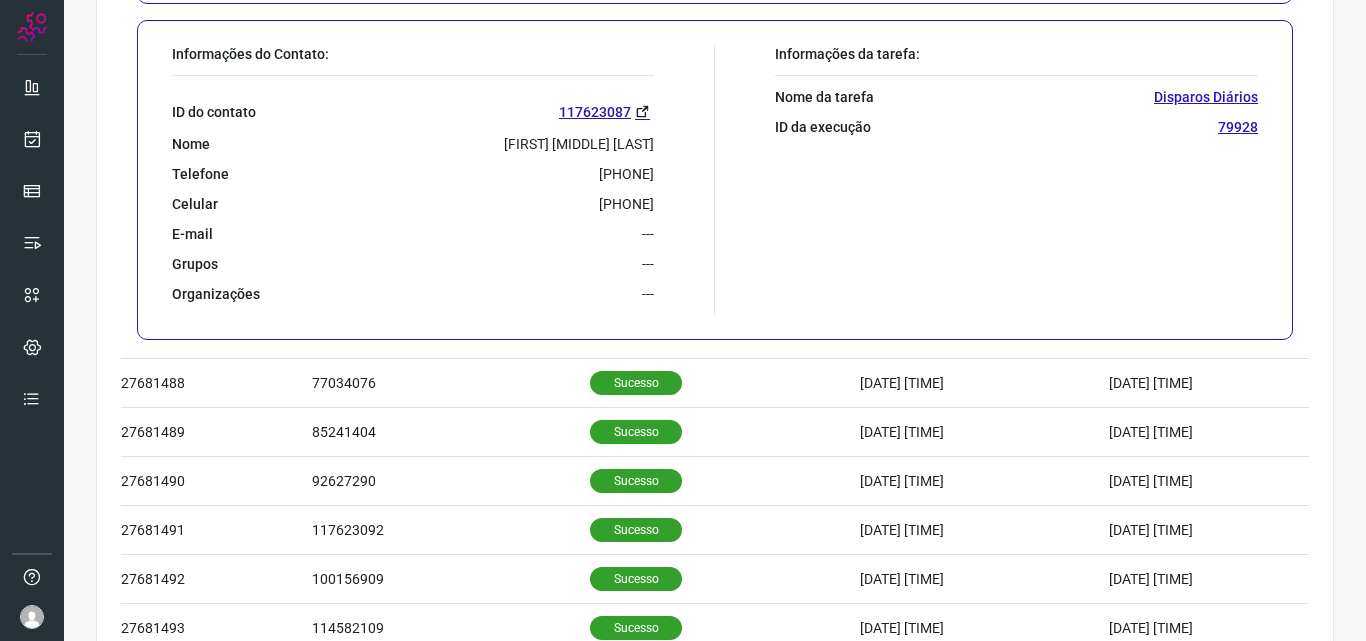 drag, startPoint x: 547, startPoint y: 168, endPoint x: 647, endPoint y: 177, distance: 100.40418 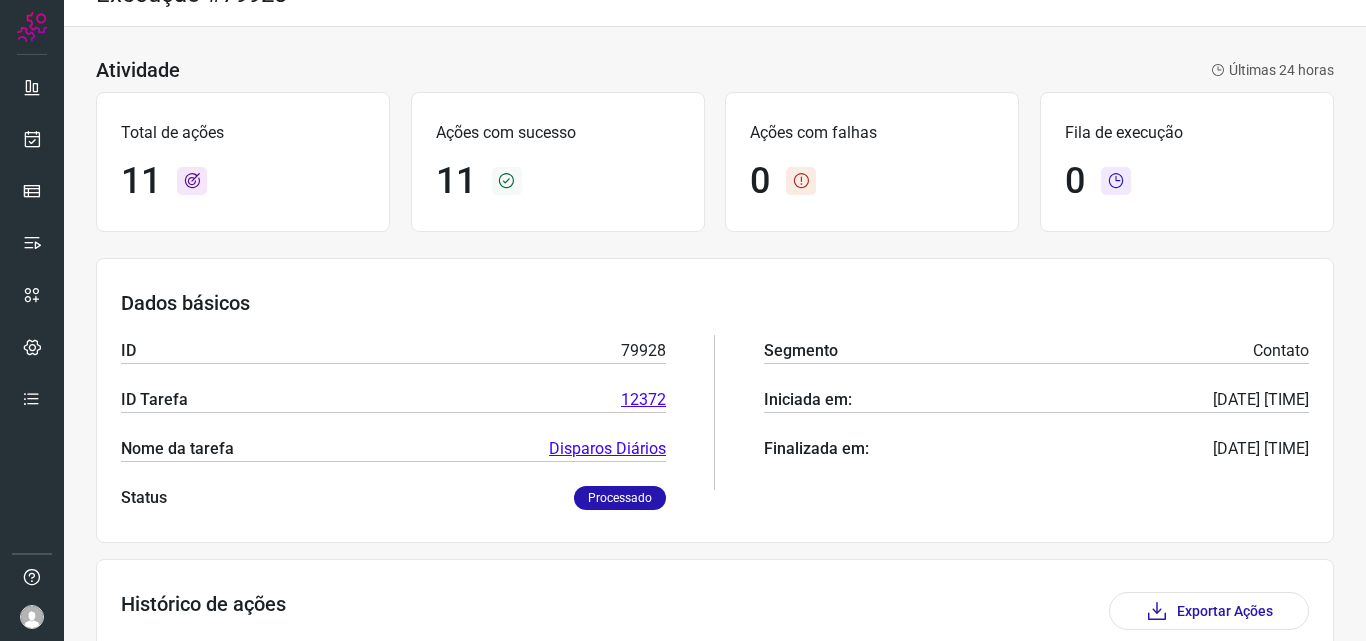 scroll, scrollTop: 0, scrollLeft: 0, axis: both 